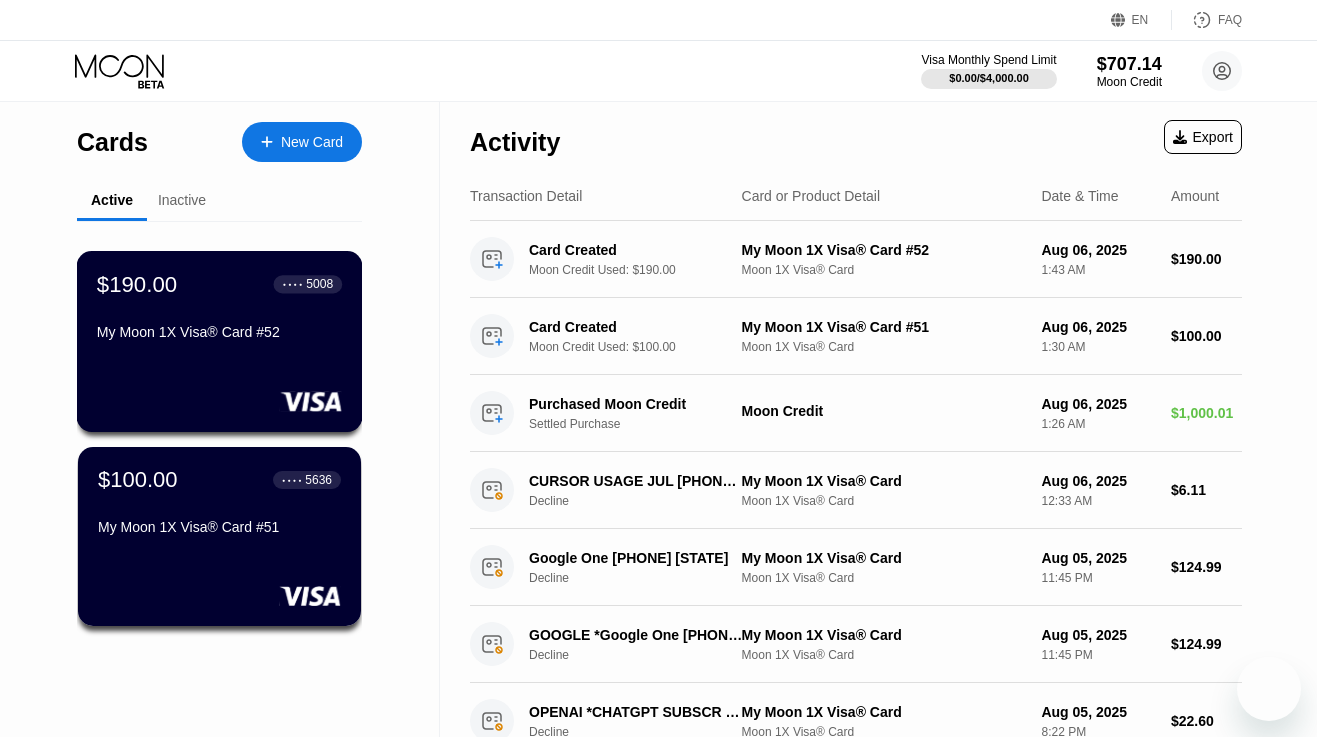 scroll, scrollTop: 0, scrollLeft: 0, axis: both 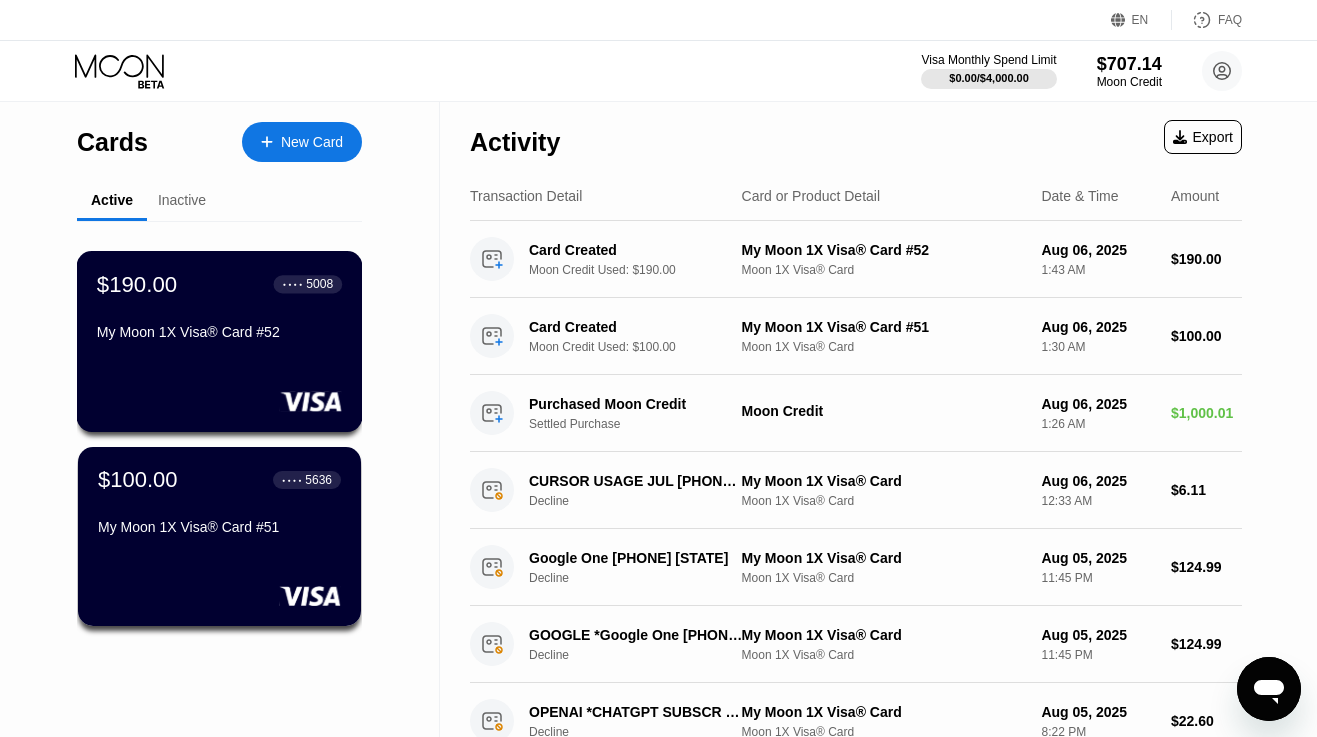 click on "My Moon 1X Visa® Card #52" at bounding box center (219, 336) 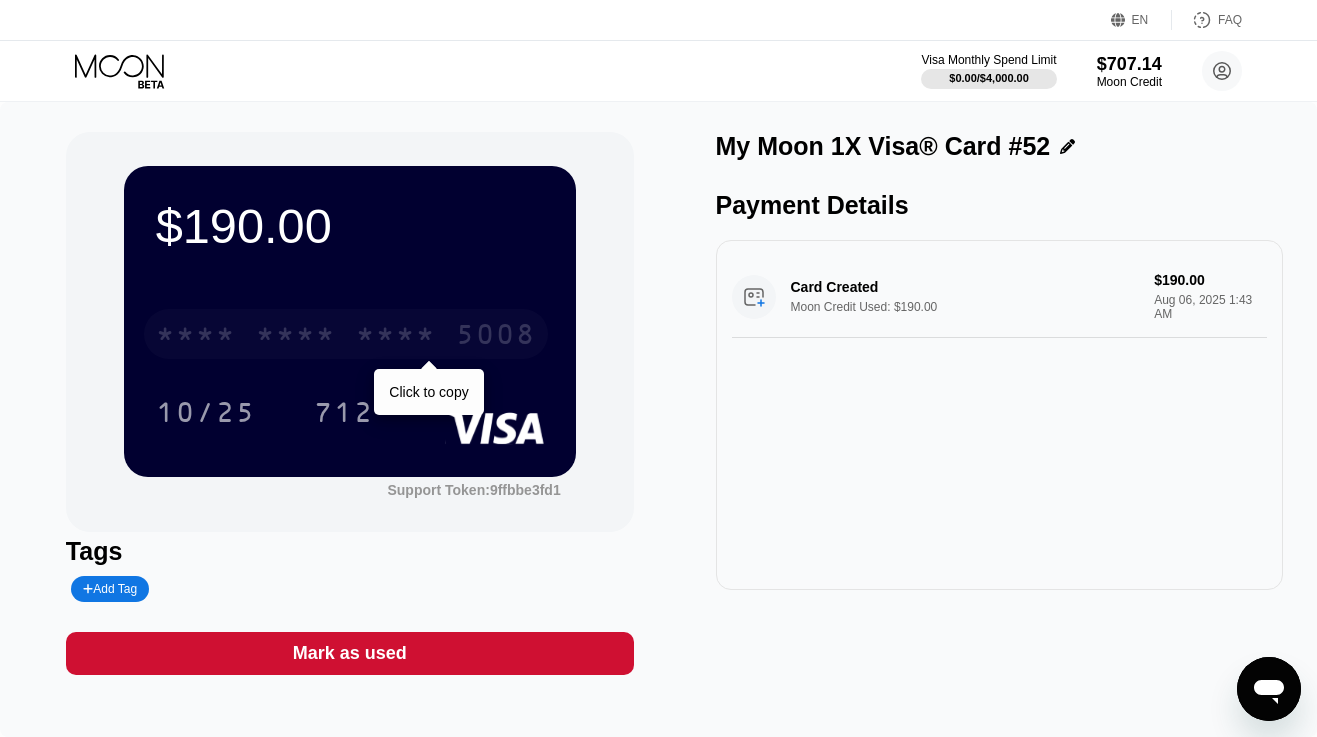 click on "* * * *" at bounding box center (396, 337) 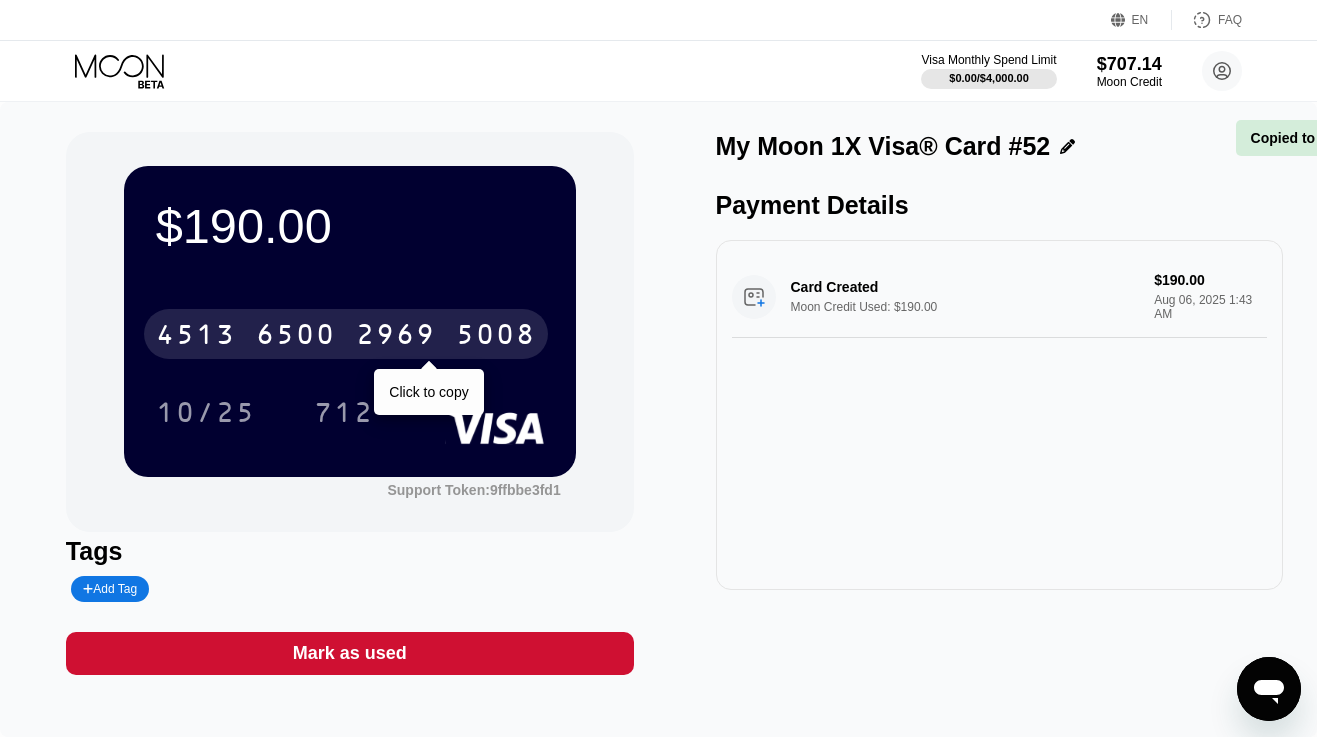 click on "5008" at bounding box center [496, 337] 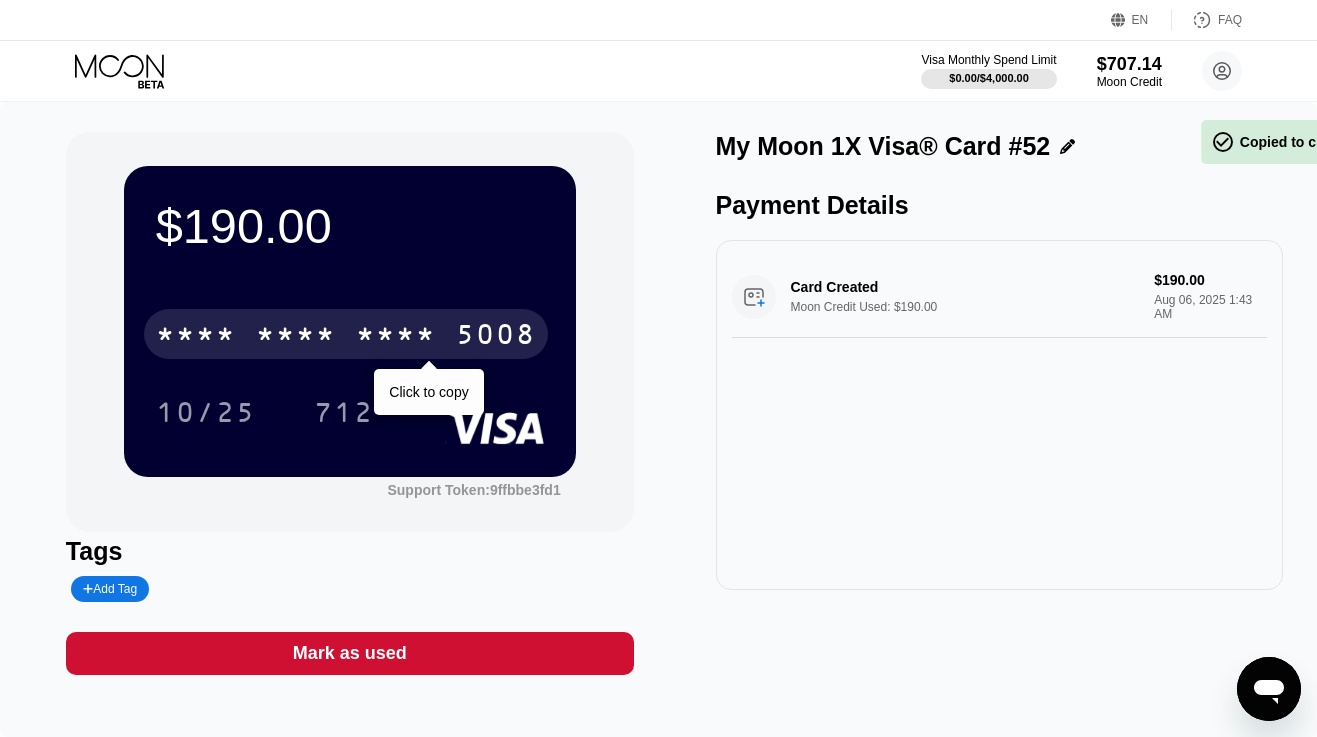 click on "* * * *" at bounding box center [396, 337] 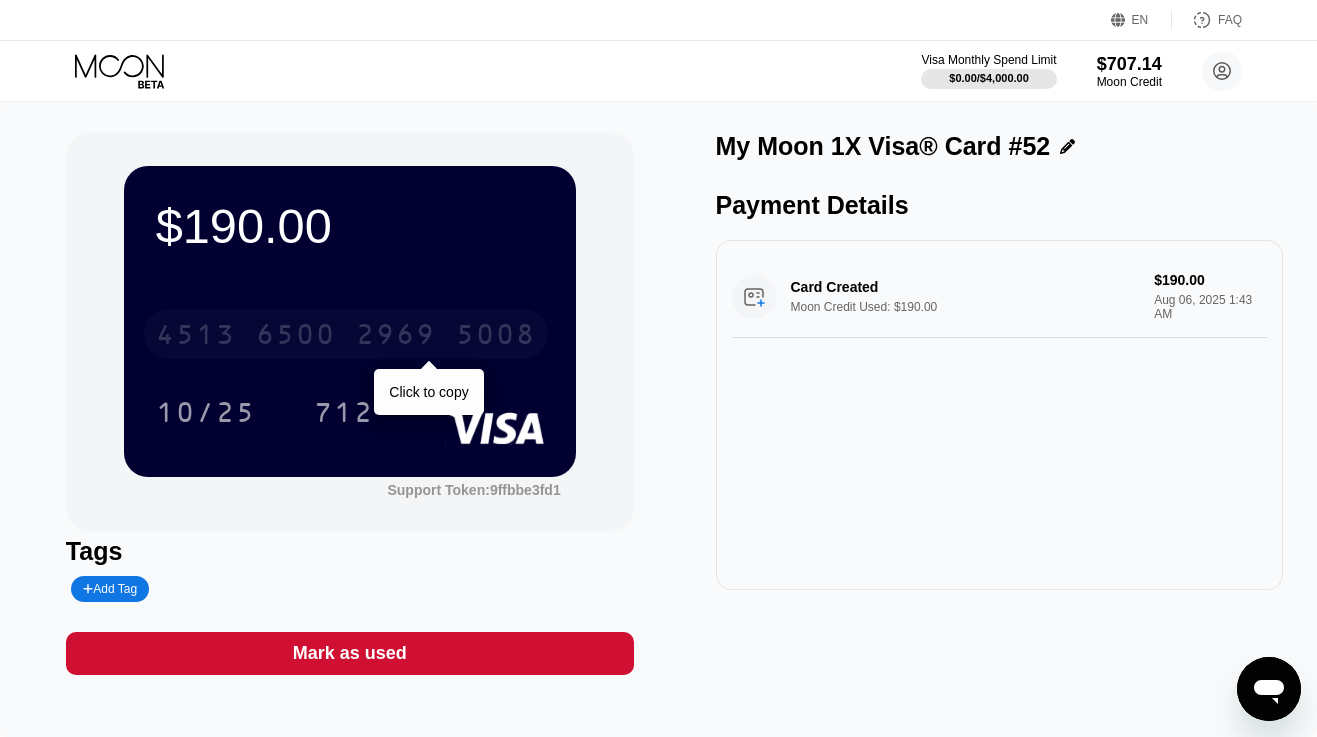 click on "2969" at bounding box center (396, 337) 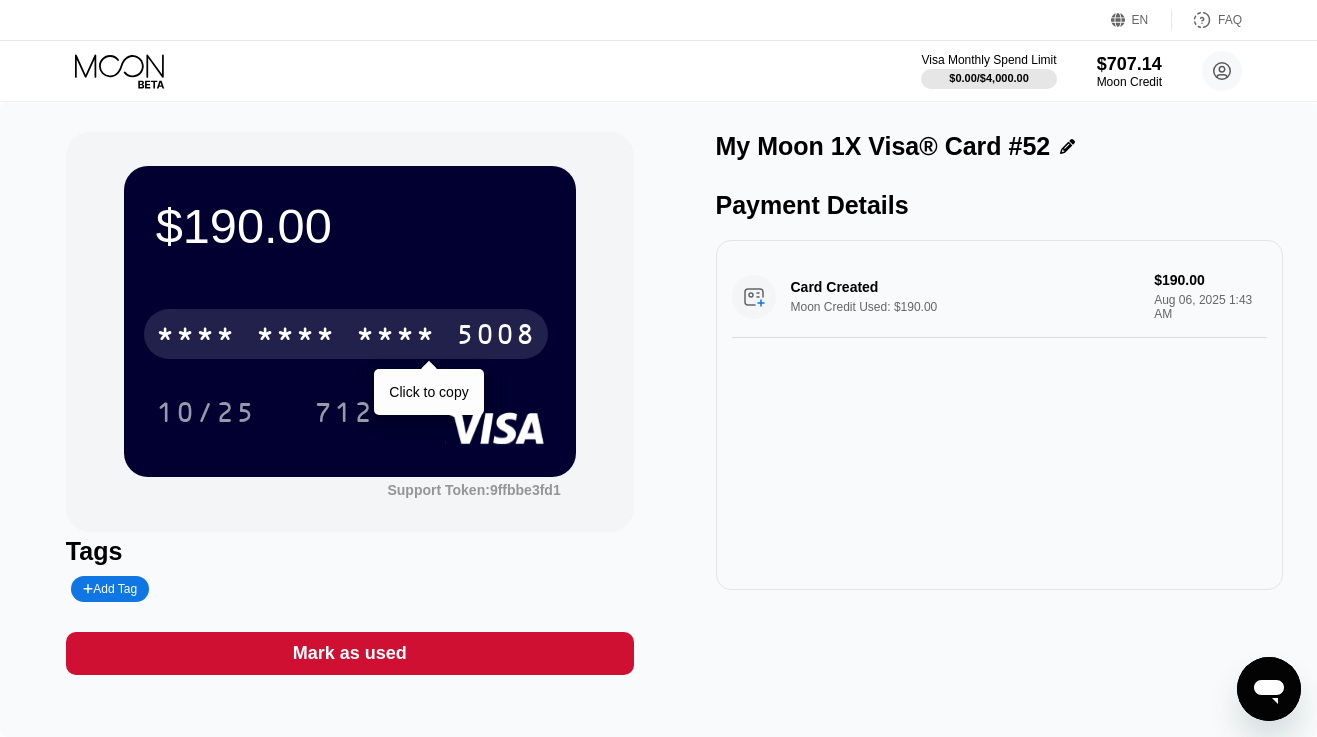 click on "* * * *" at bounding box center [396, 337] 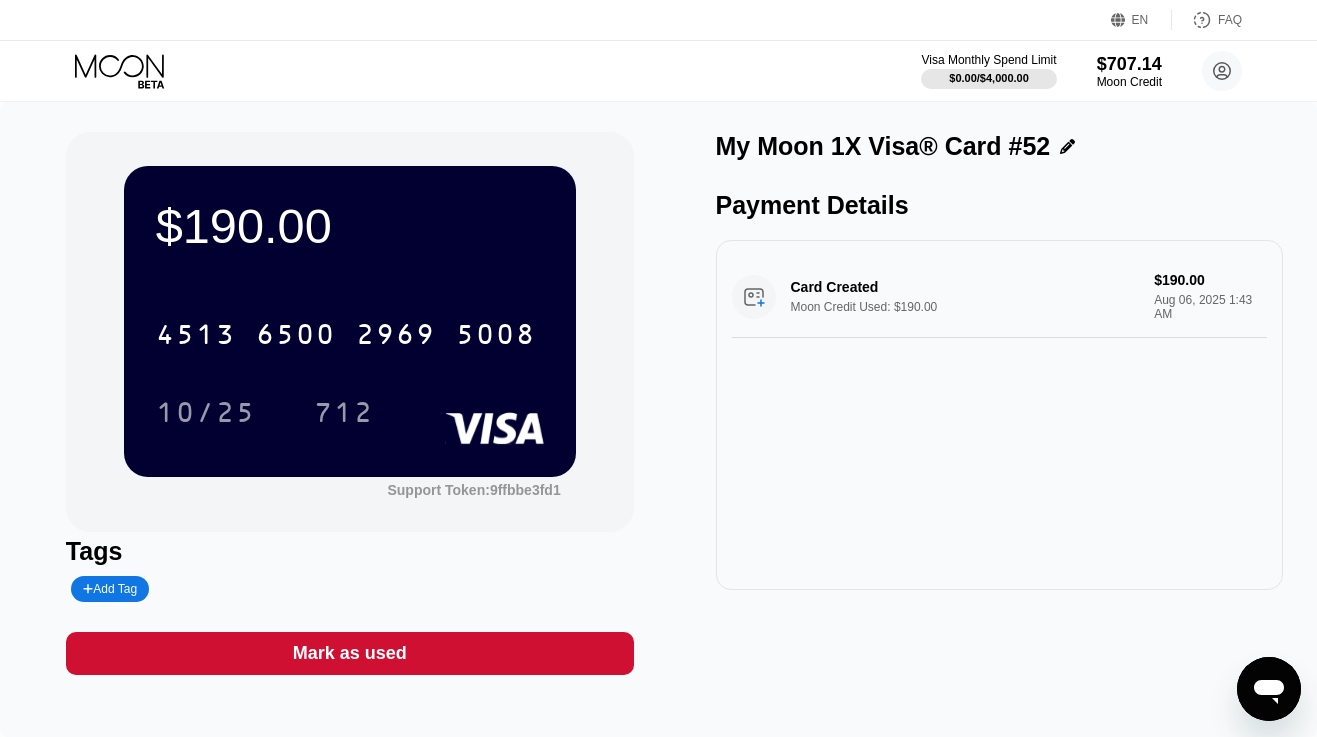 click 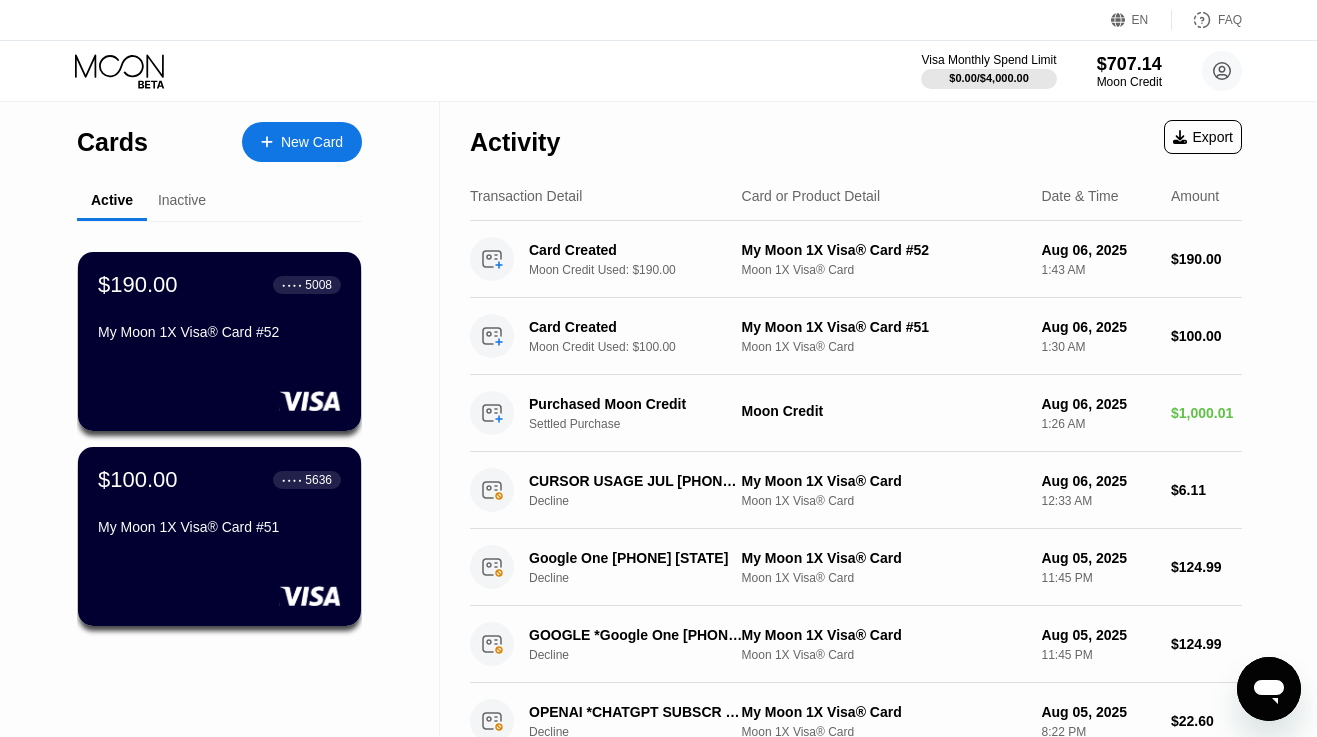 click on "New Card" at bounding box center [312, 142] 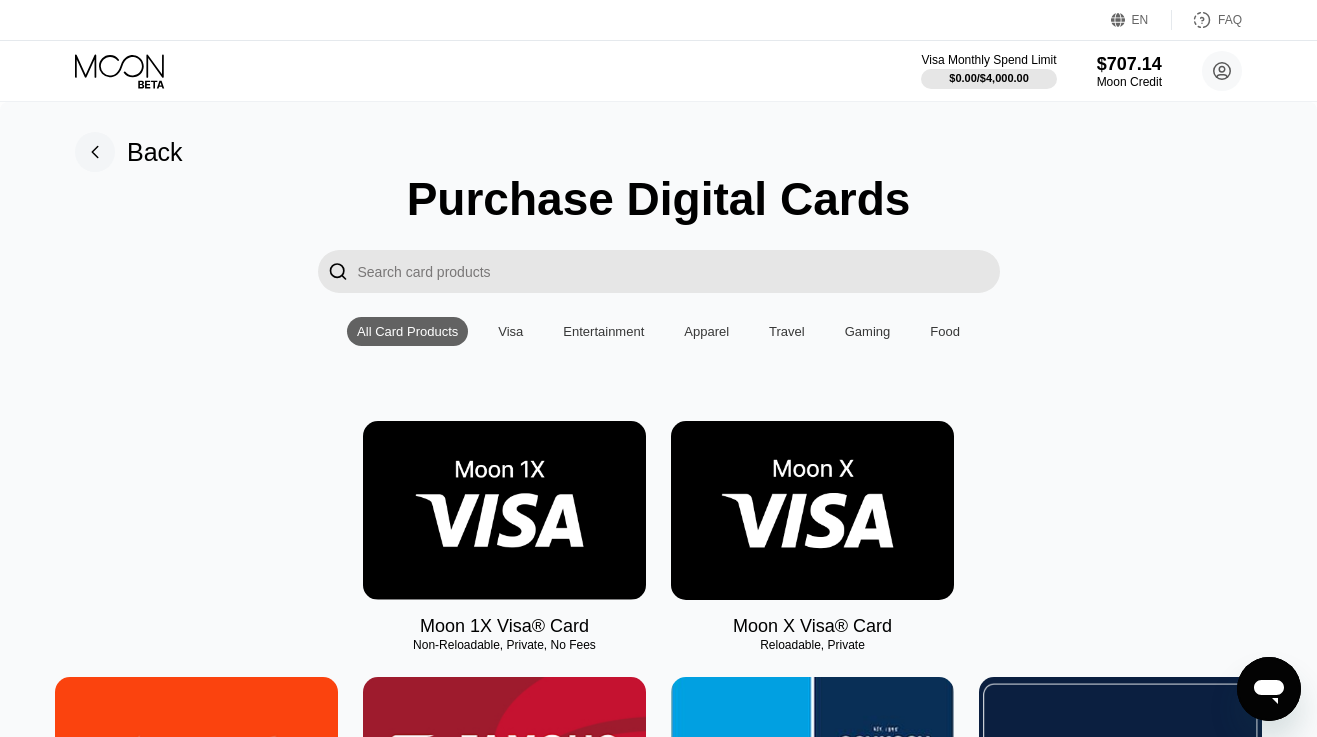 click at bounding box center [504, 510] 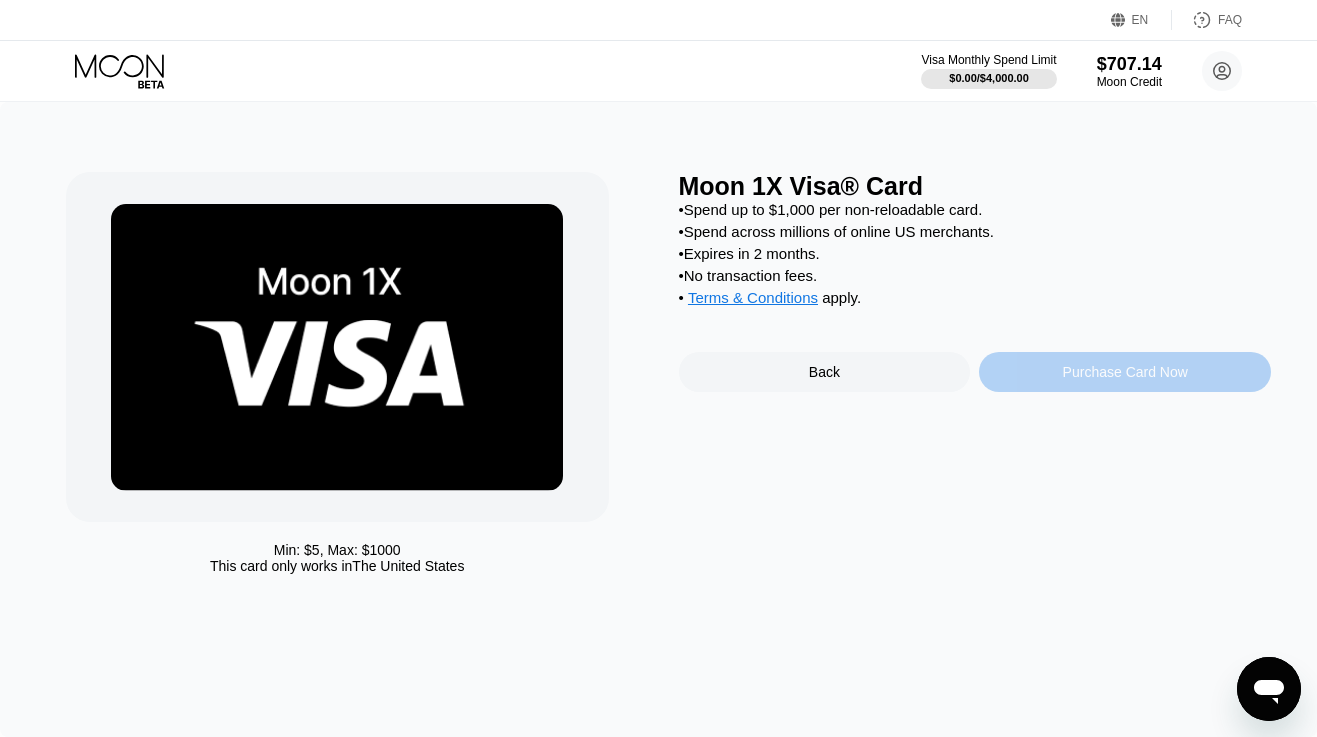click on "Purchase Card Now" at bounding box center [1125, 372] 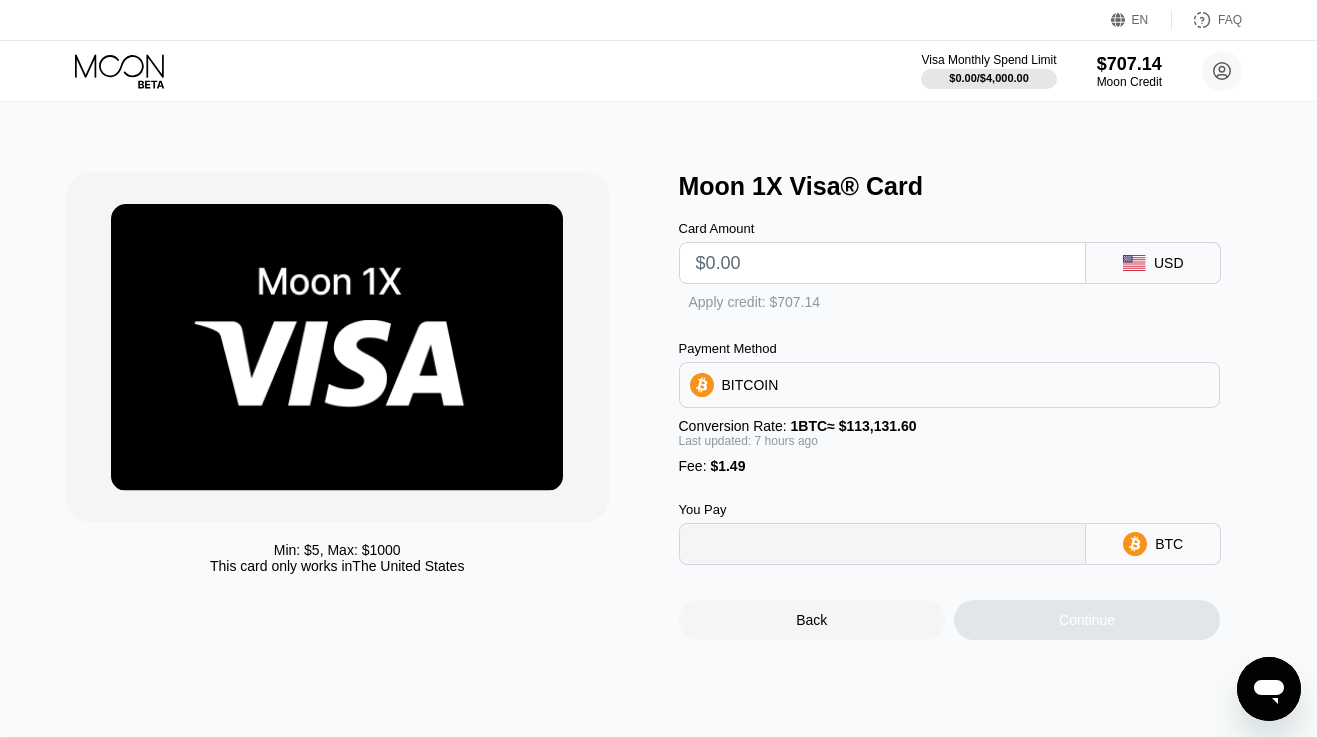 type on "0" 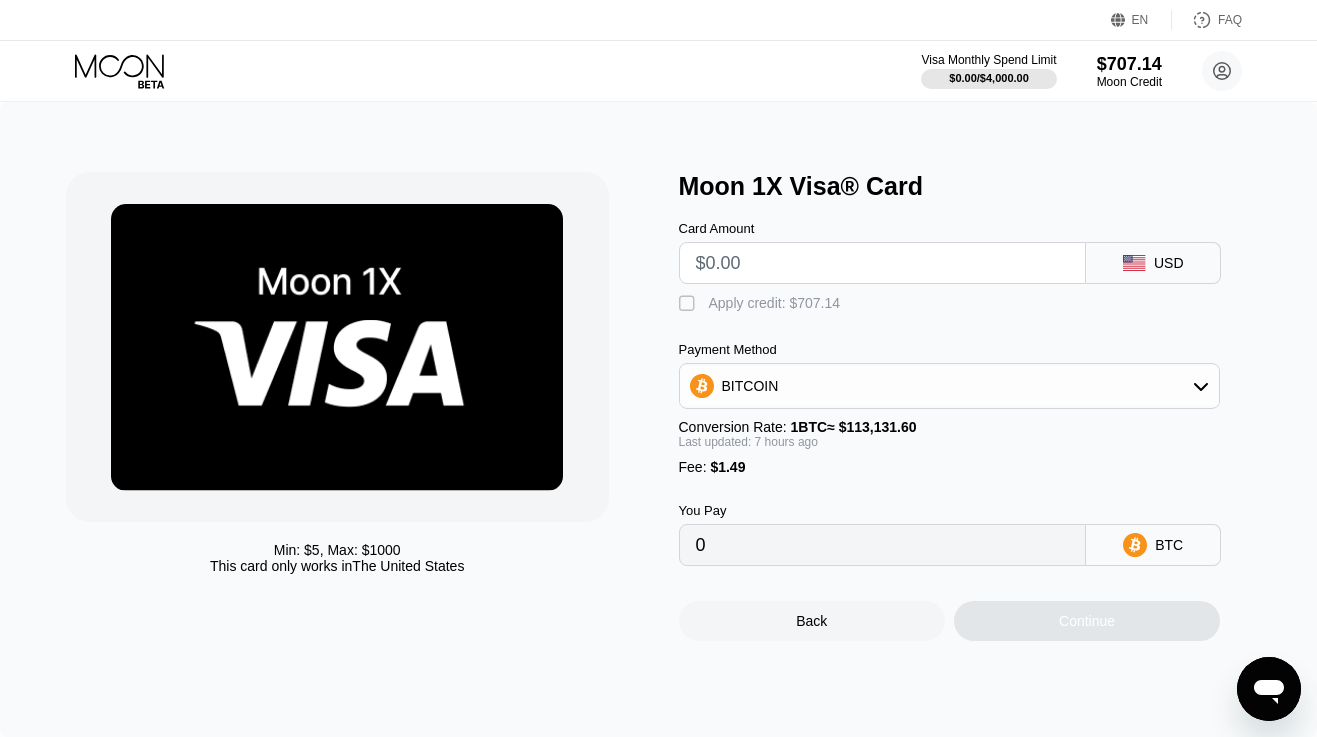 click at bounding box center (883, 263) 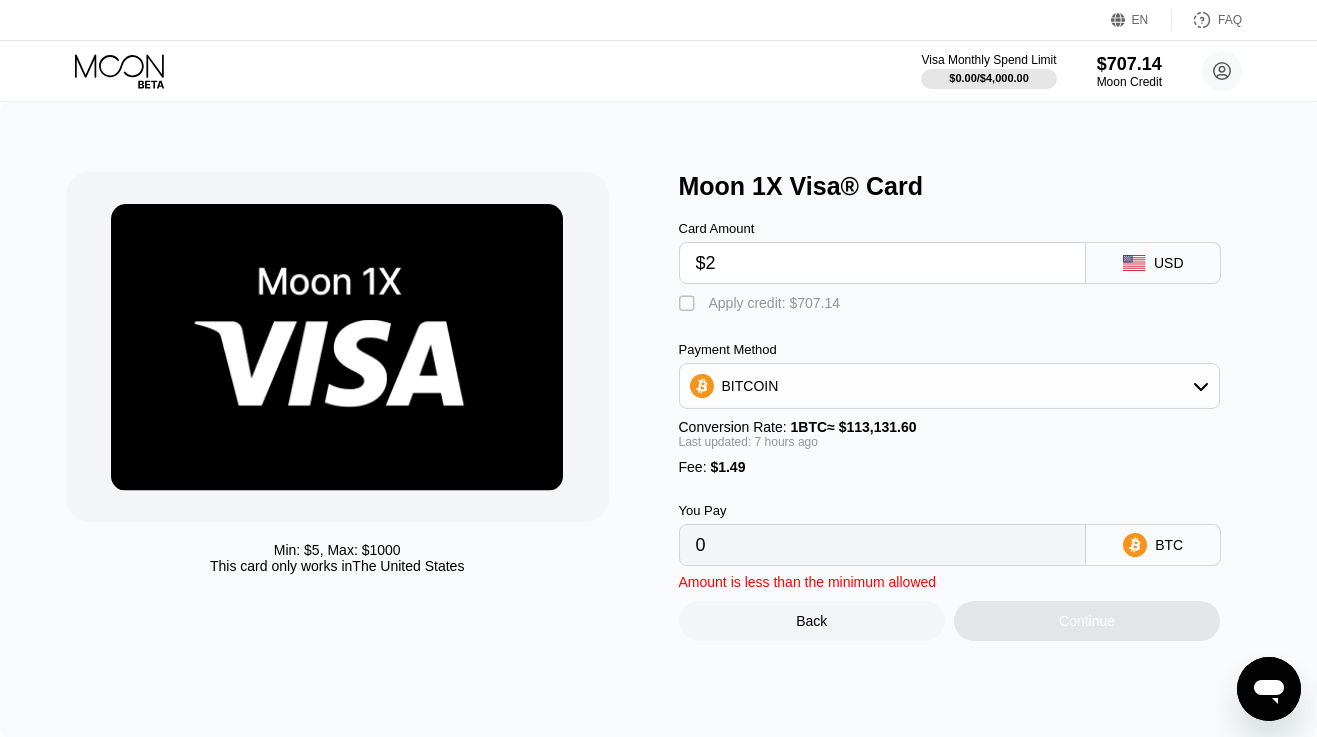 type on "0.00003088" 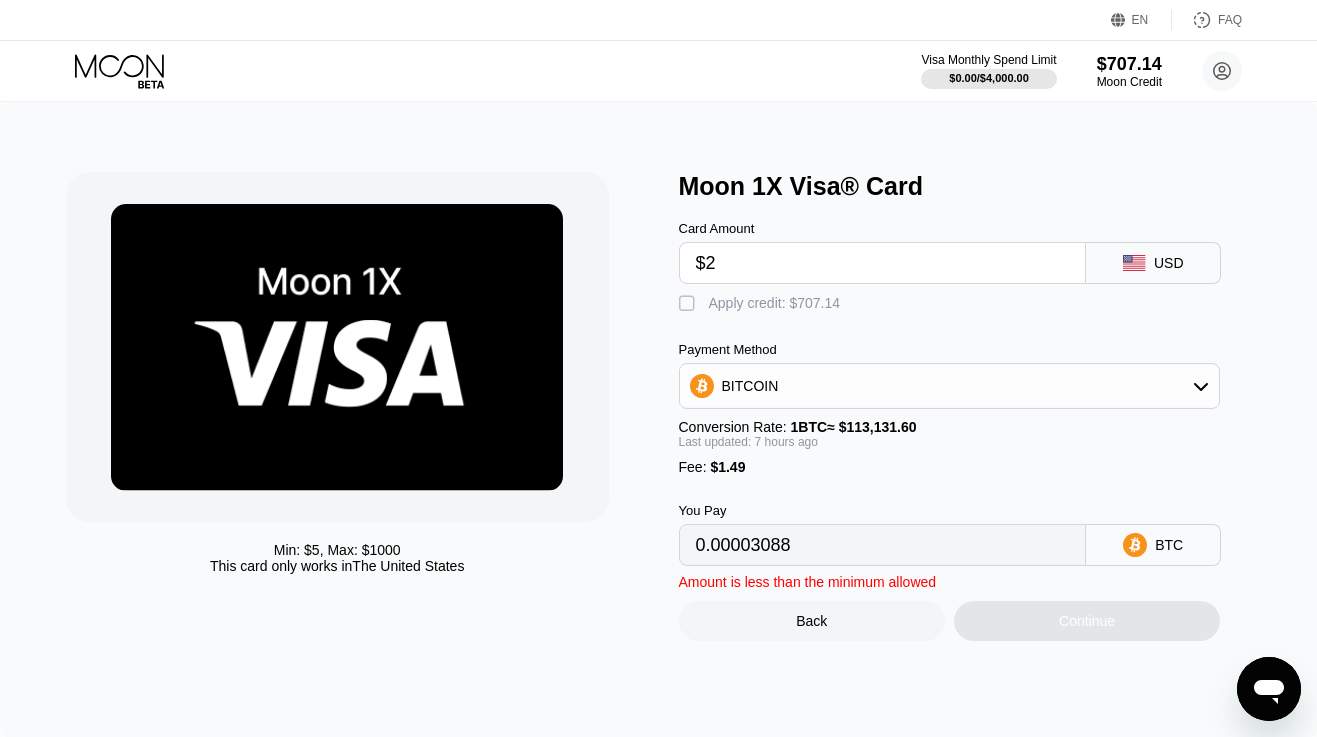 type on "$27" 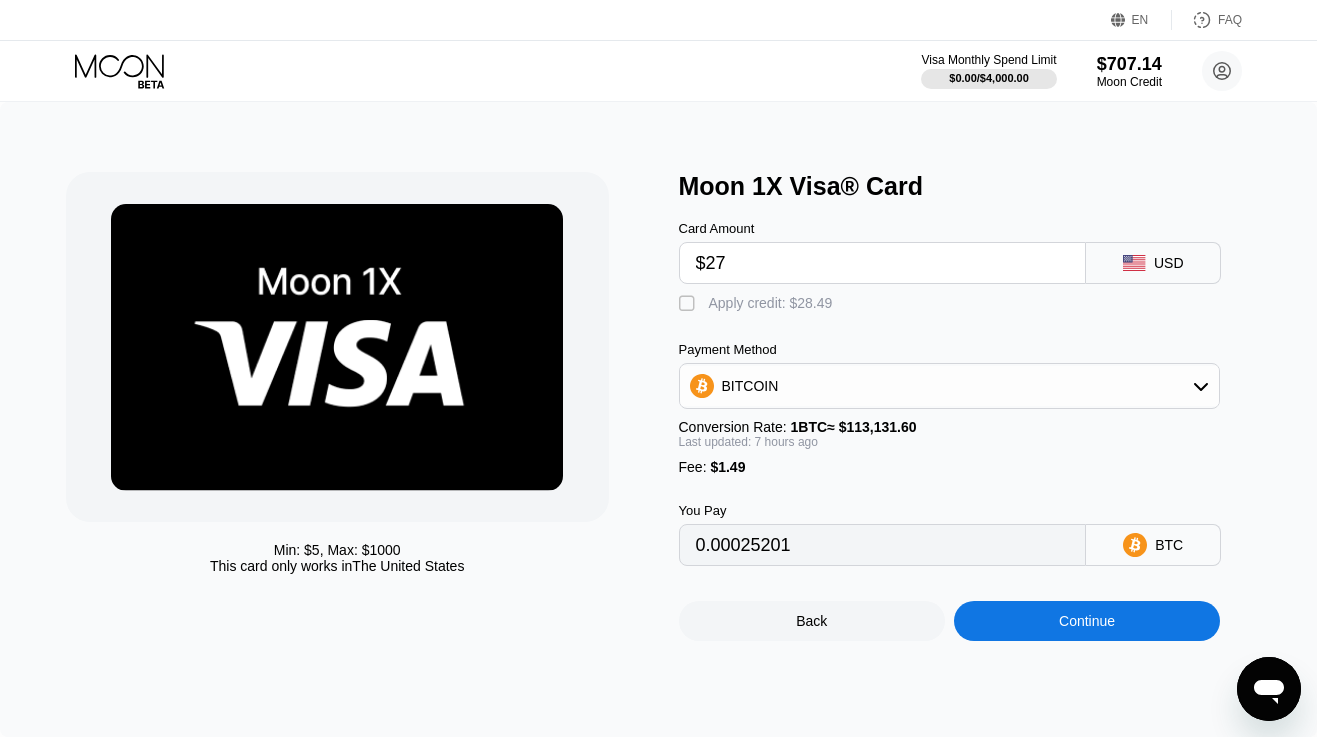 type on "$270" 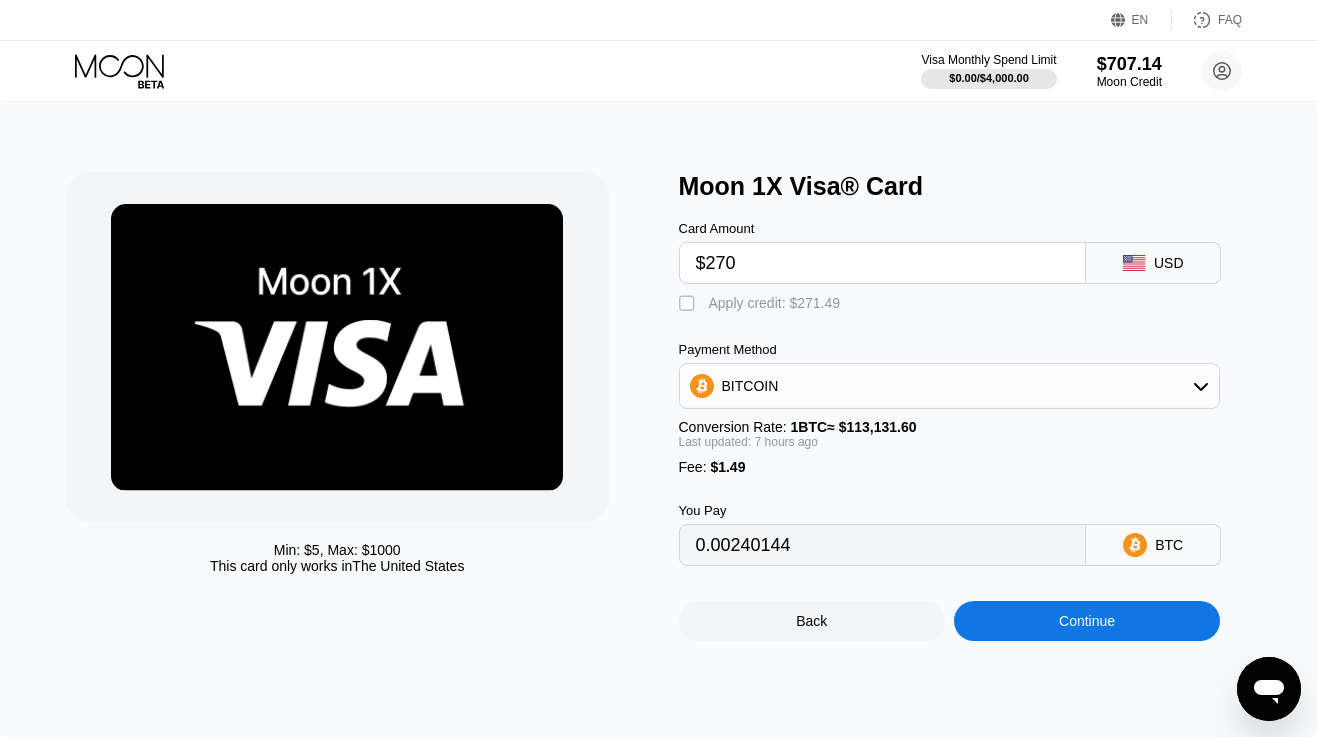 type on "$270" 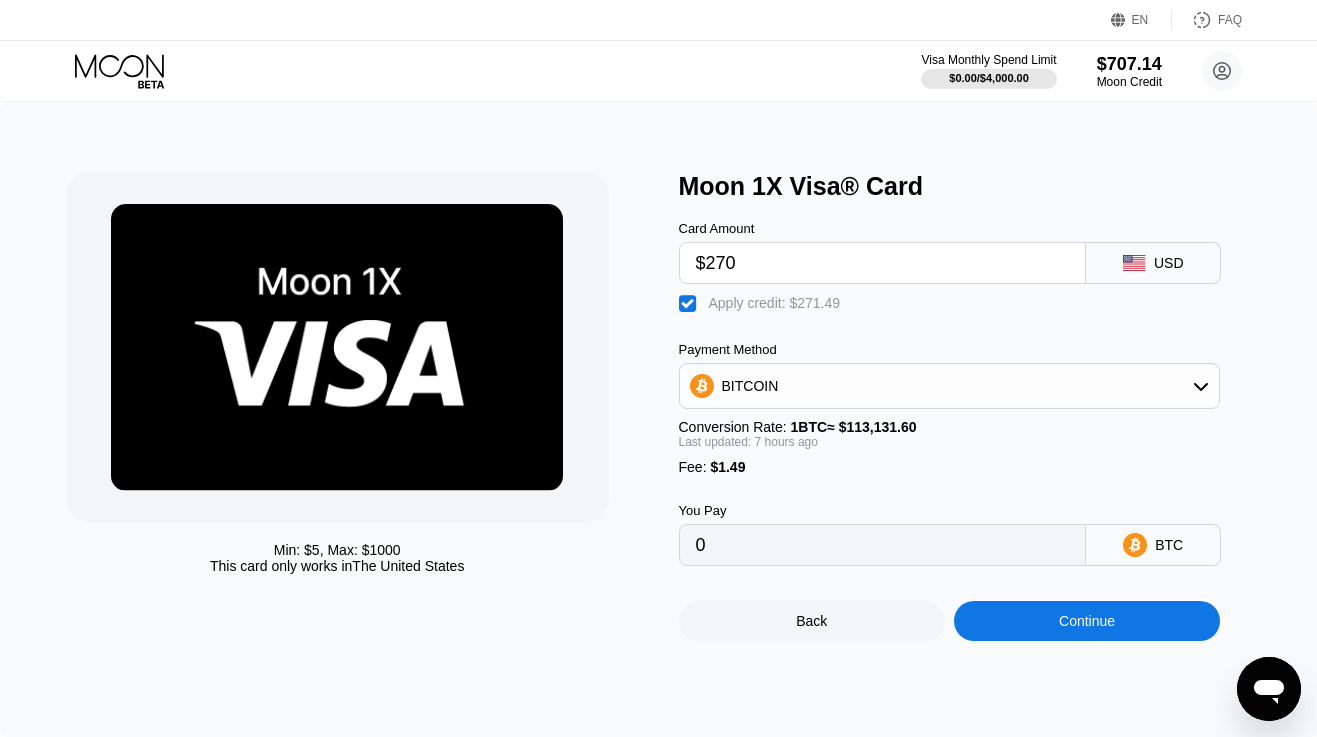 click on "Continue" at bounding box center [1087, 621] 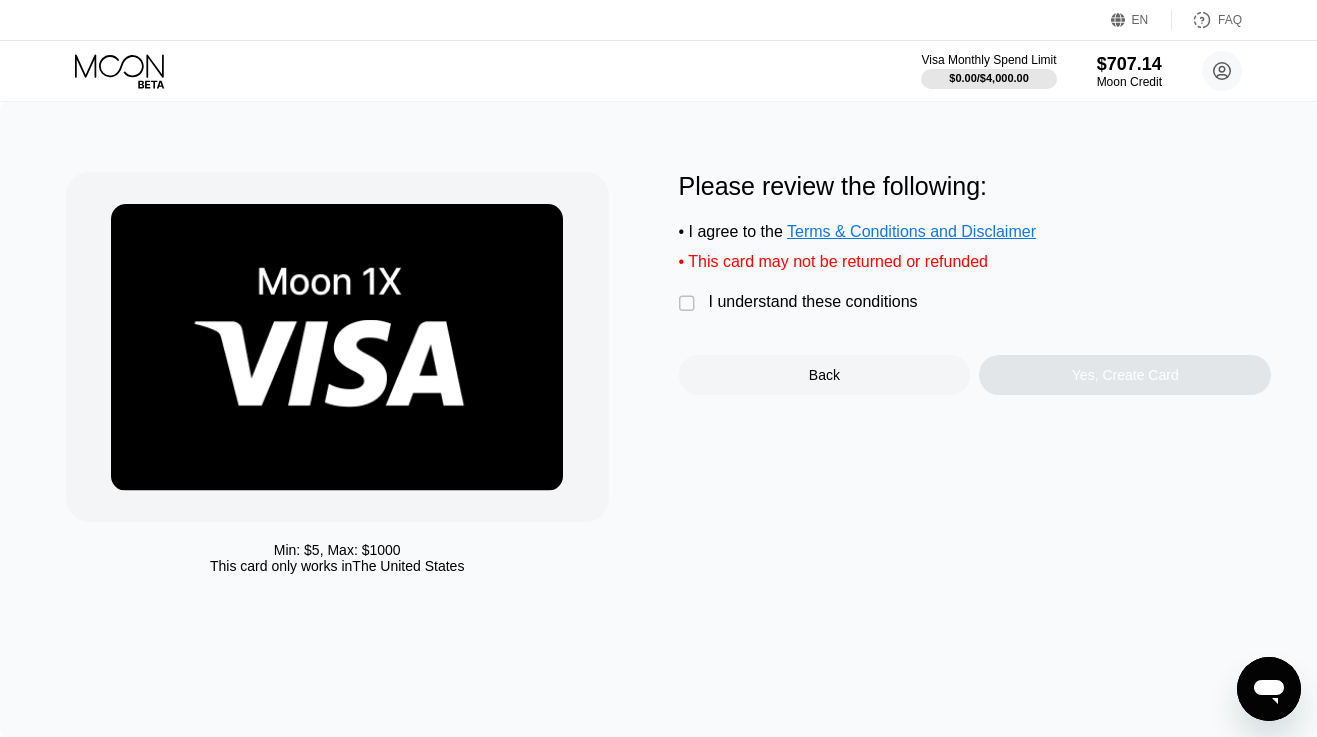 click on "I understand these conditions" at bounding box center (813, 302) 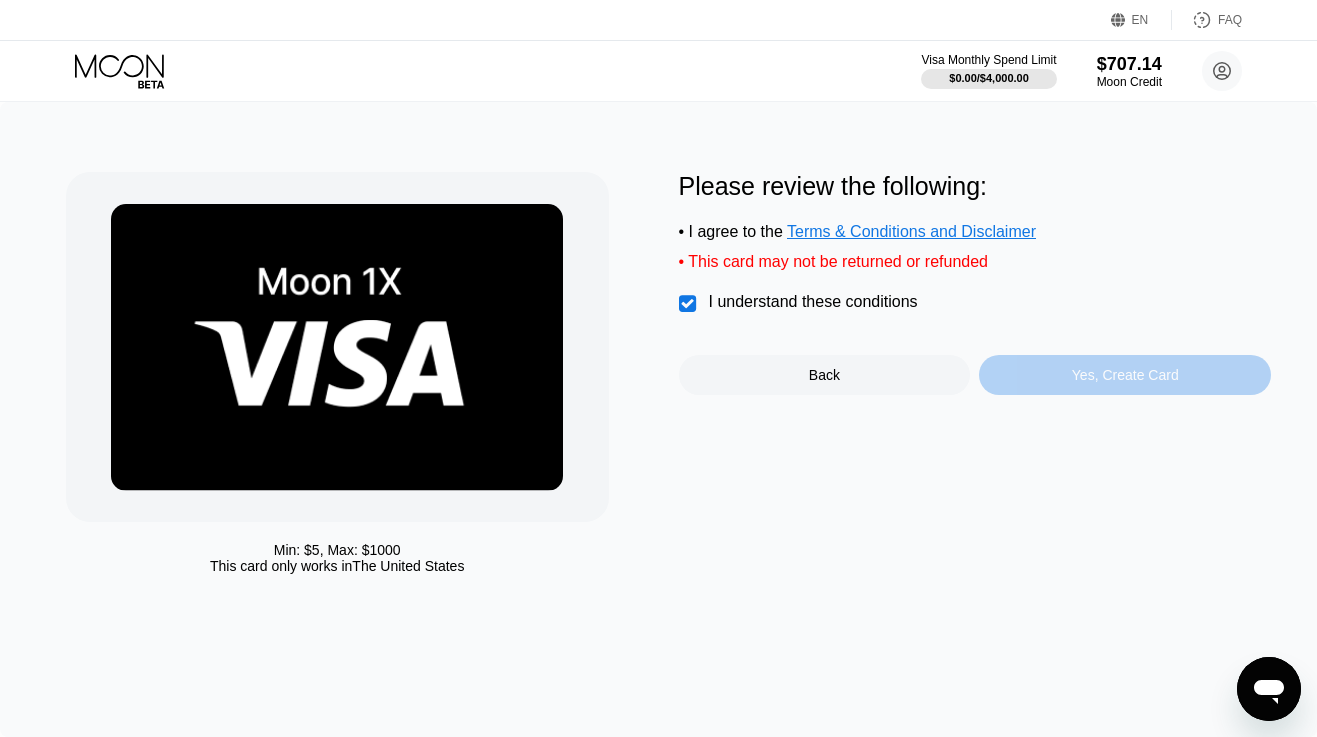 click on "Yes, Create Card" at bounding box center (1125, 375) 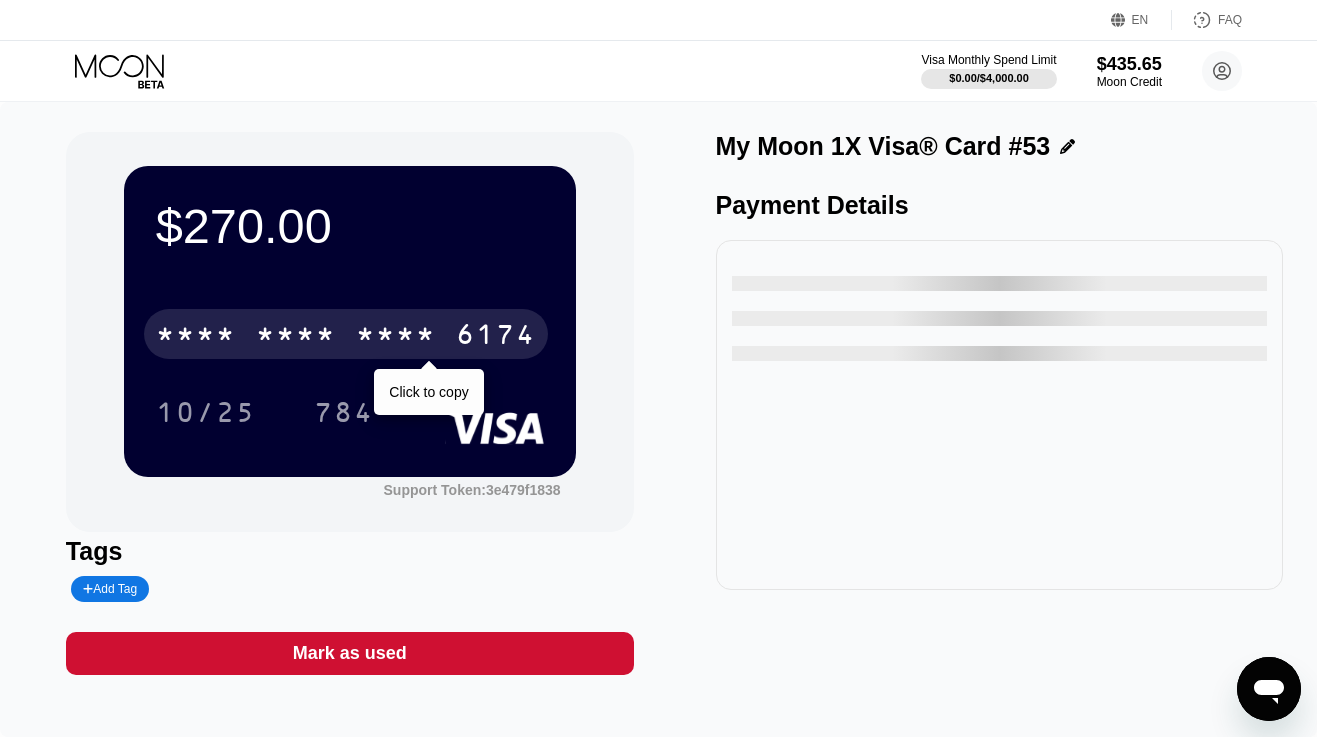 click on "6174" at bounding box center (496, 337) 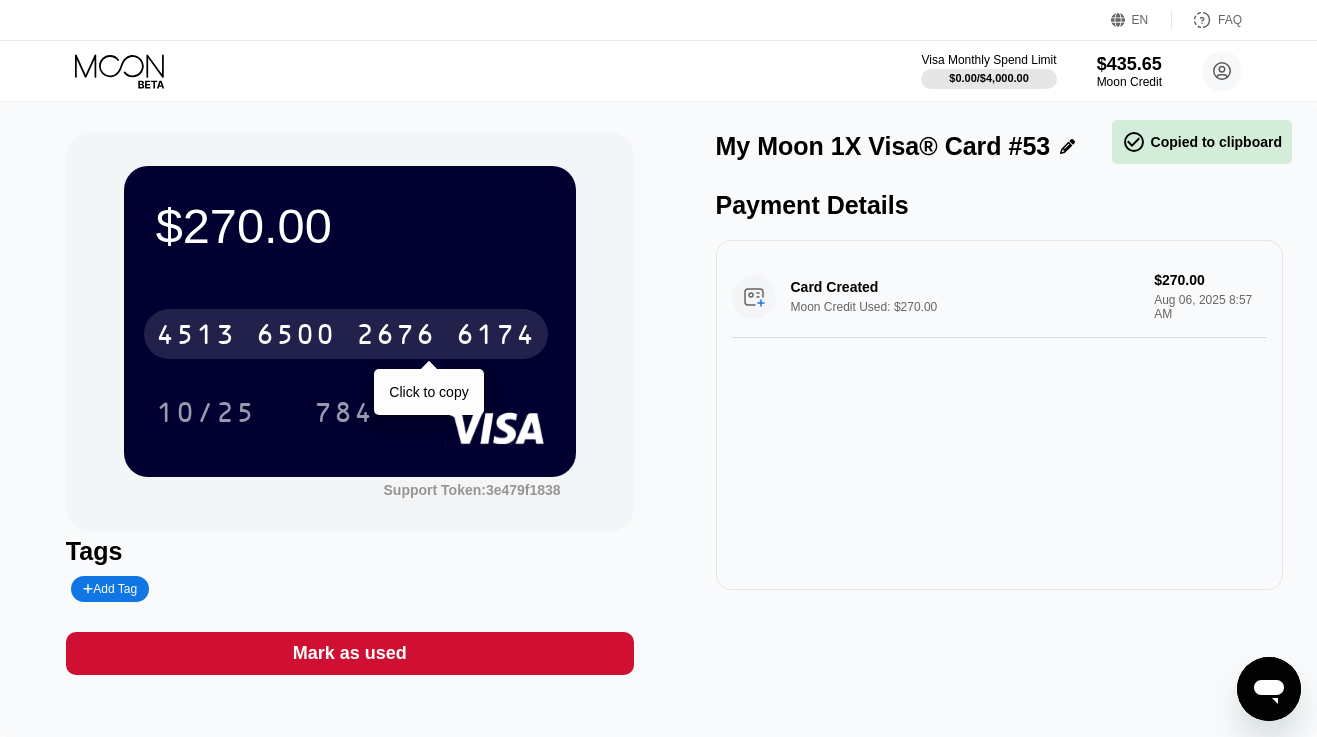 click on "6174" at bounding box center (496, 337) 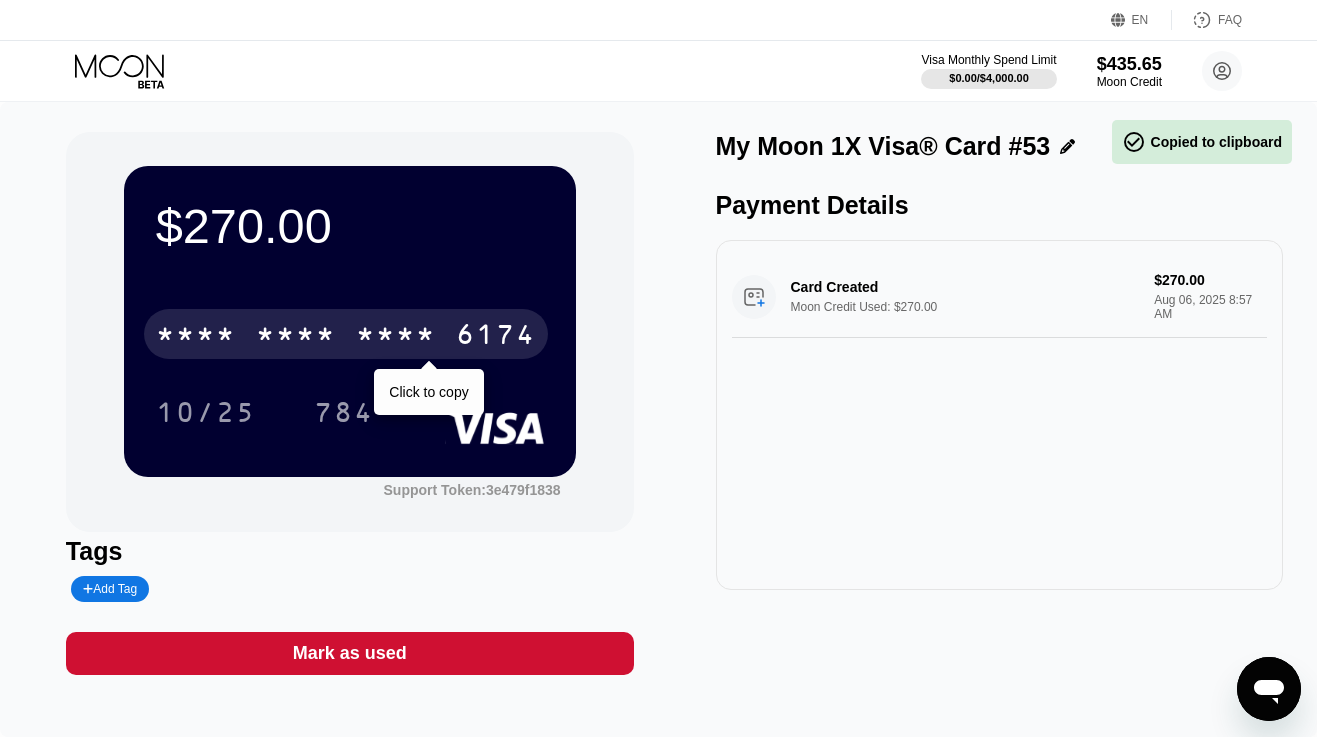 click on "6174" at bounding box center [496, 337] 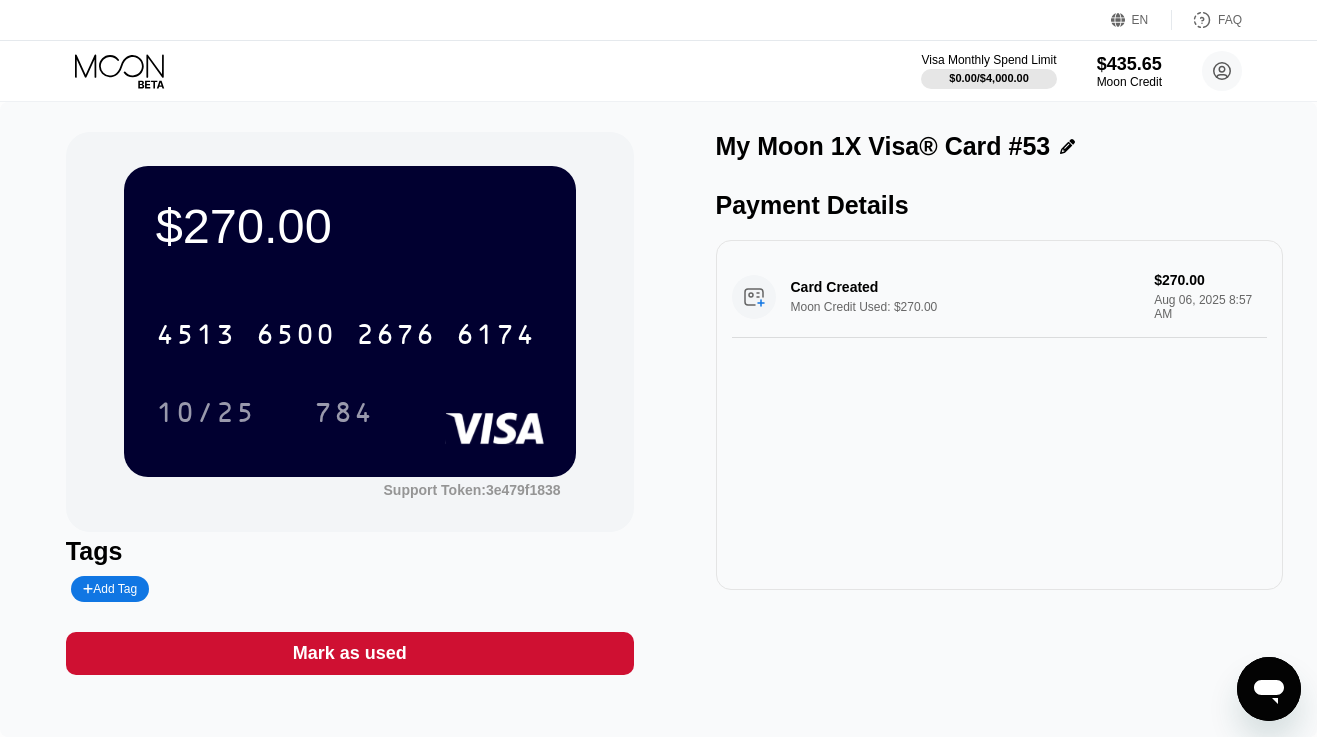 scroll, scrollTop: 0, scrollLeft: 0, axis: both 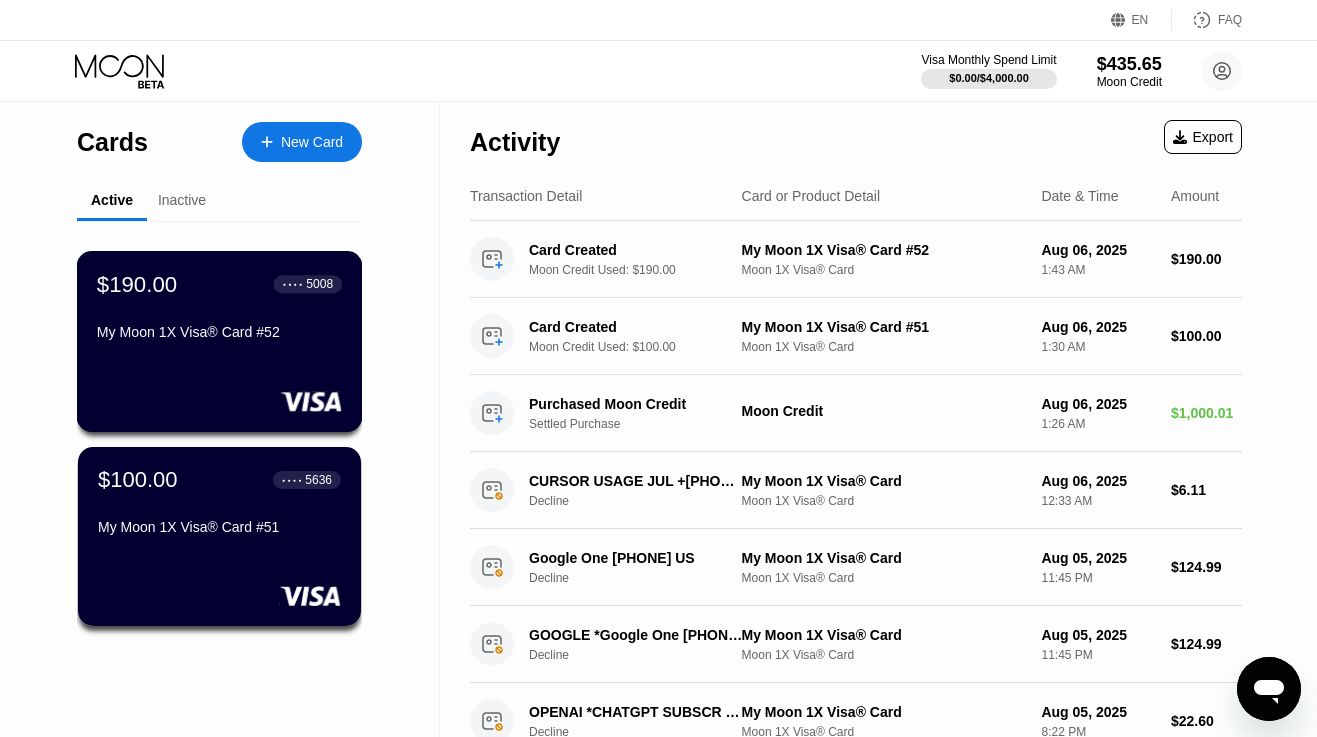 click on "$190.00 ● ● ● ● 5008 My Moon 1X Visa® Card #52" at bounding box center [220, 341] 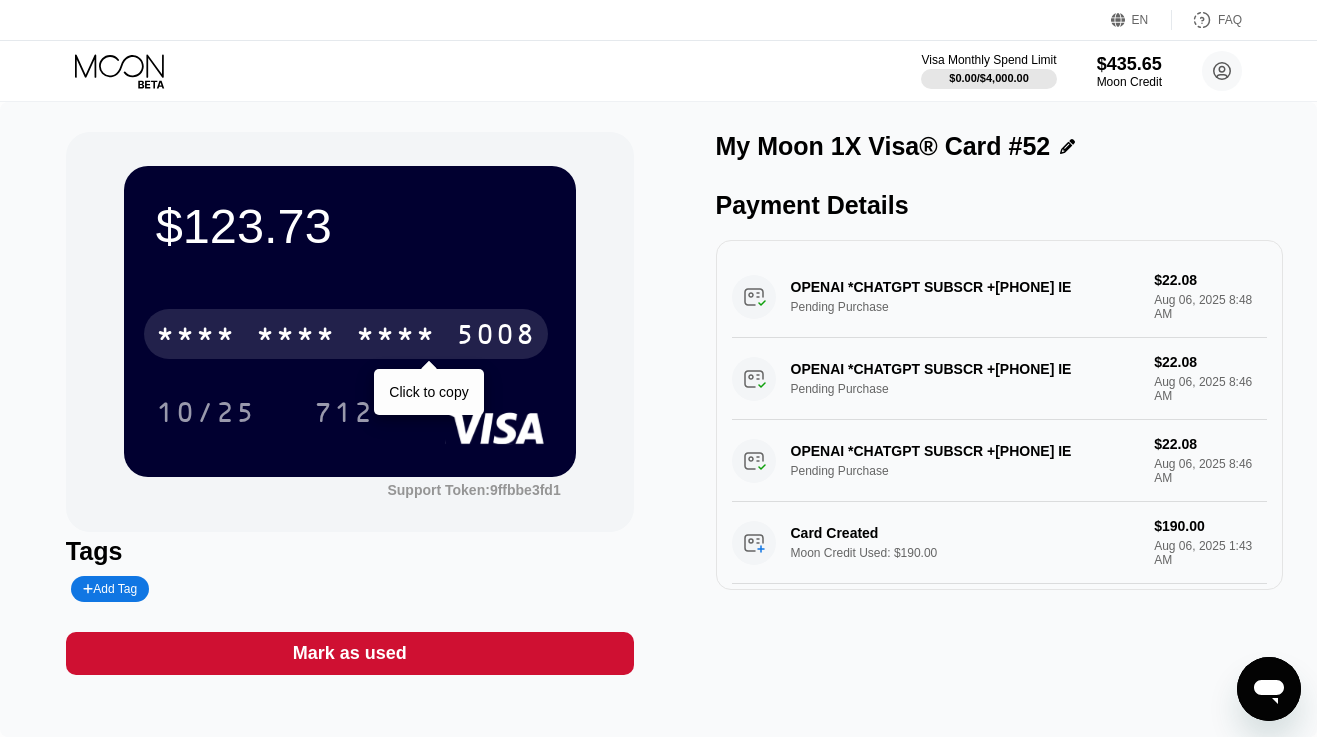 click on "* * * *" at bounding box center (296, 337) 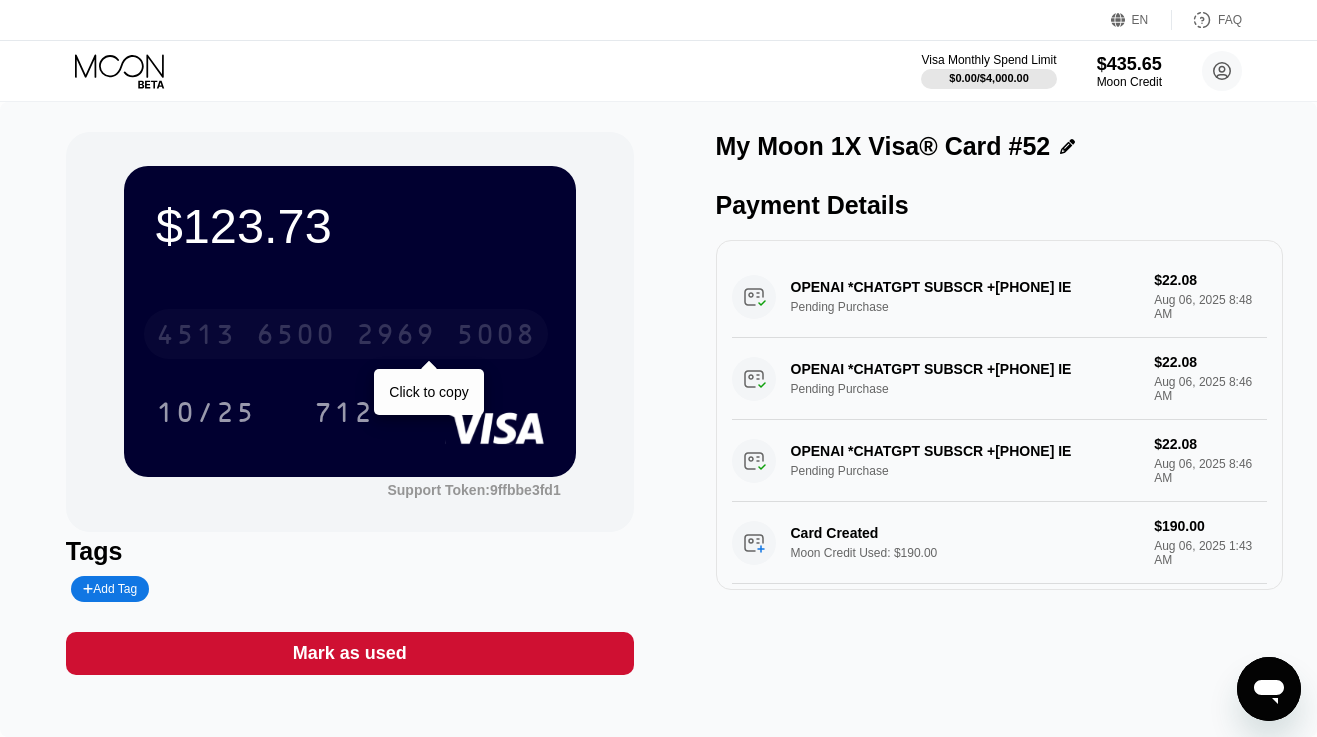 click on "2969" at bounding box center [396, 337] 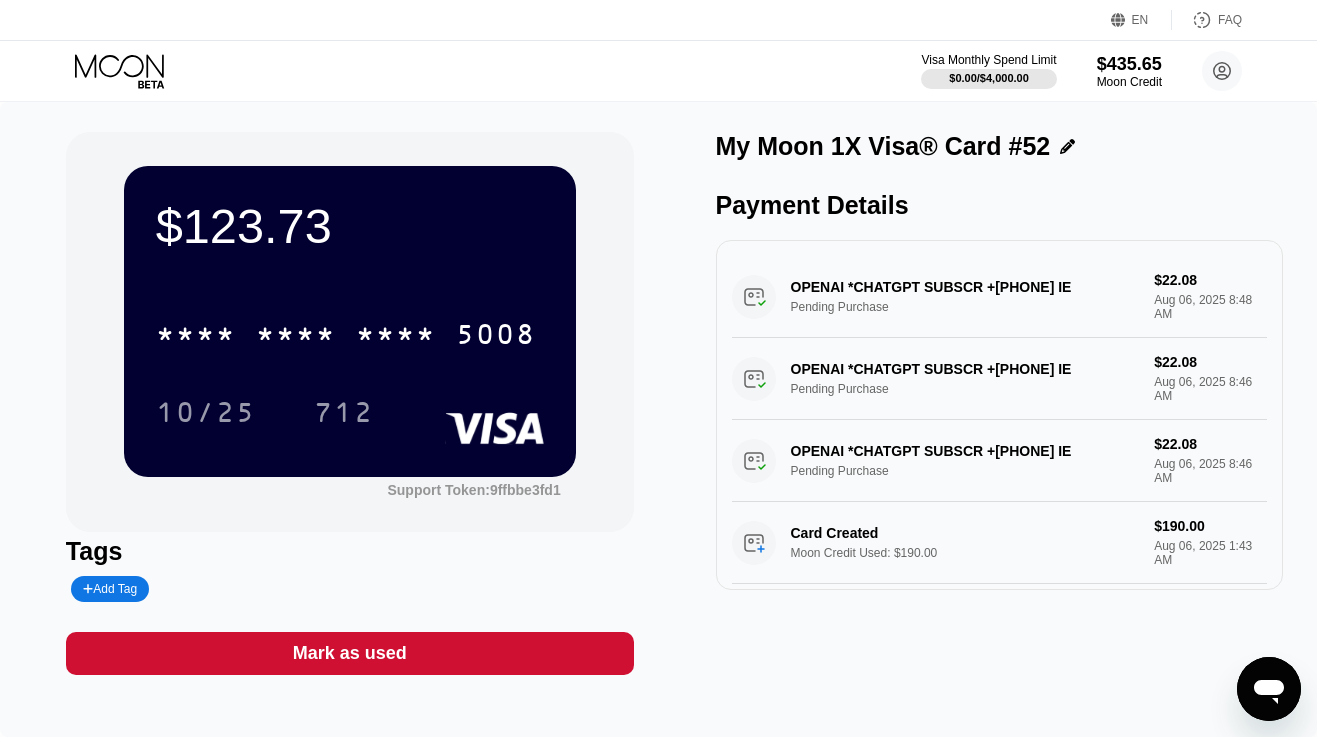 click 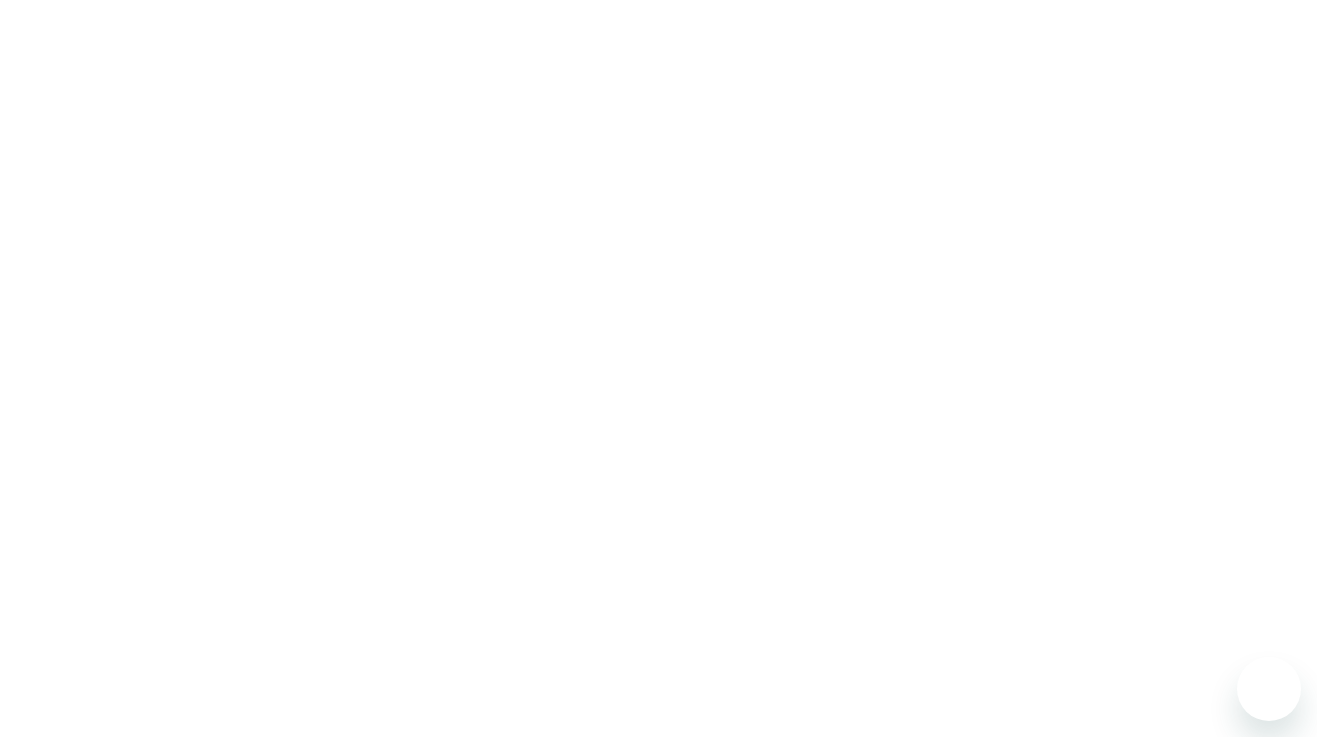 scroll, scrollTop: 0, scrollLeft: 0, axis: both 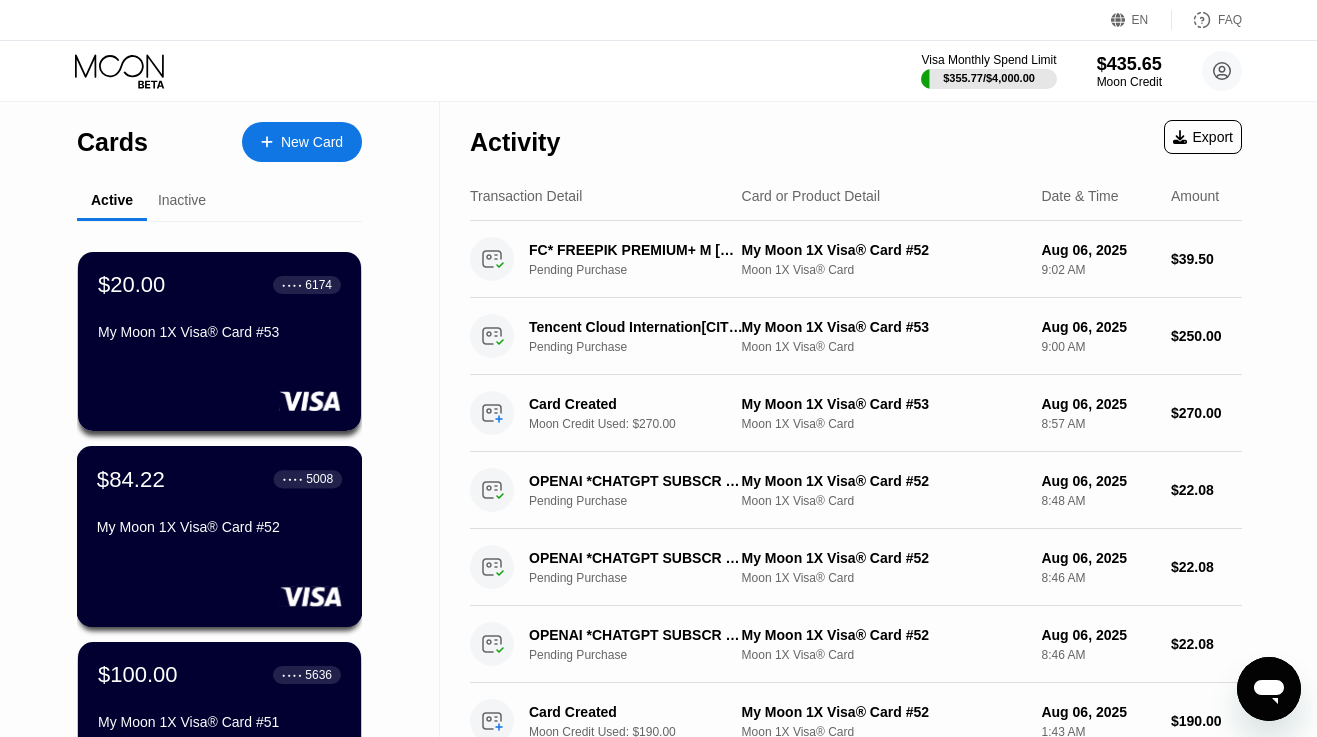 click on "$84.22 ● ● ● ● 5008 My Moon 1X Visa® Card #52" at bounding box center (219, 504) 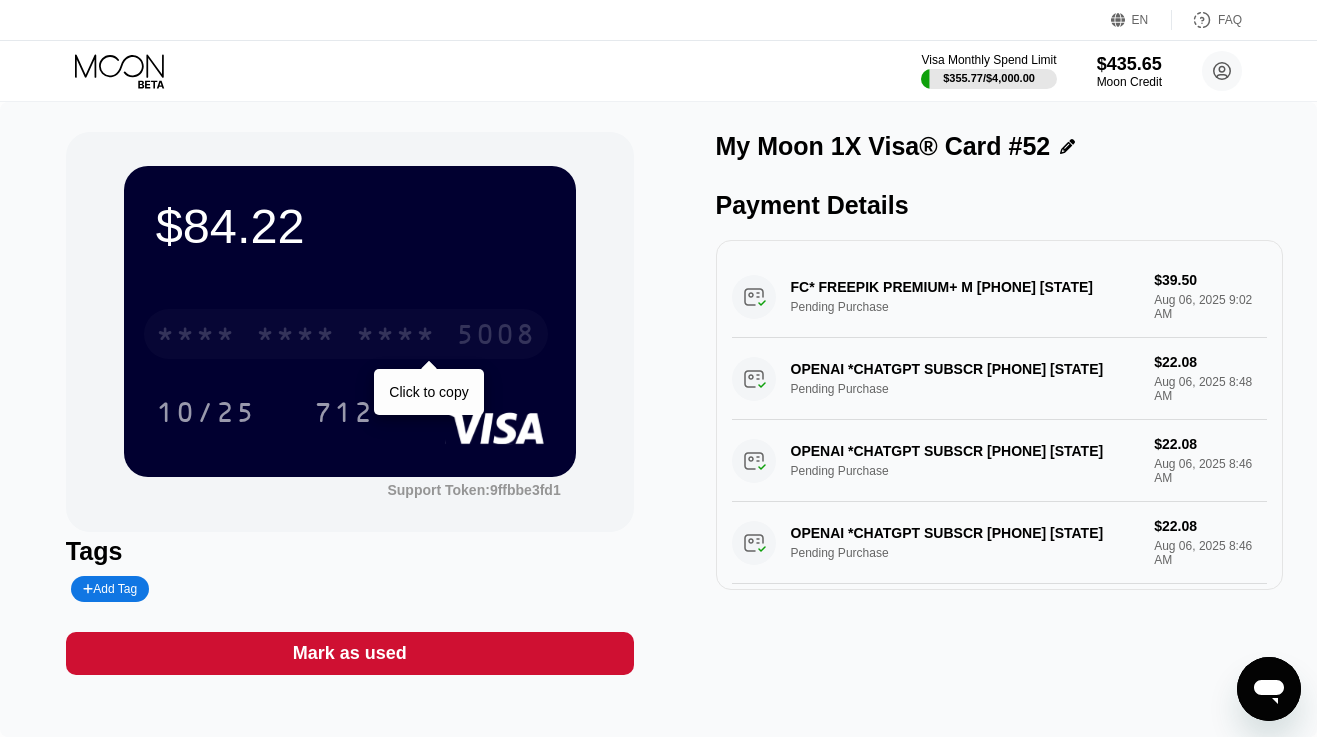 click on "* * * * * * * * * * * * 5008" at bounding box center [346, 334] 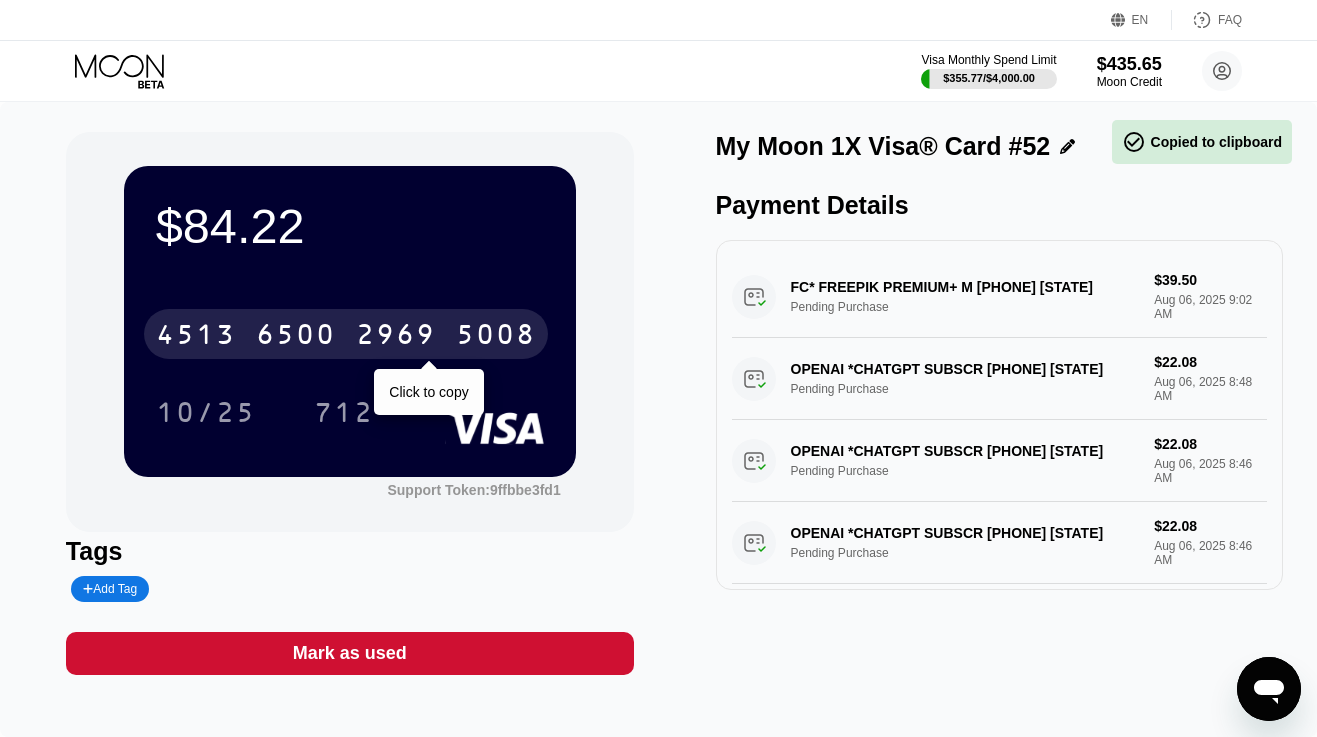 click on "4513 6500 2969 5008" at bounding box center (346, 334) 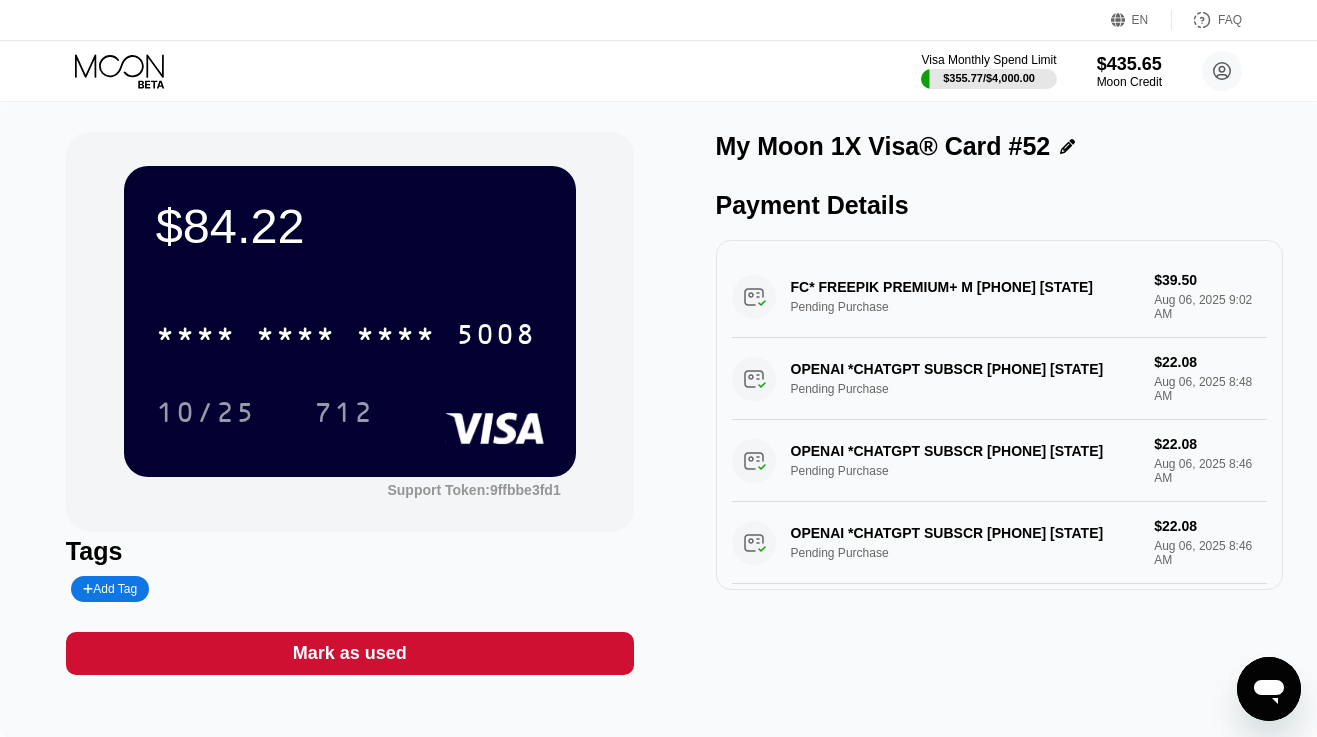click 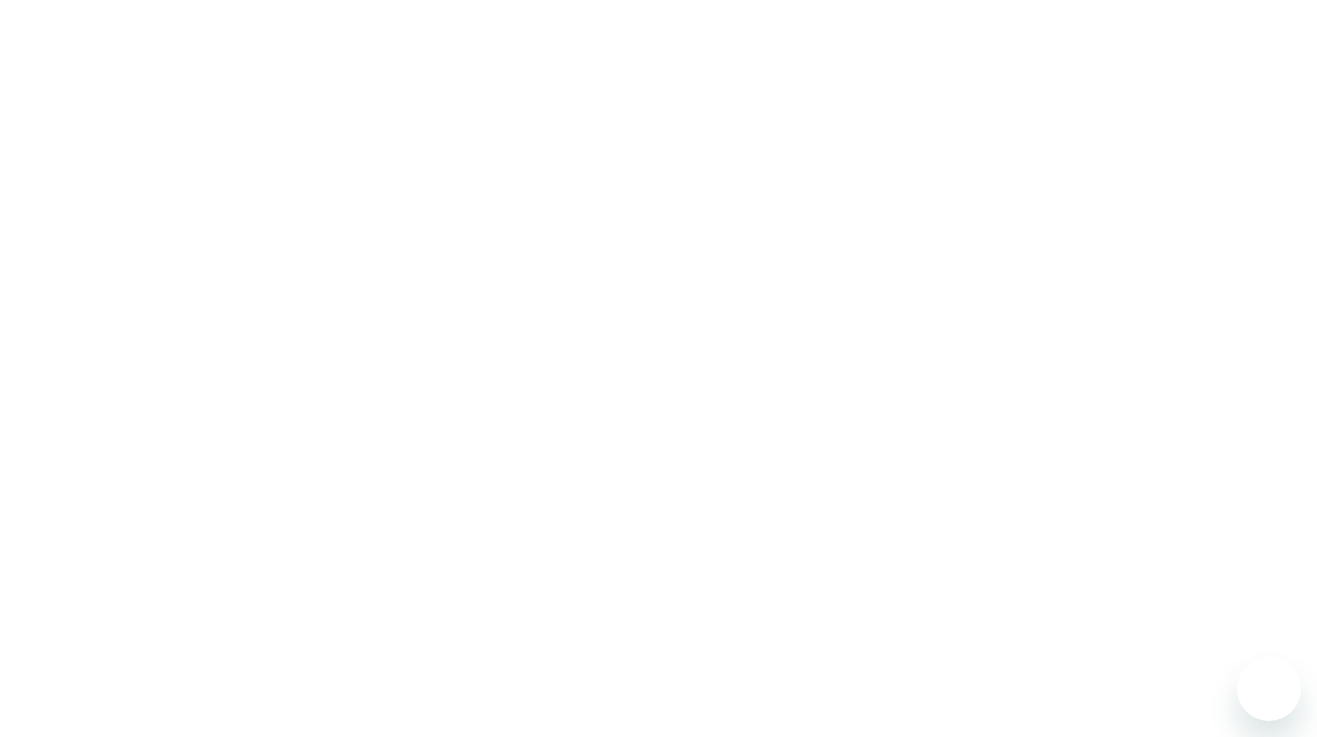 scroll, scrollTop: 0, scrollLeft: 0, axis: both 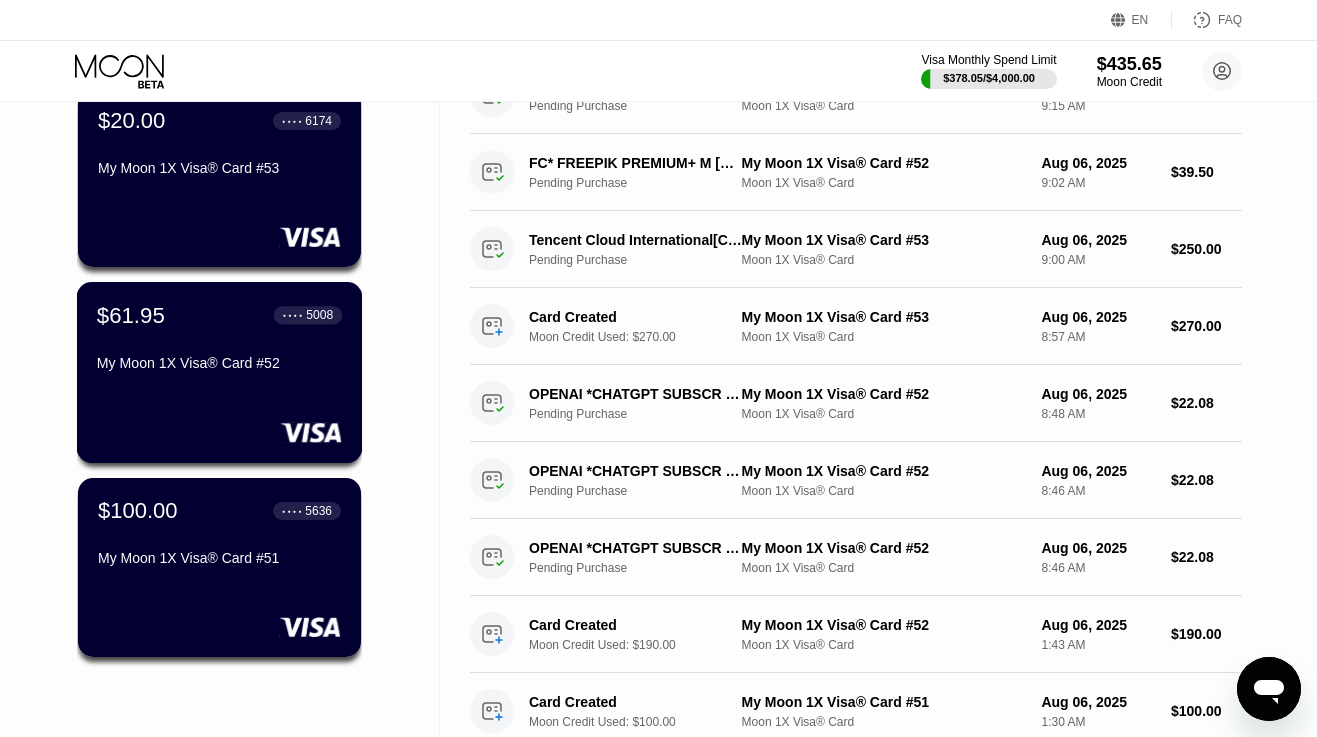 click on "My Moon 1X Visa® Card #52" at bounding box center [219, 363] 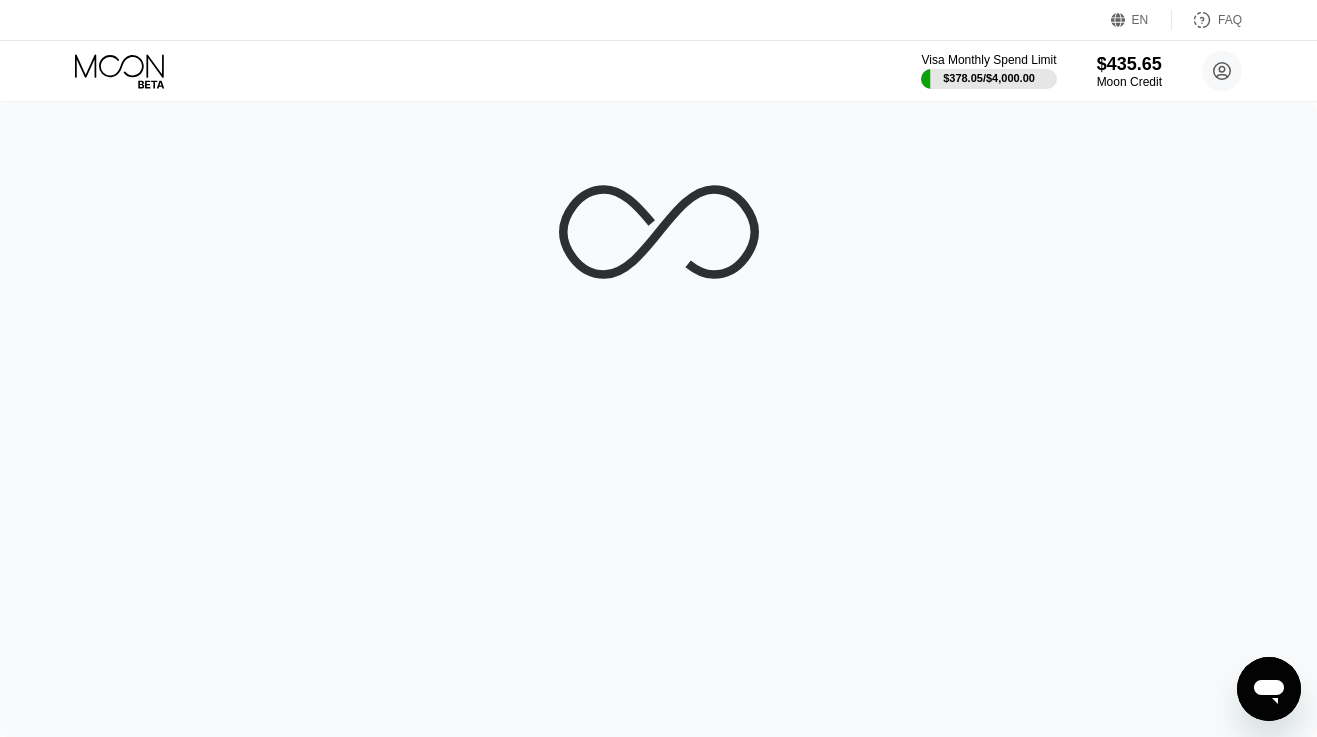 scroll, scrollTop: 0, scrollLeft: 0, axis: both 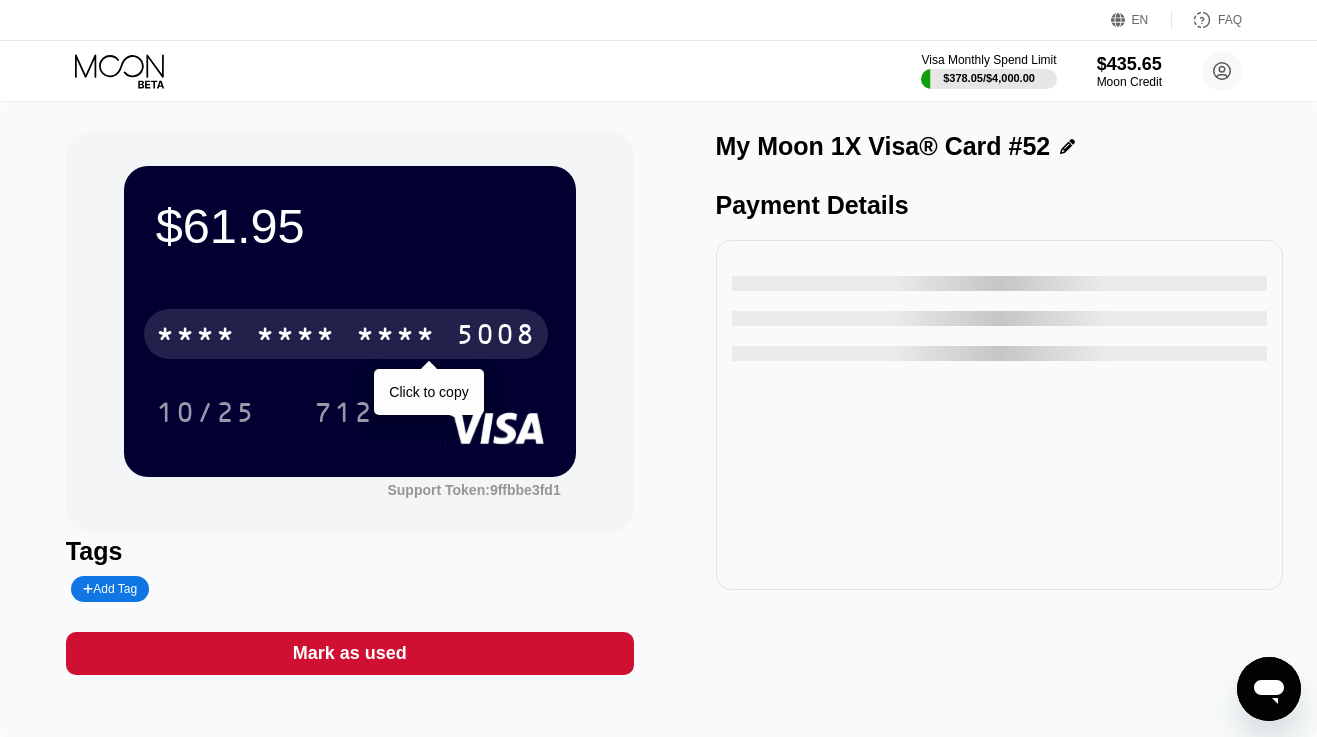 click on "* * * *" at bounding box center [296, 337] 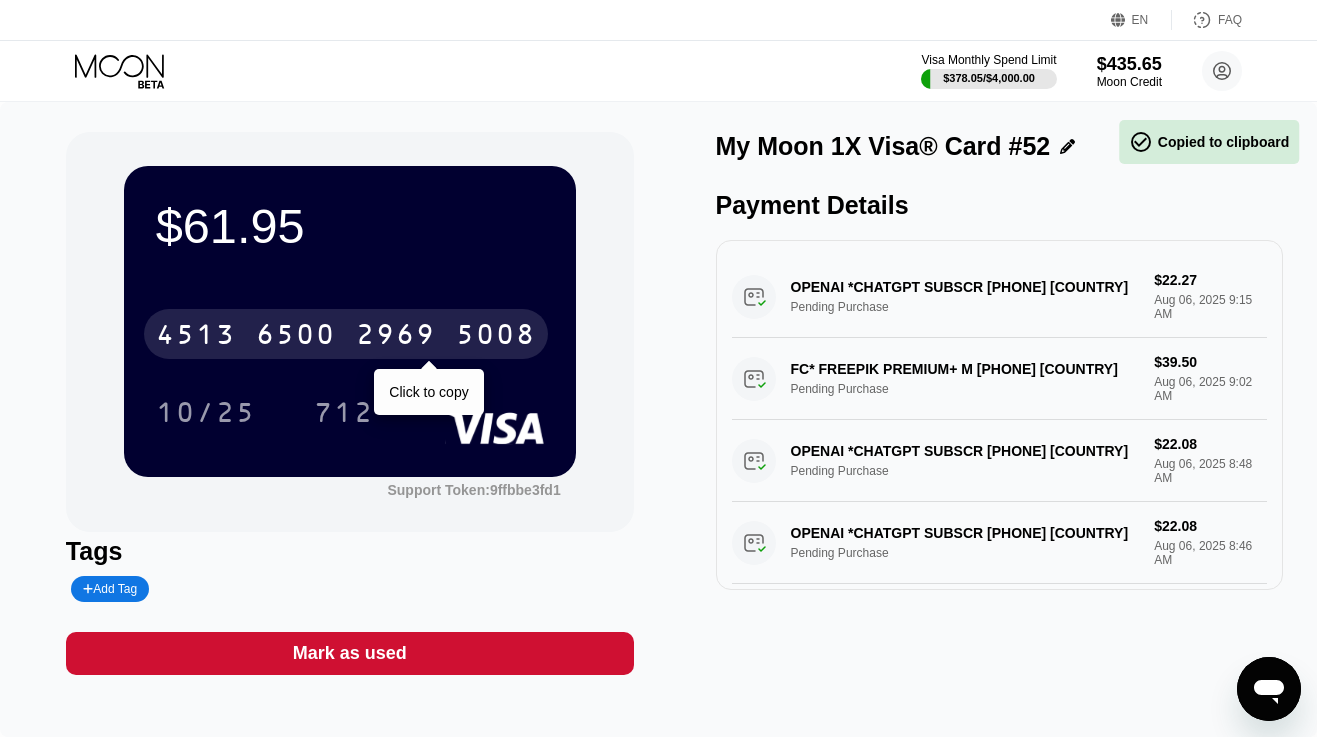 click on "4513 6500 2969 5008" at bounding box center [346, 334] 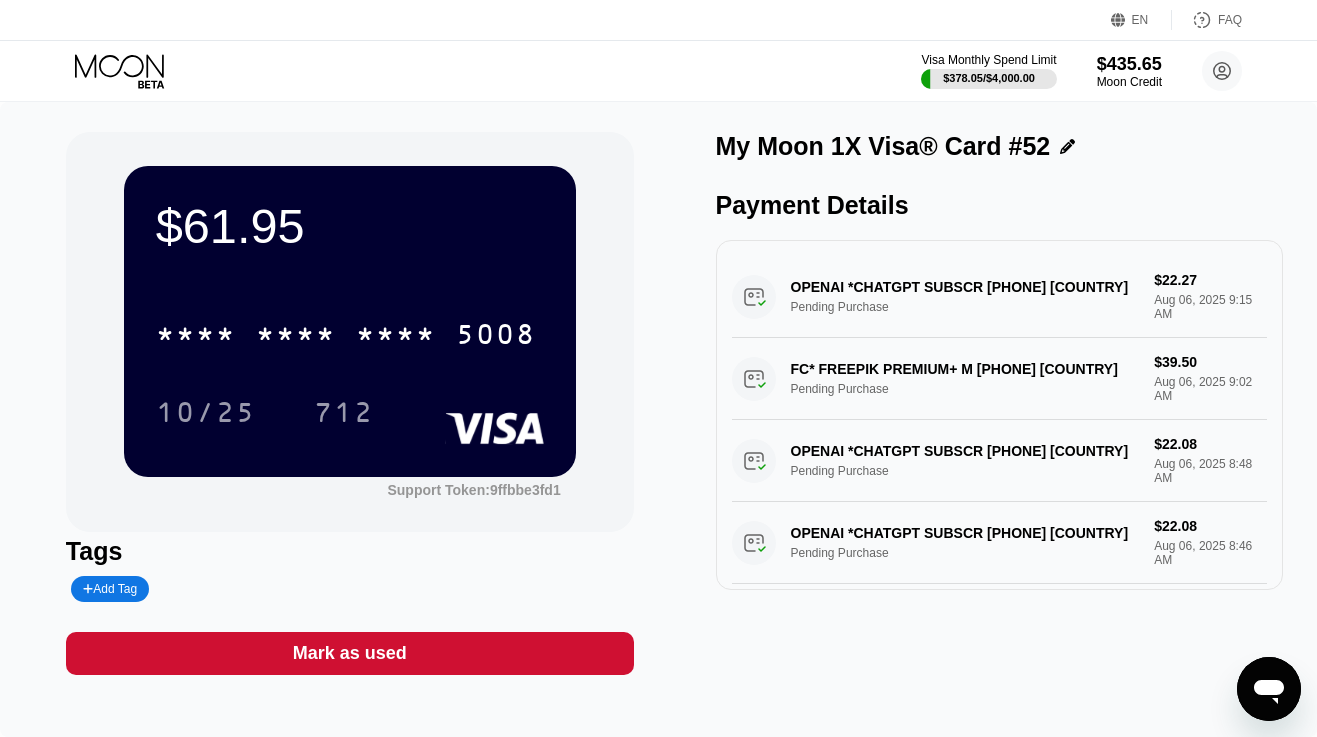 click 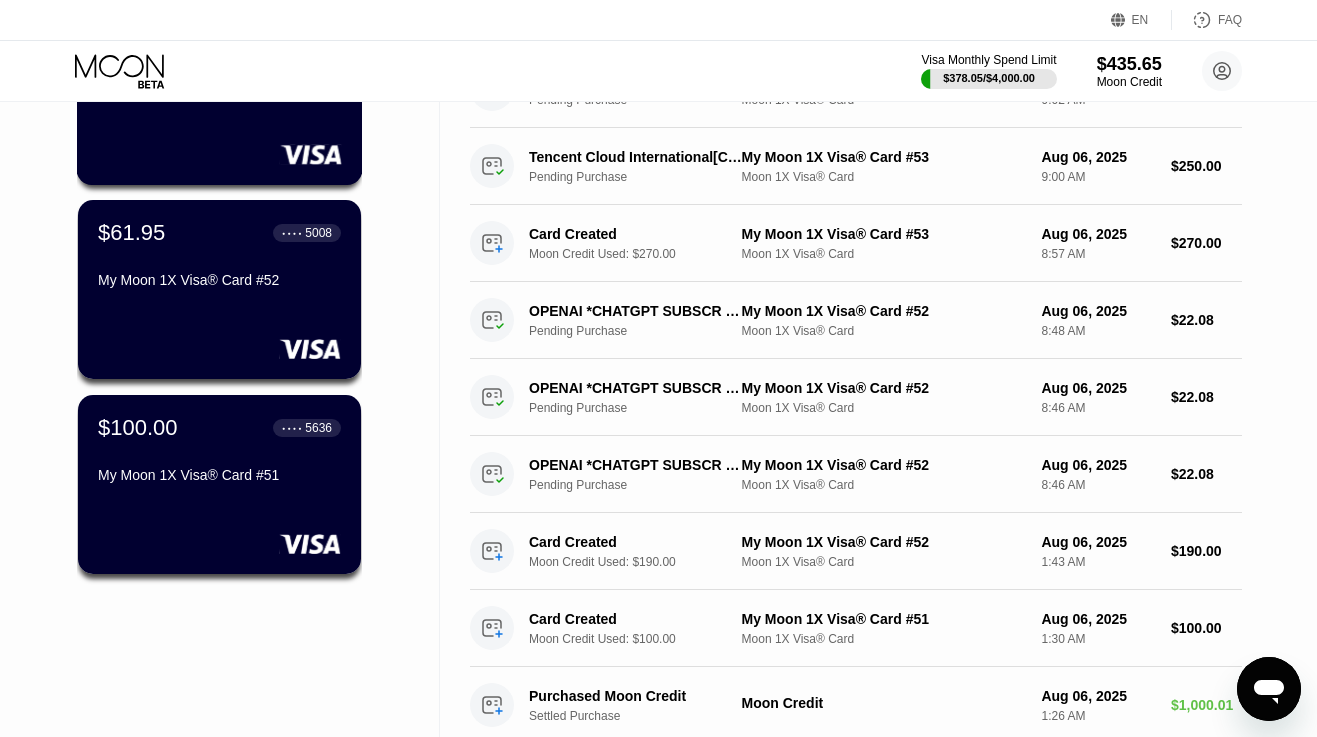 scroll, scrollTop: 496, scrollLeft: 0, axis: vertical 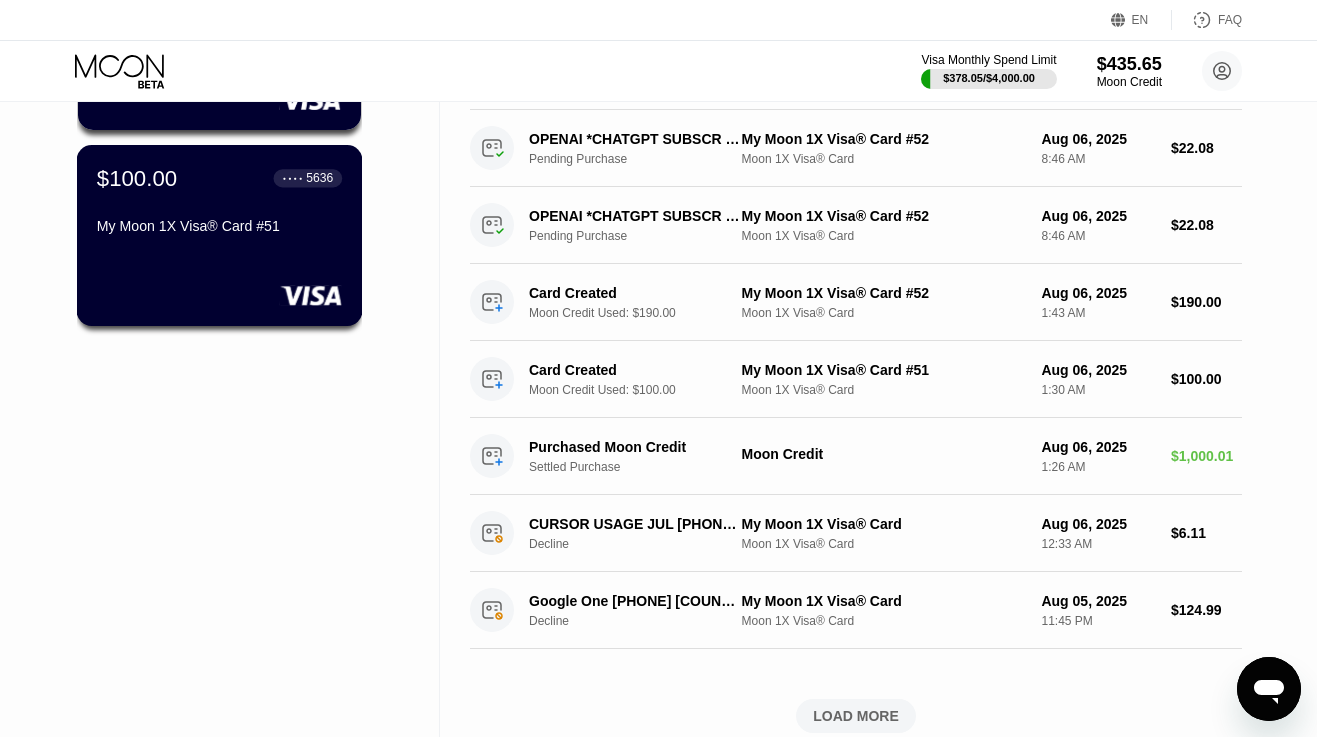 click on "$100.00 ● ● ● ● [CARD] #51" at bounding box center [220, 235] 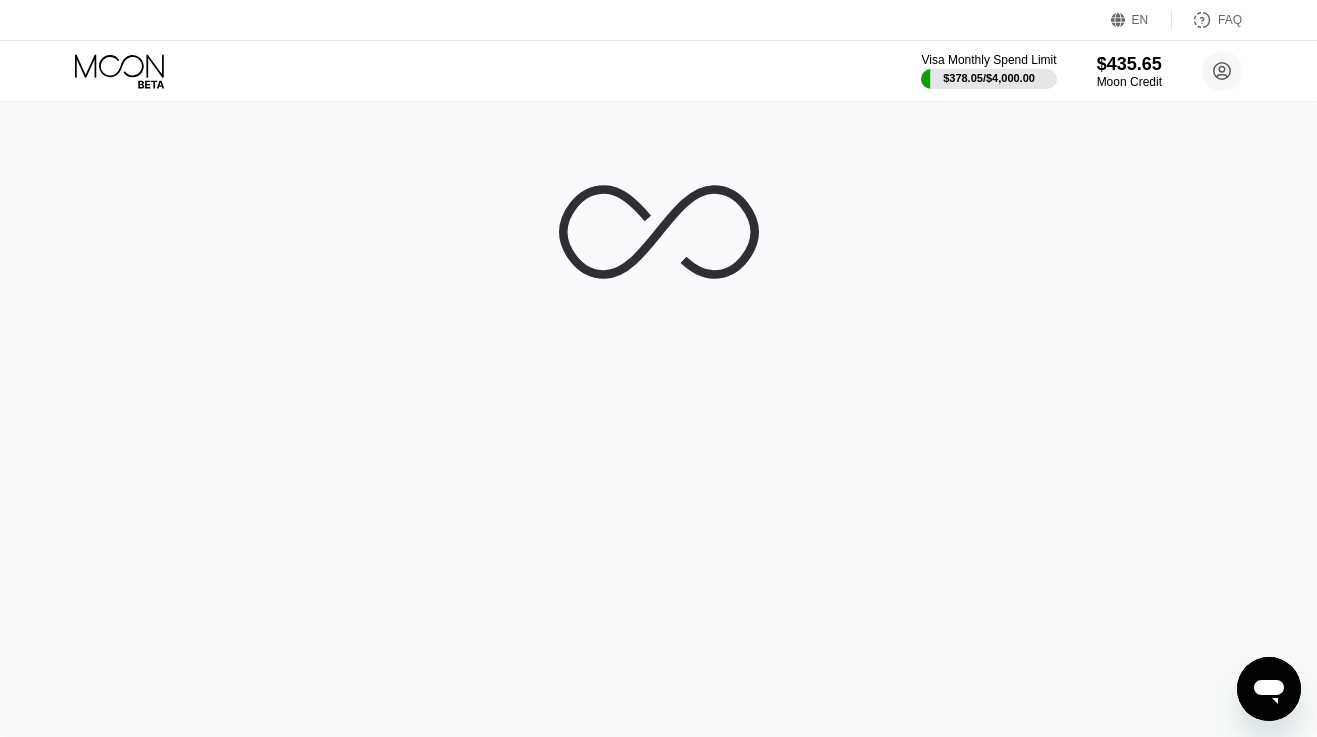scroll, scrollTop: 0, scrollLeft: 0, axis: both 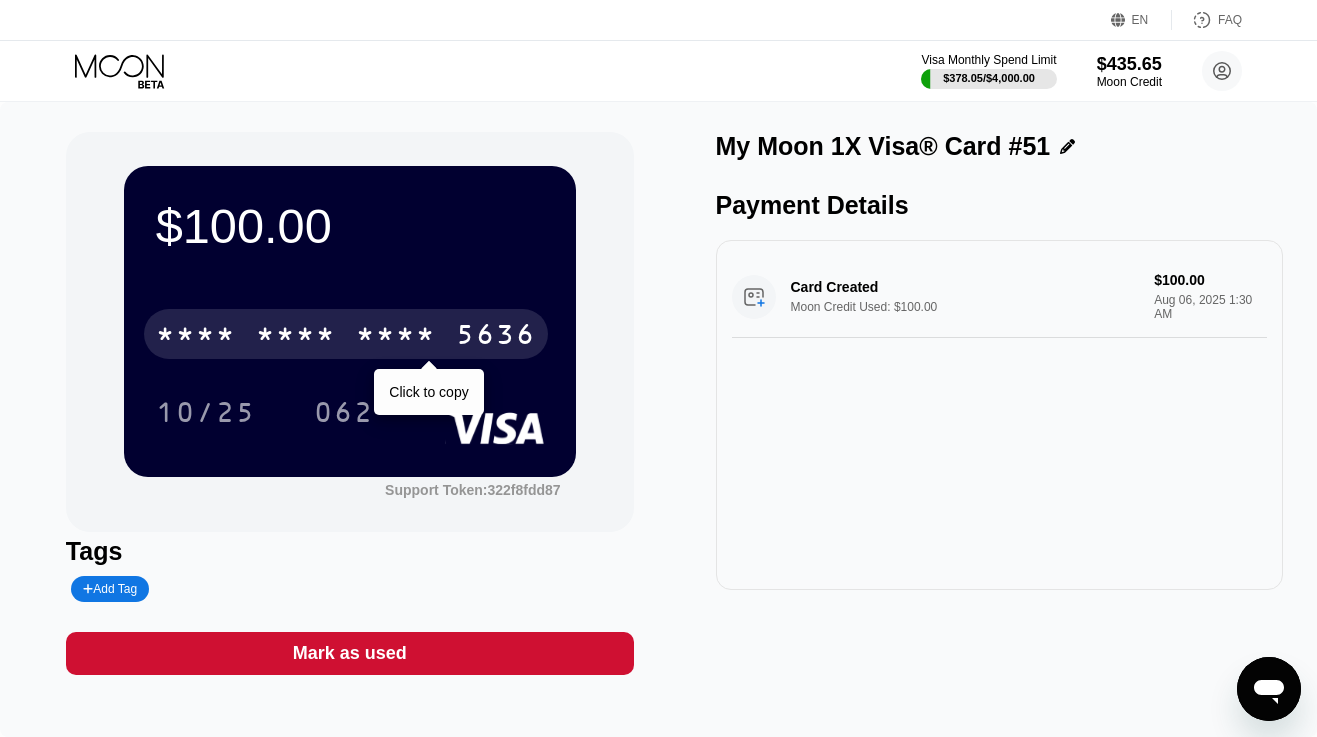 click on "5636" at bounding box center [496, 337] 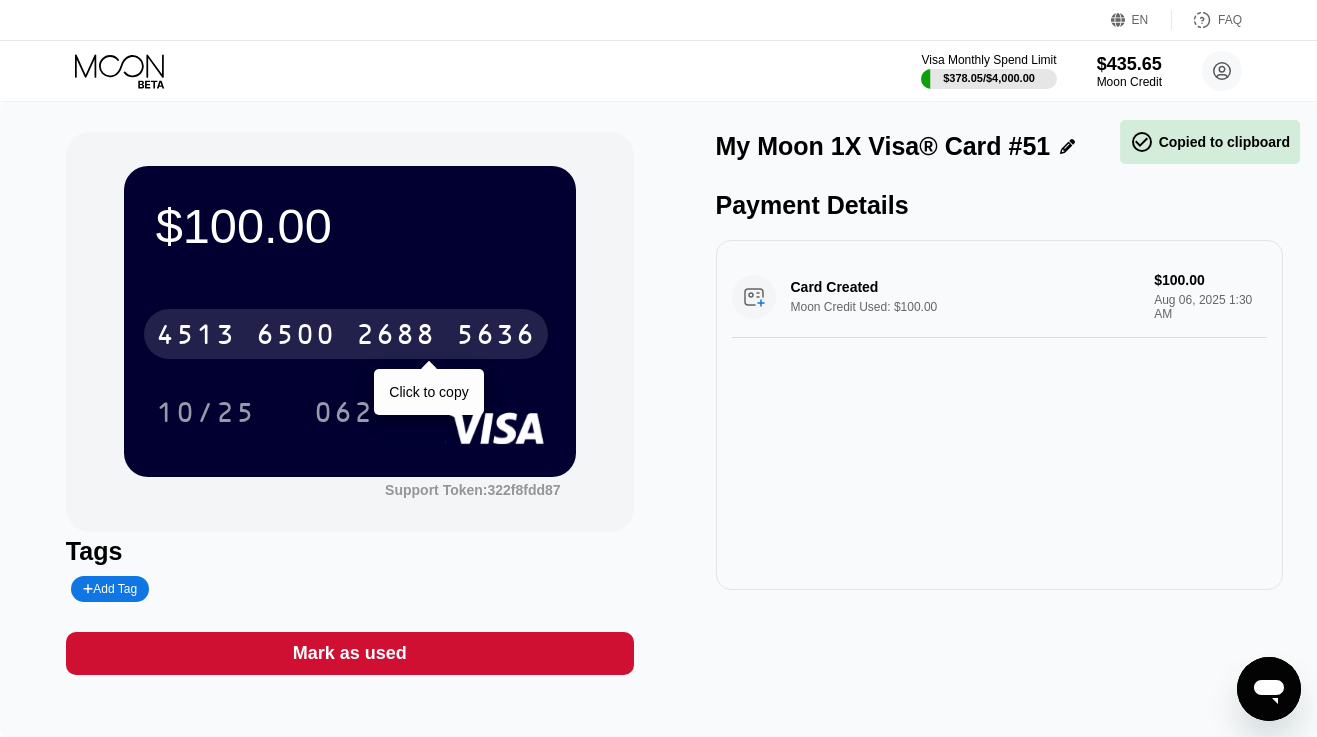 click on "5636" at bounding box center (496, 337) 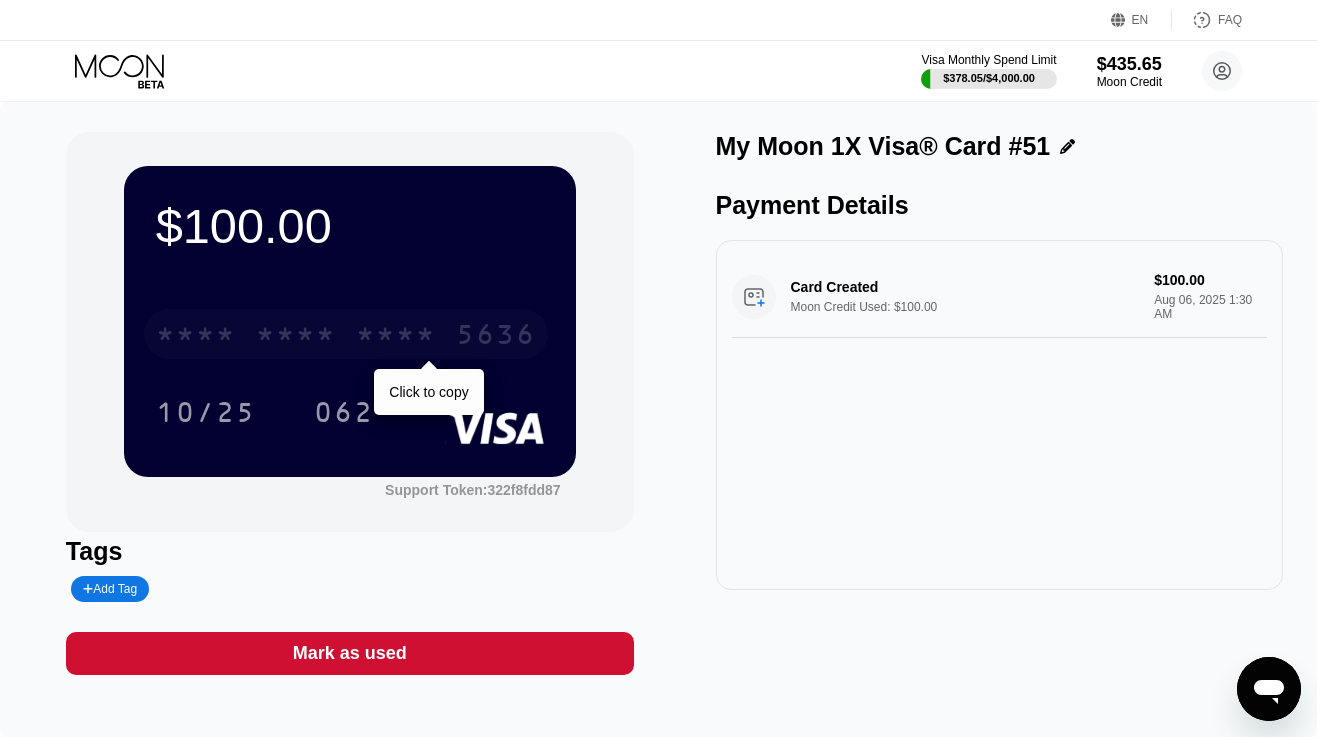 click on "* * * * * * * * * * * * 5636" at bounding box center [346, 334] 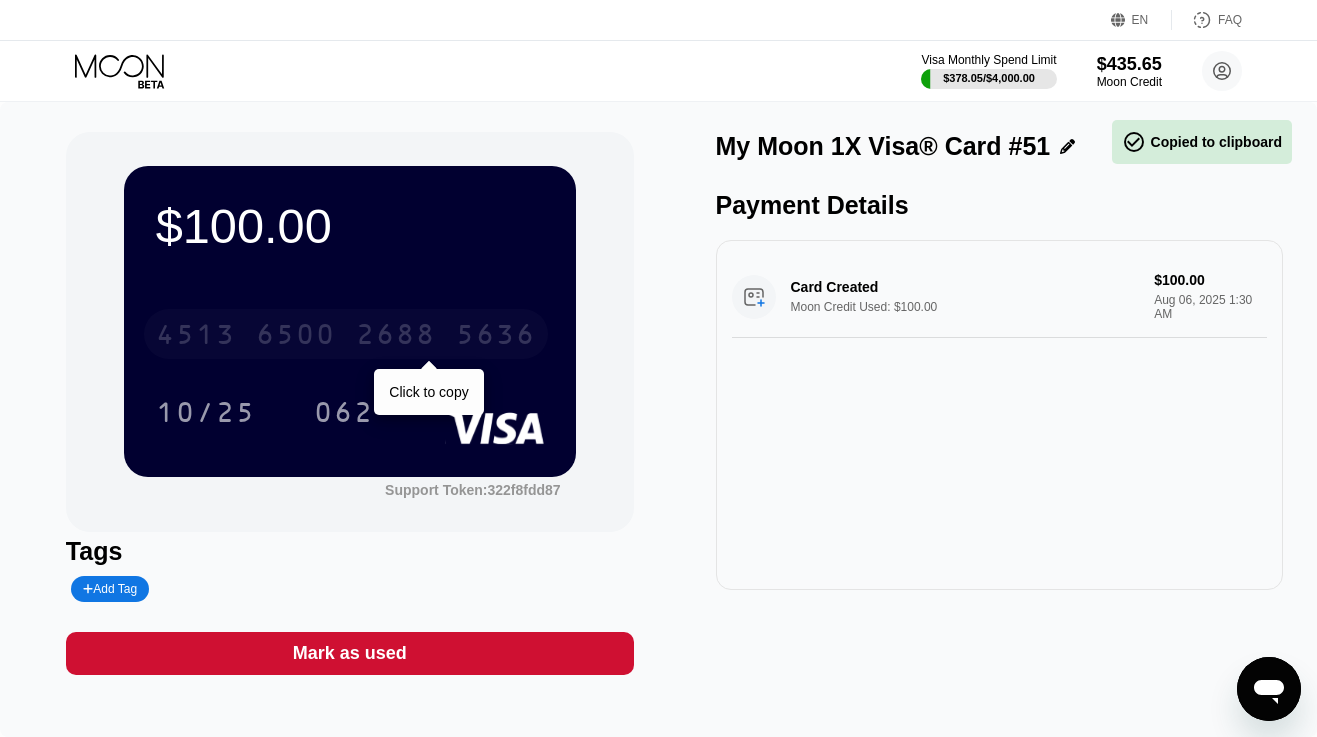 click on "6500" at bounding box center [296, 337] 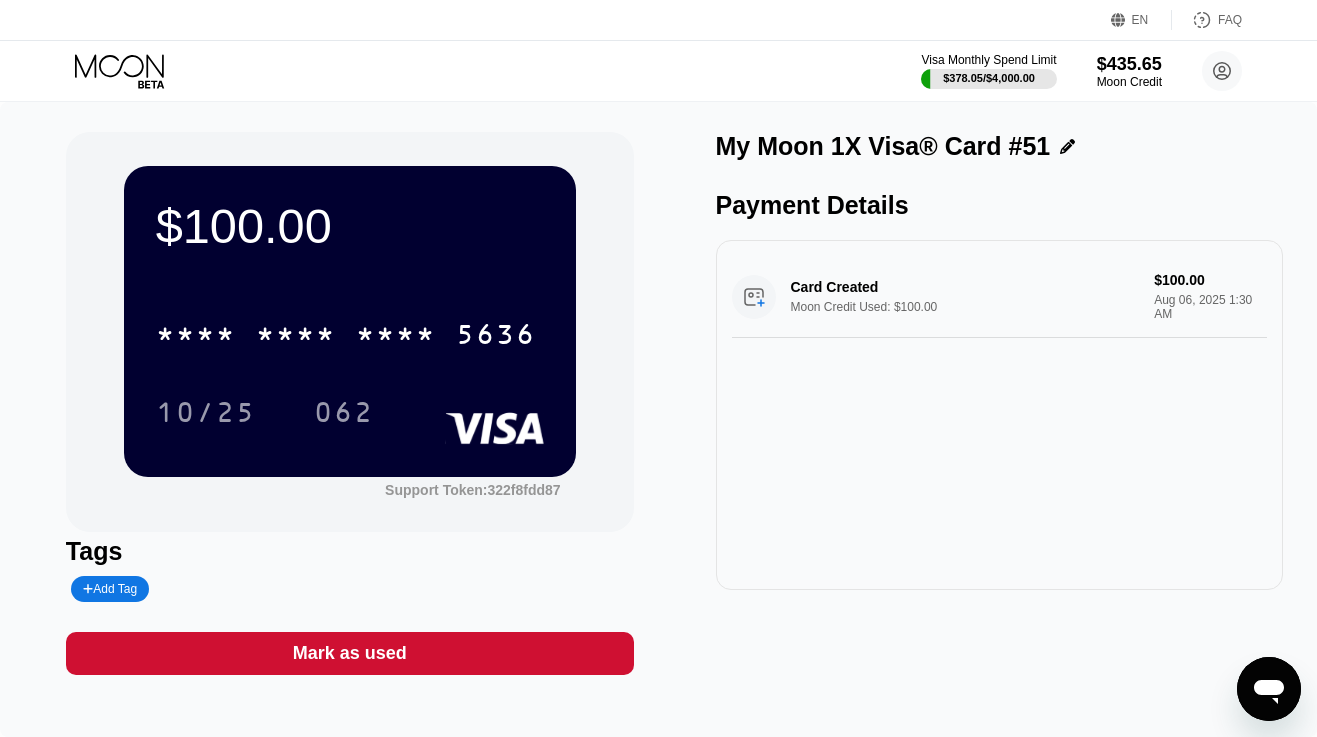 click 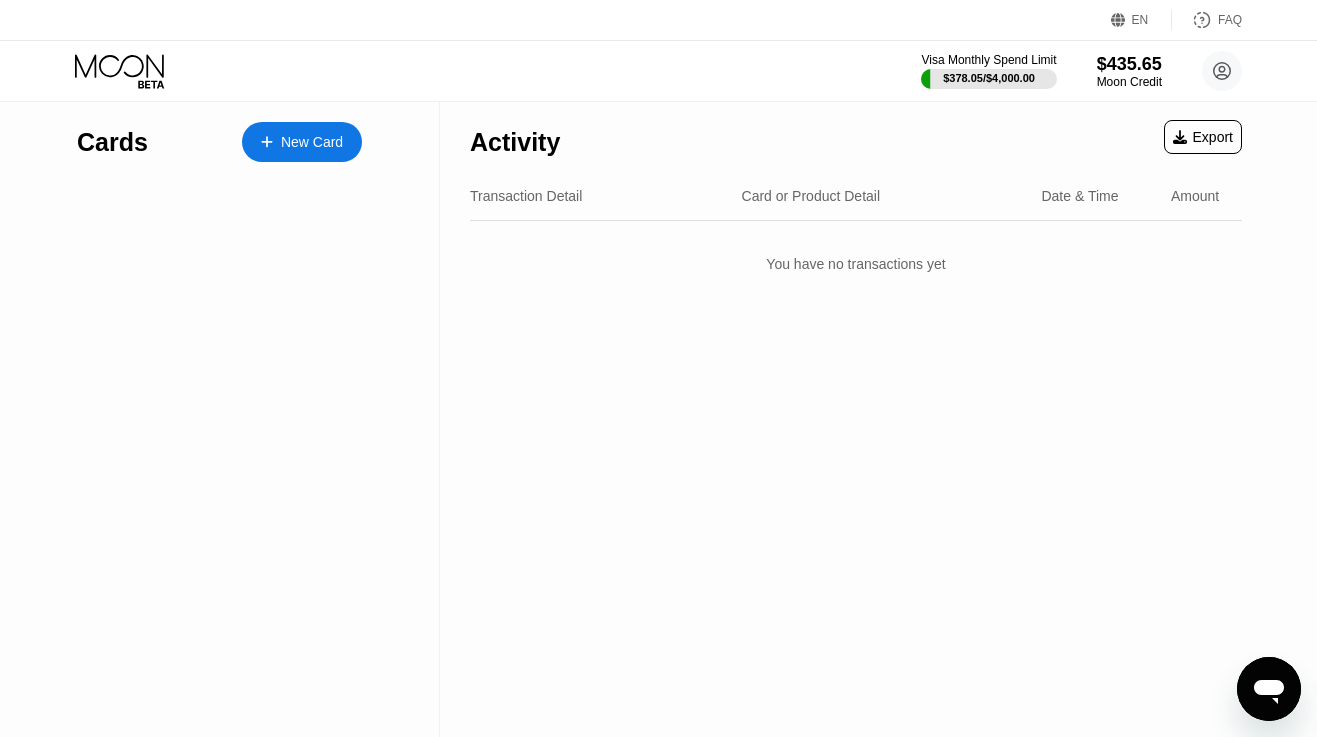 click 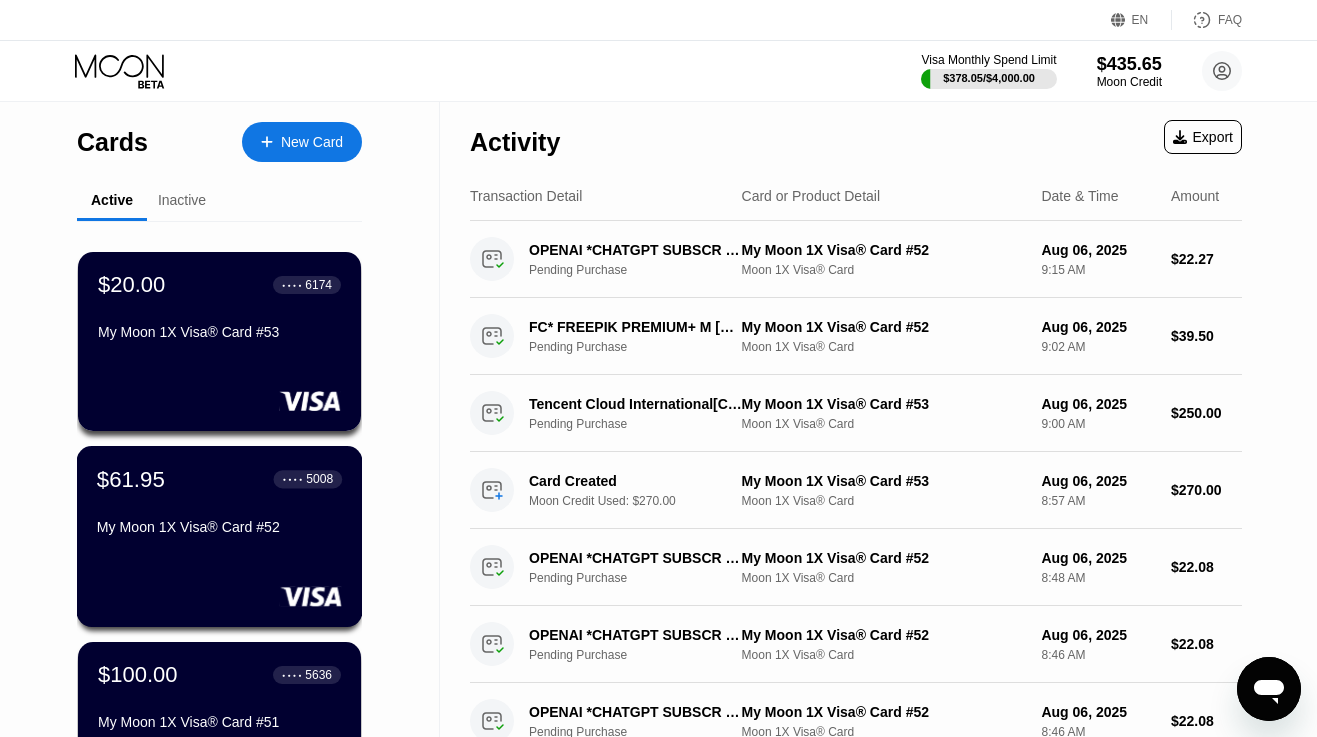 click on "My Moon 1X Visa® Card #52" at bounding box center [219, 527] 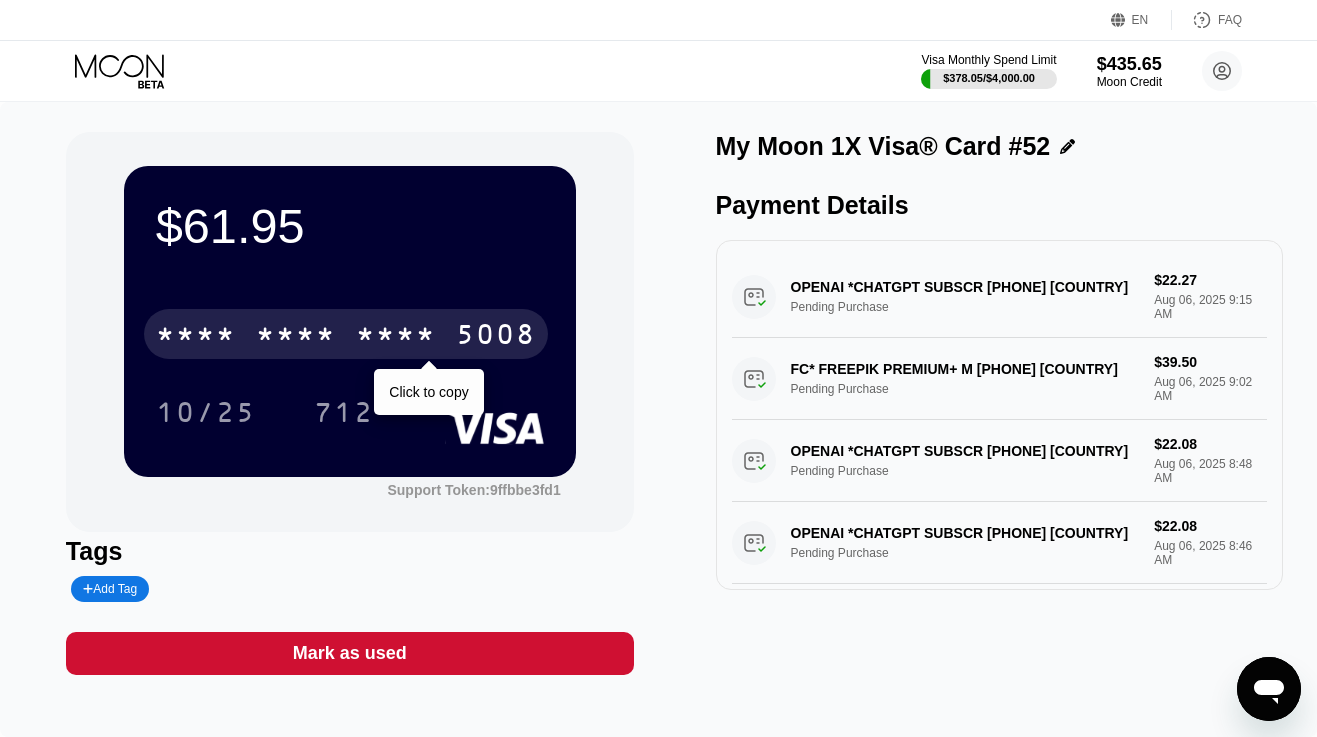 click on "* * * * * * * * * * * * 5008" at bounding box center (346, 334) 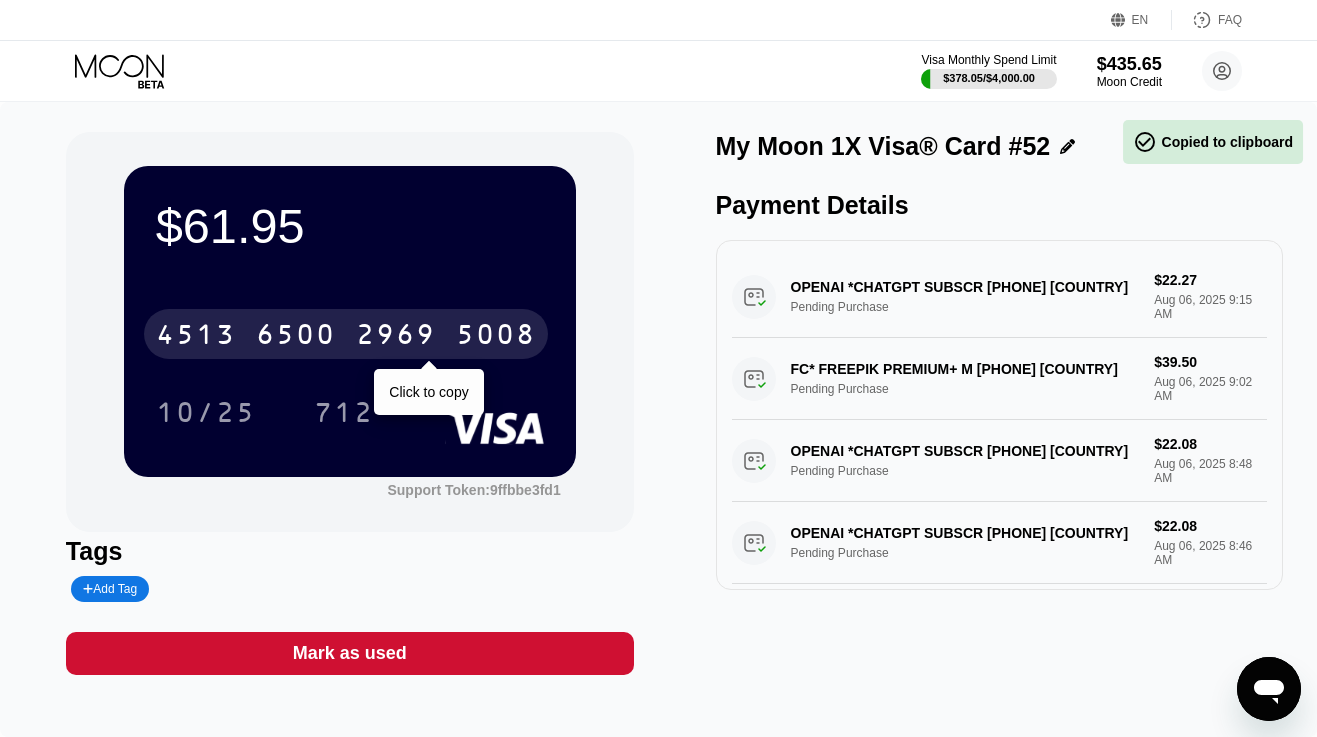 click on "4513 6500 2969 5008" at bounding box center [346, 334] 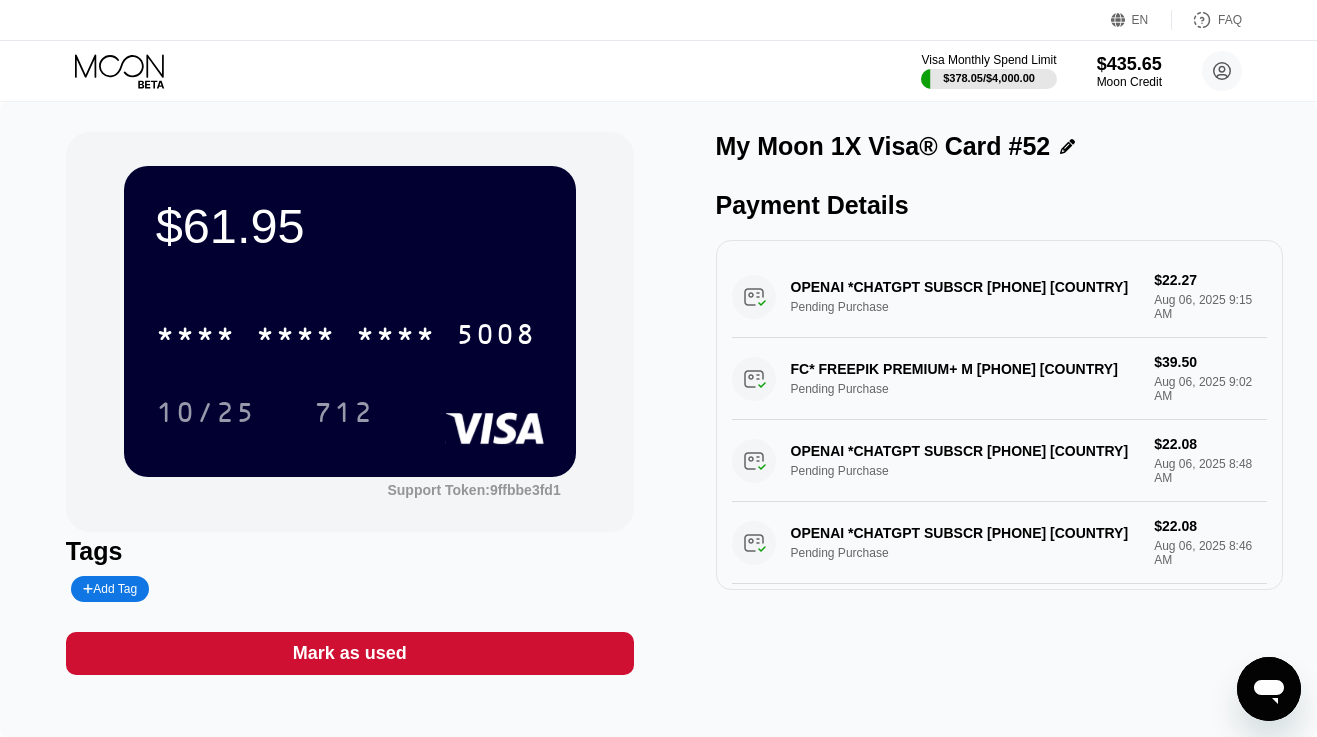 click 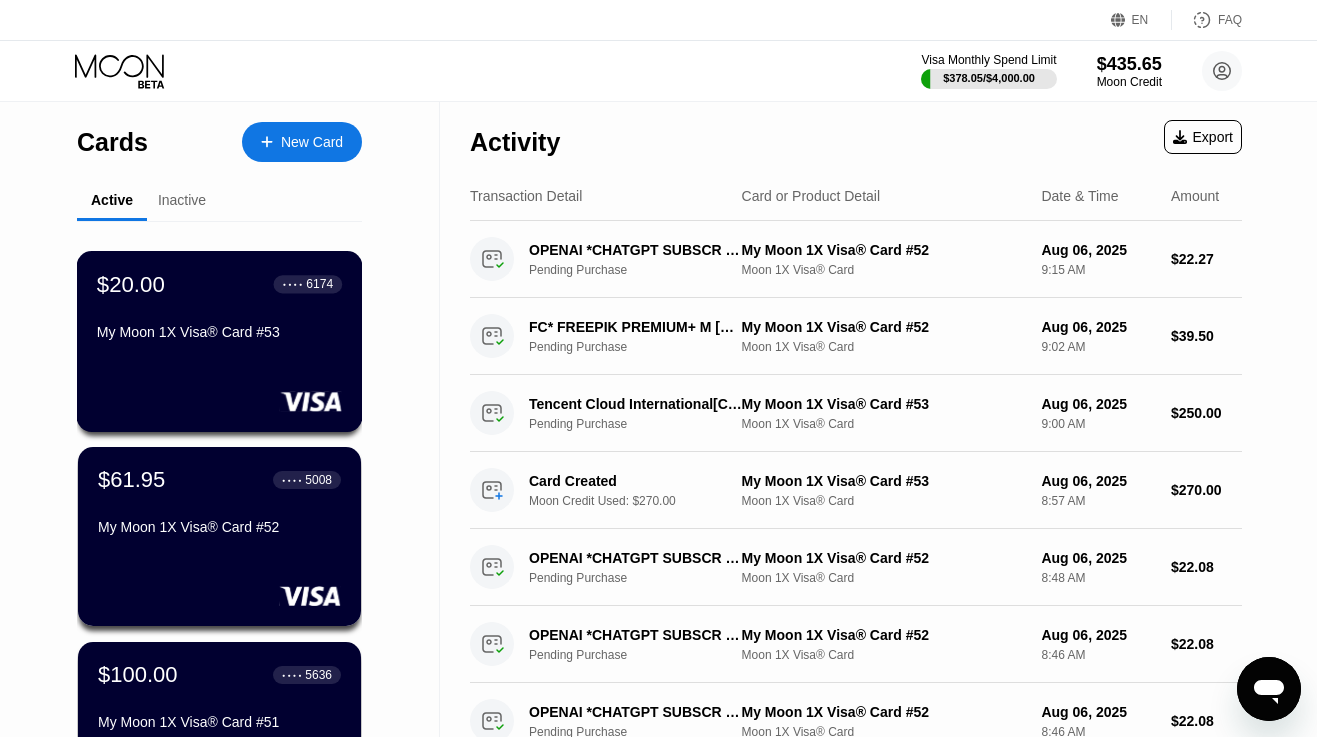 scroll, scrollTop: 177, scrollLeft: 0, axis: vertical 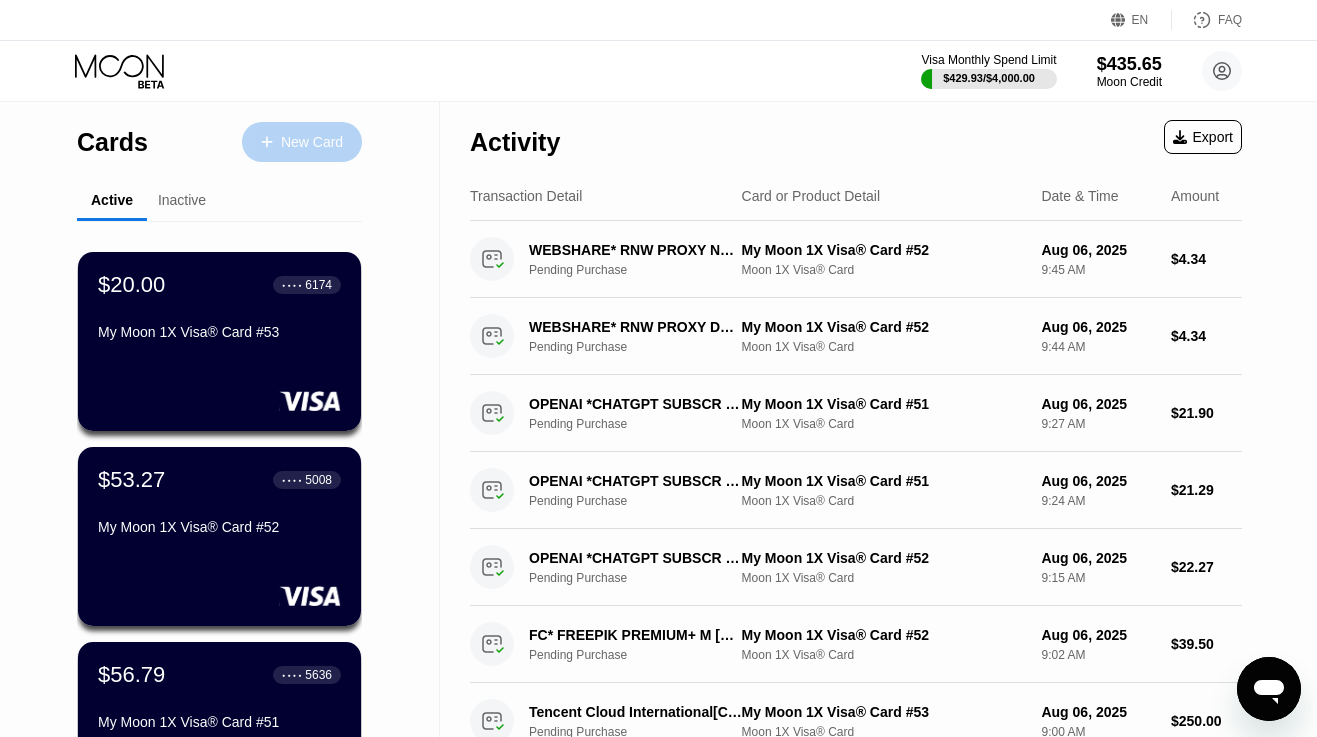 click on "New Card" at bounding box center [312, 142] 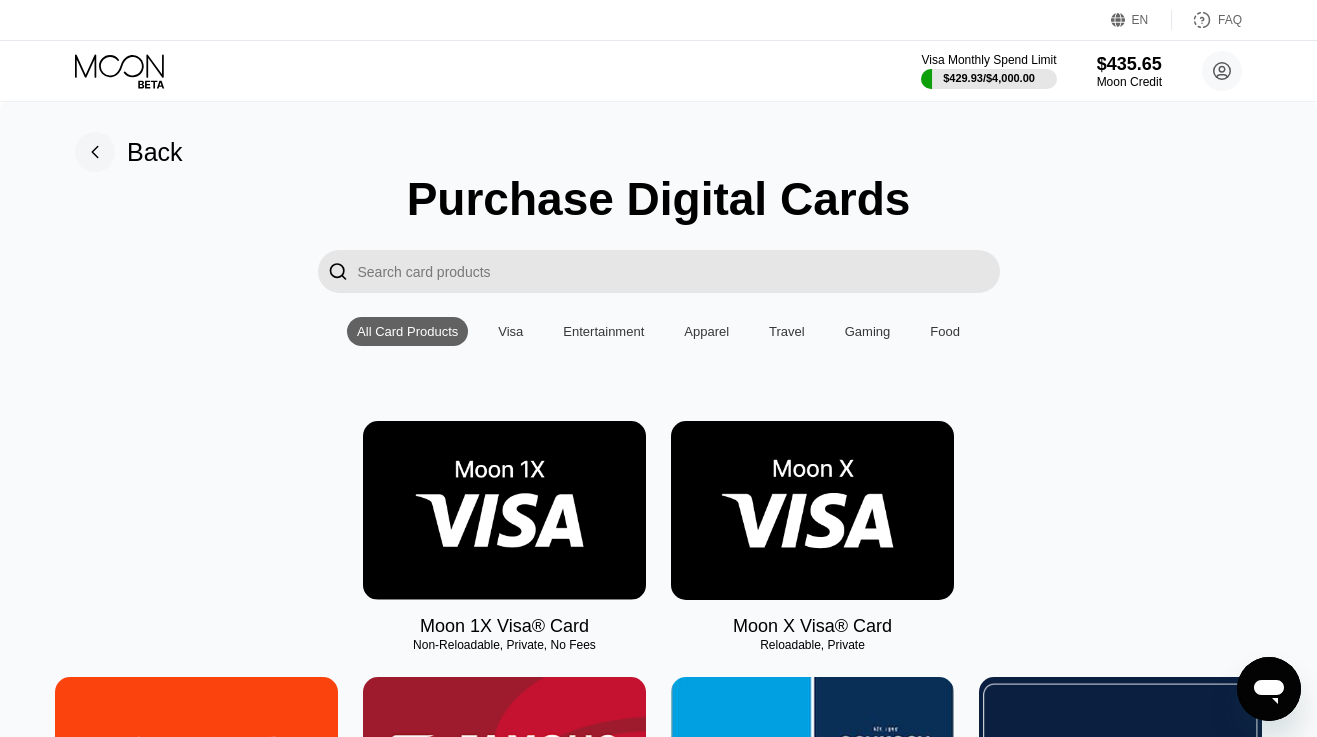 click at bounding box center (504, 510) 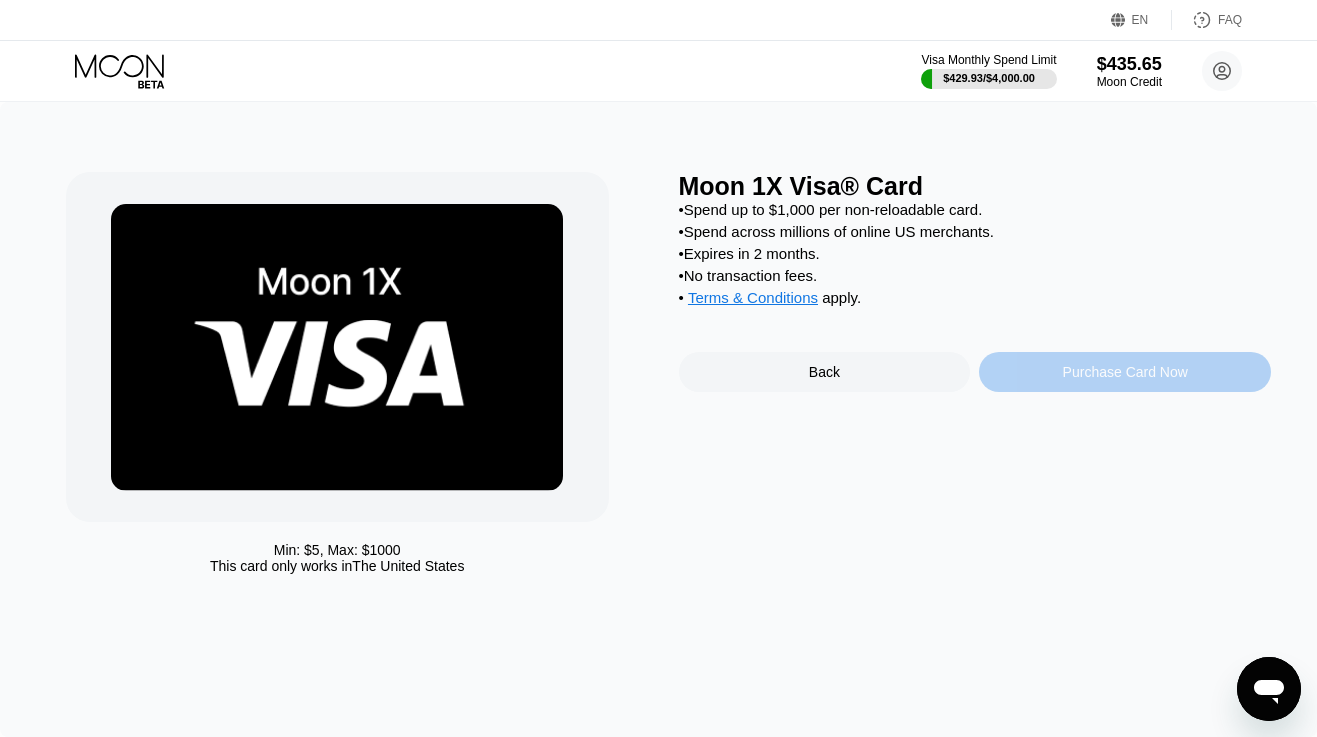 click on "Purchase Card Now" at bounding box center (1125, 372) 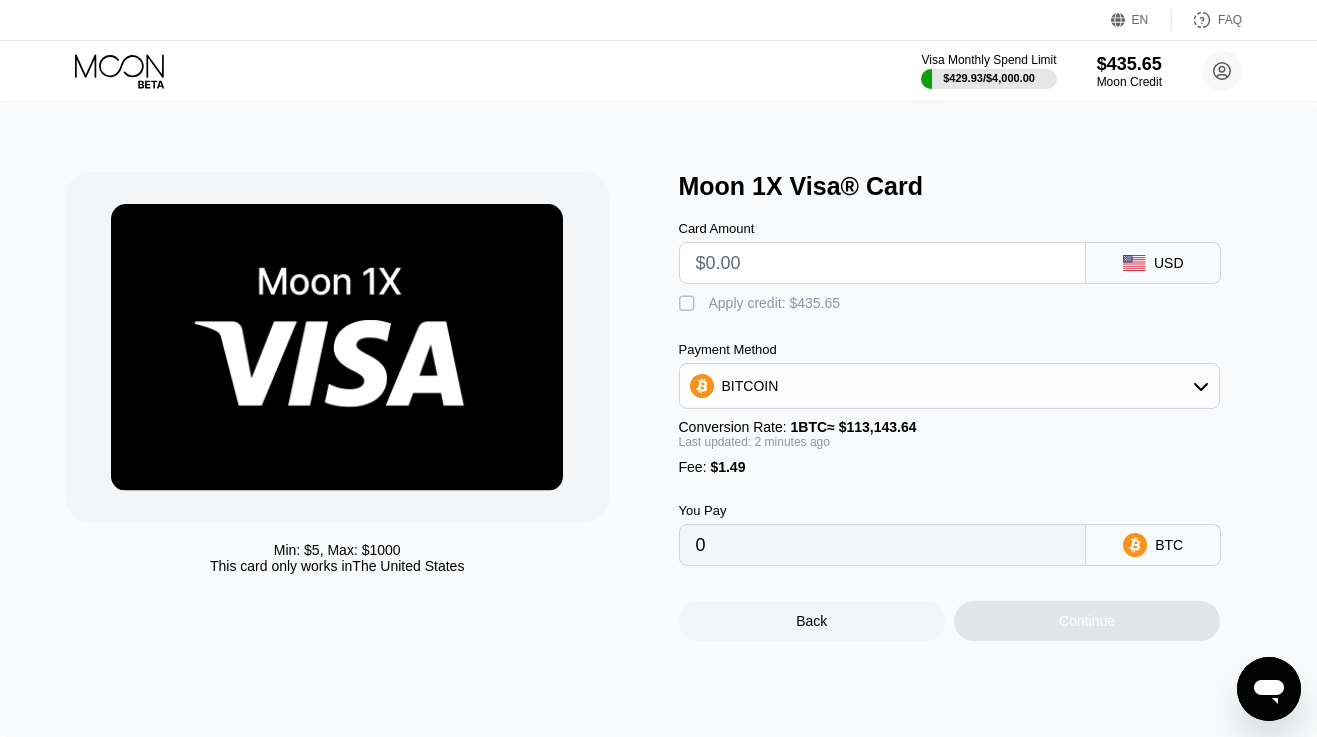 click at bounding box center [883, 263] 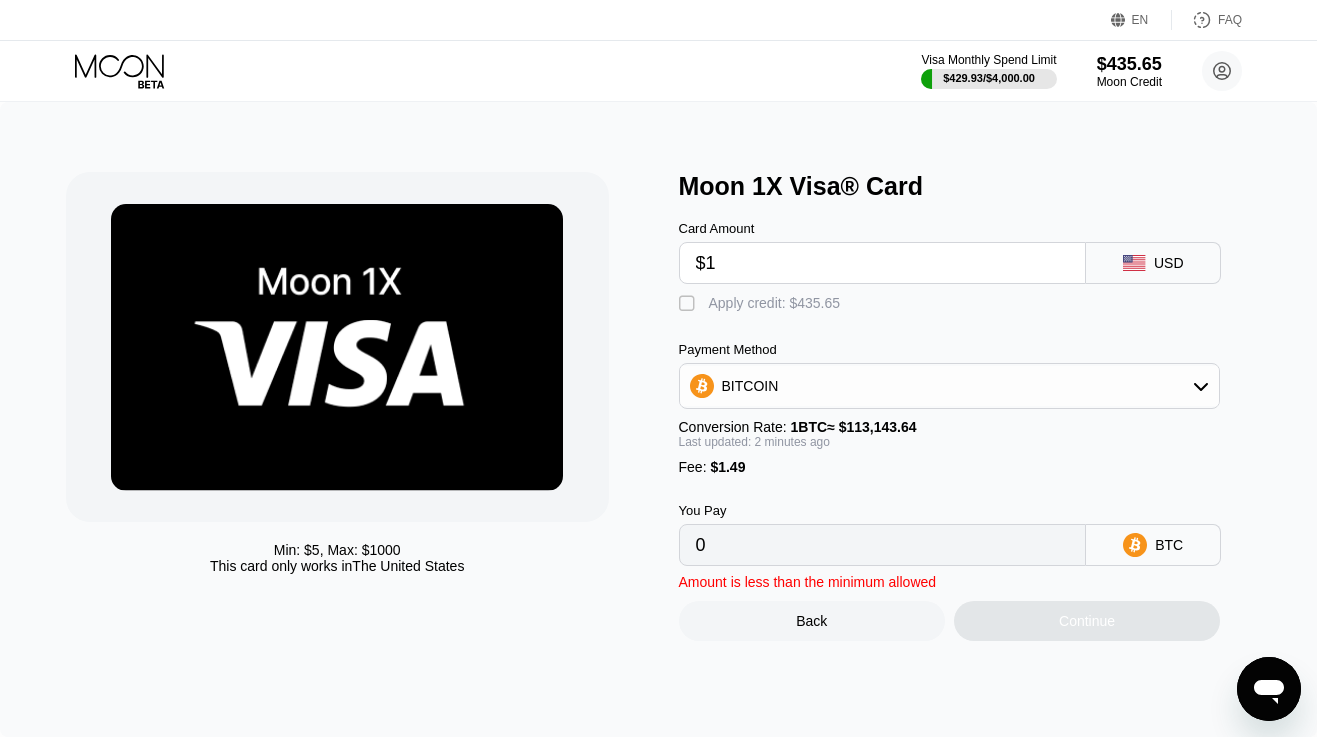 type on "0.00002201" 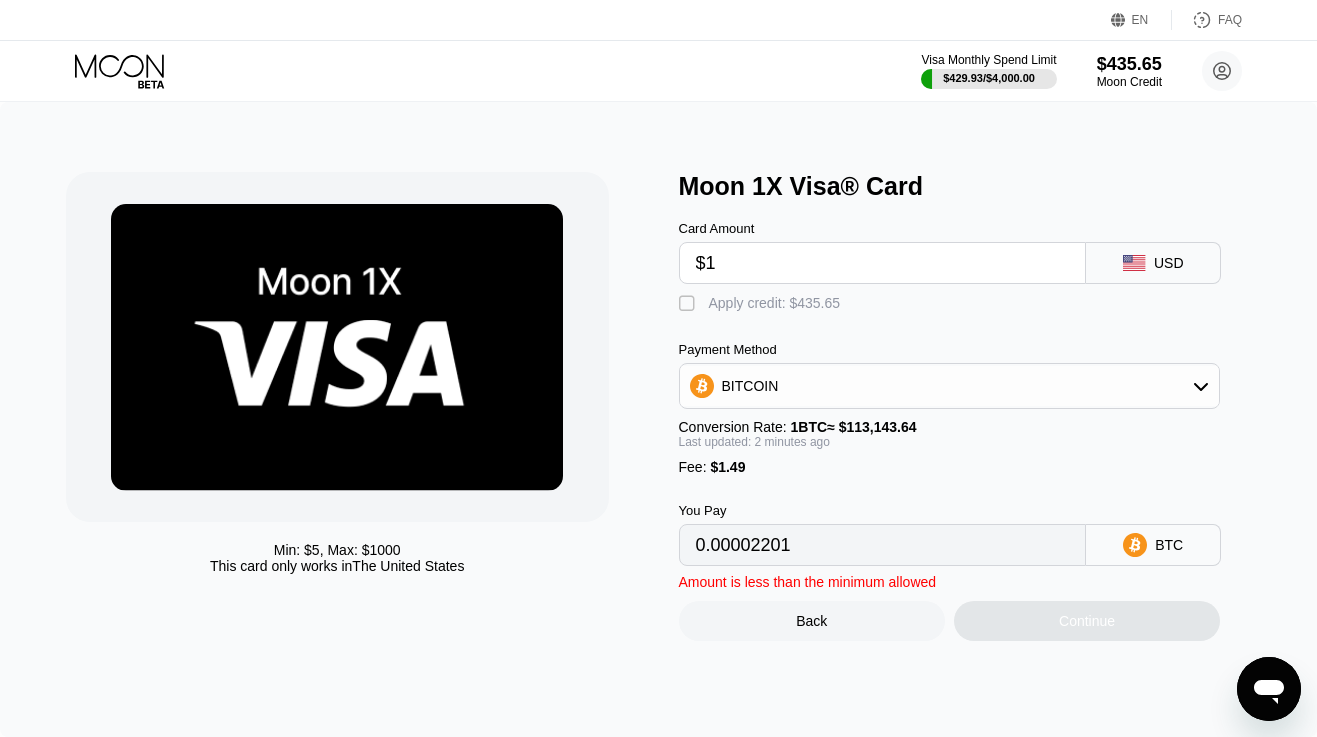 type on "$19" 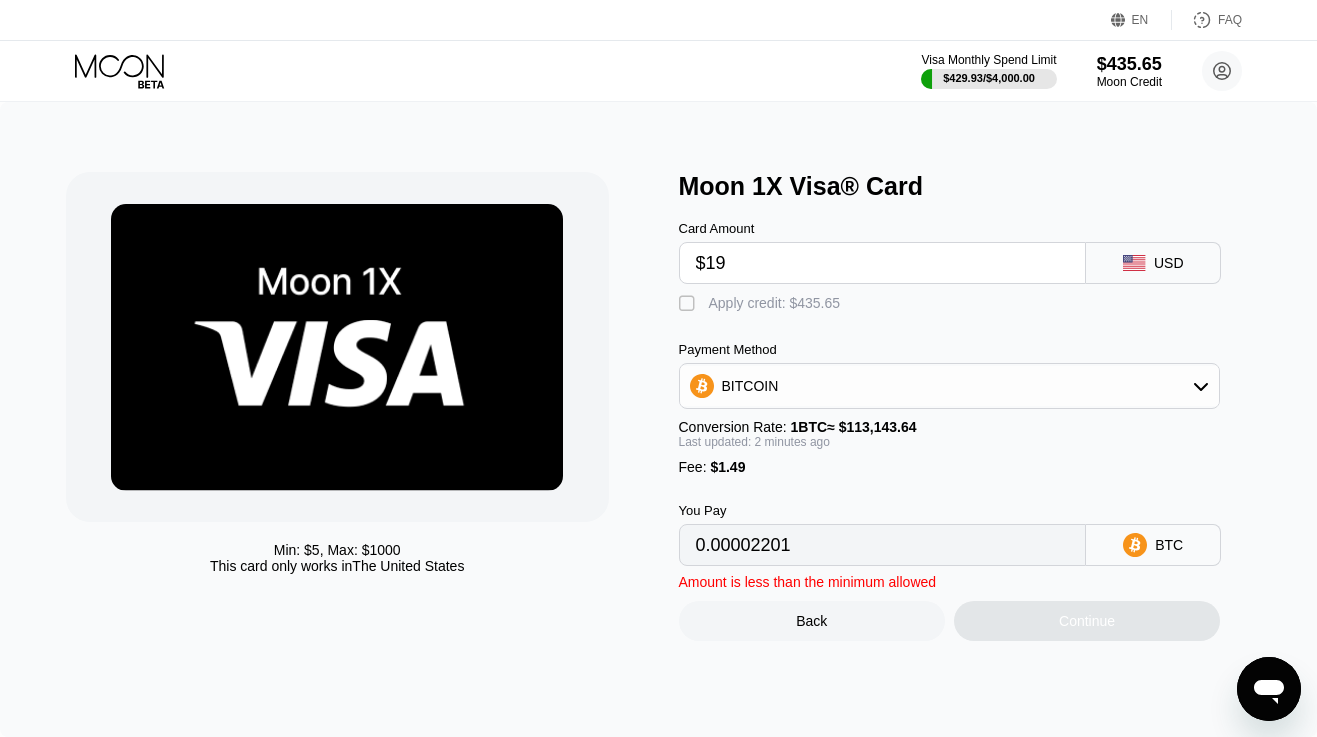 type on "0.00018110" 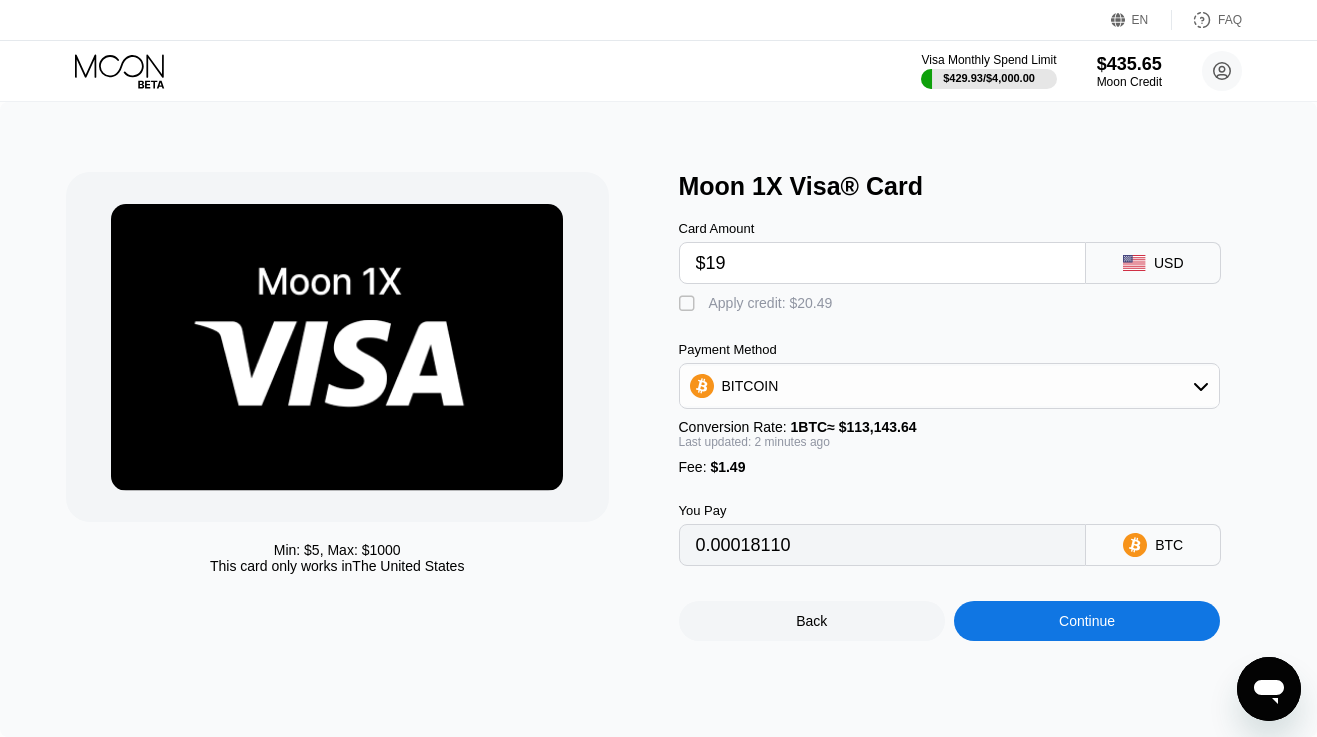 type on "$190" 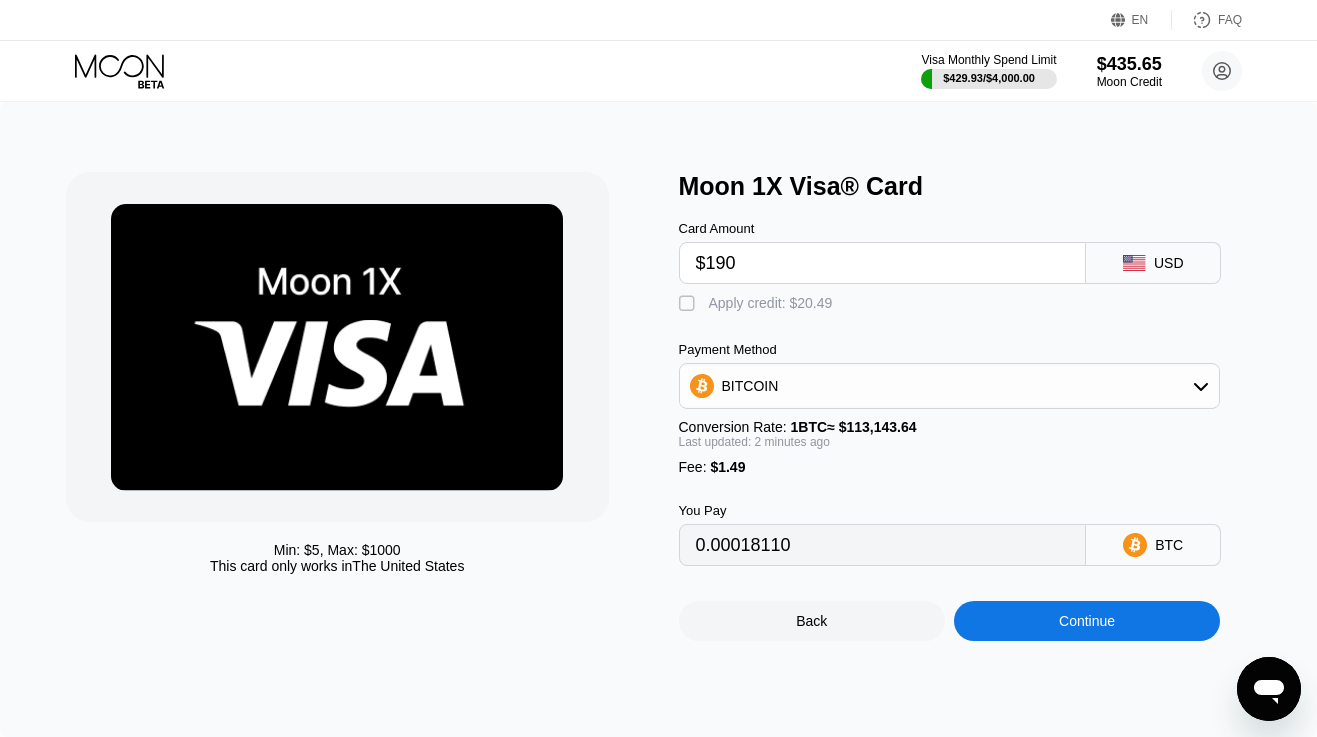 type on "0.00169246" 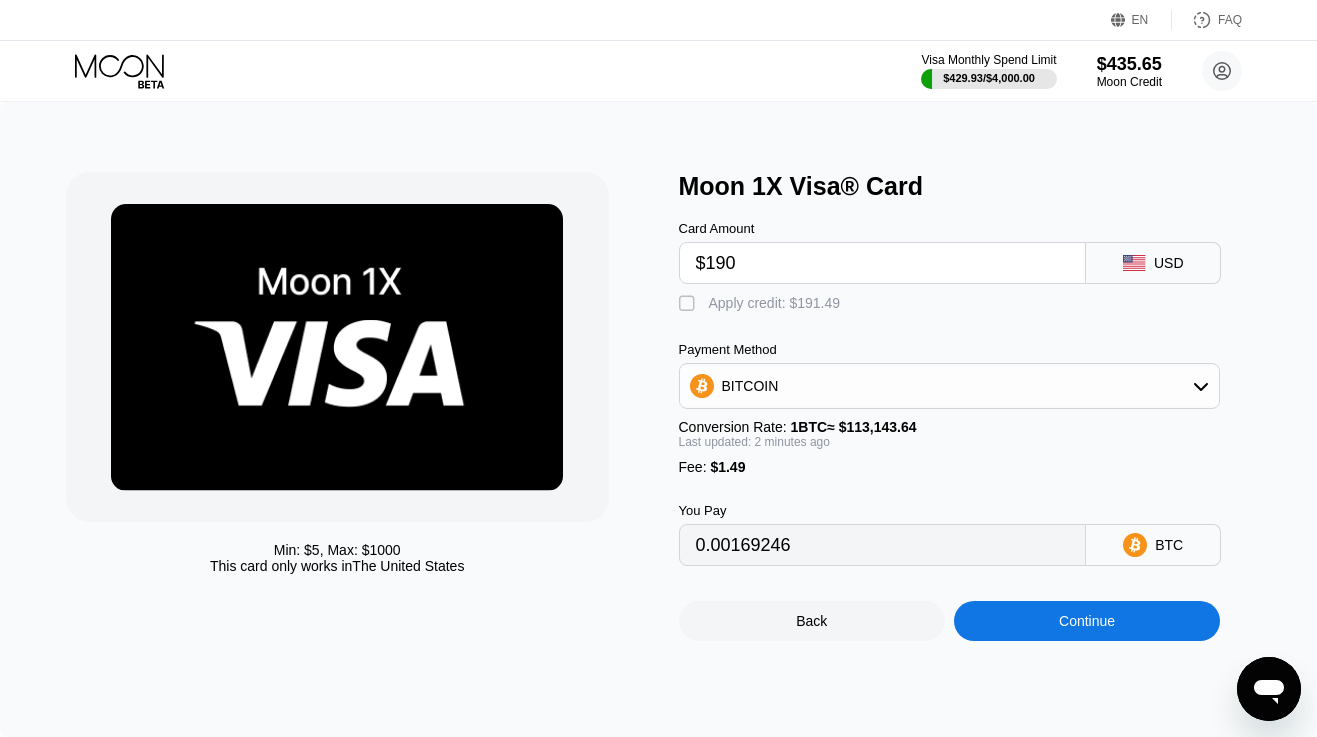 type on "$190" 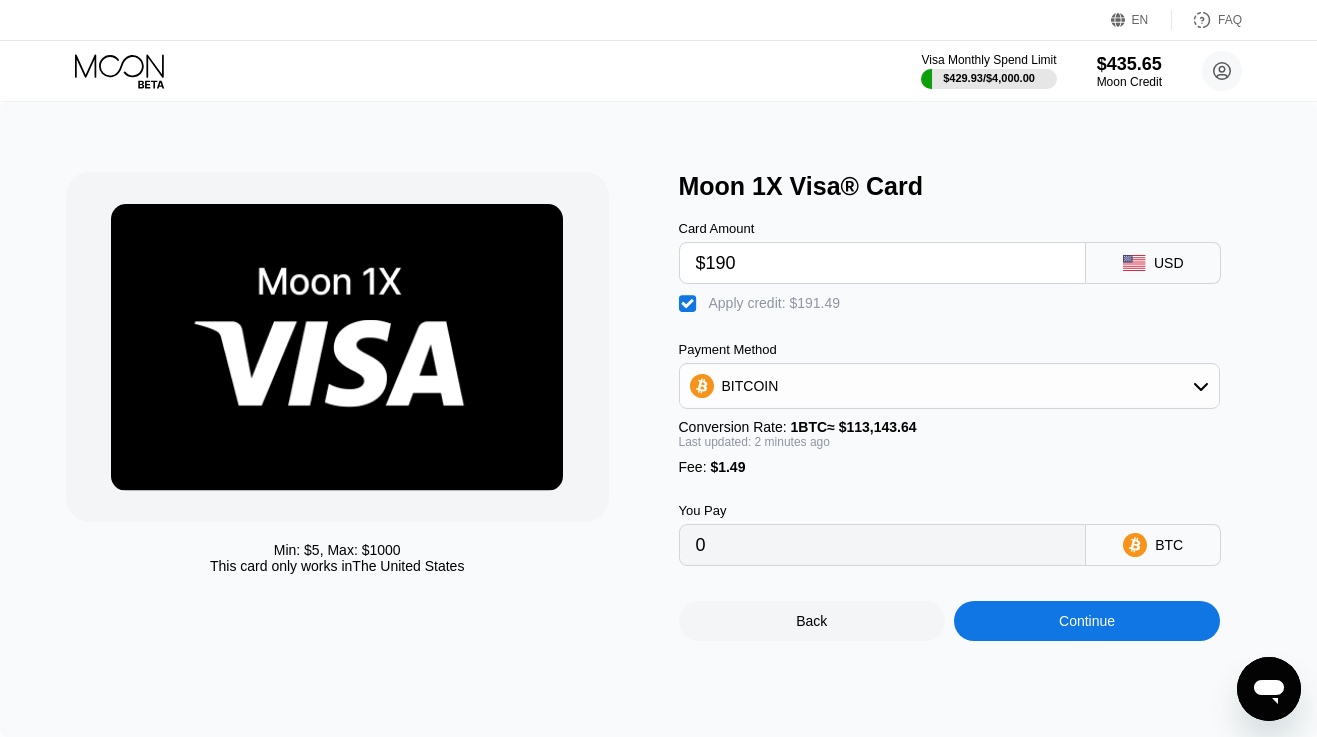 click on "Continue" at bounding box center (1087, 621) 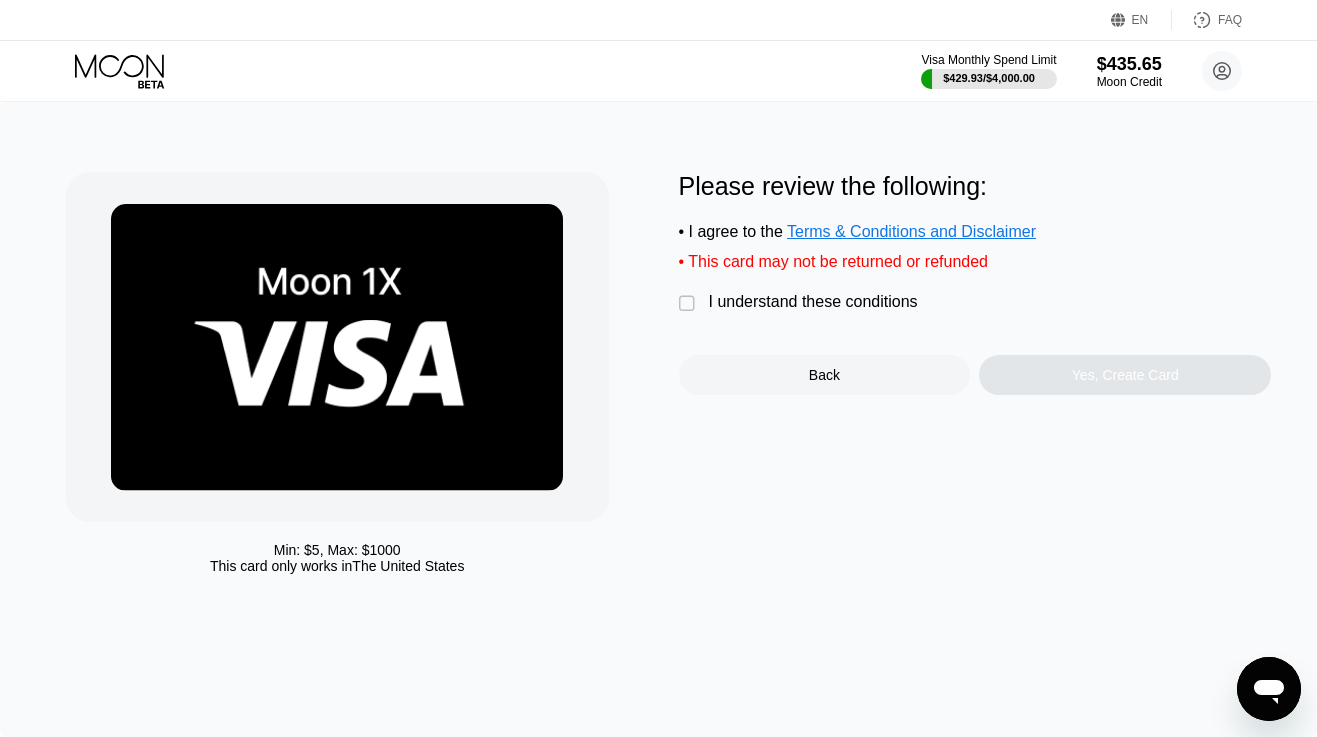 click on "I understand these conditions" at bounding box center (813, 302) 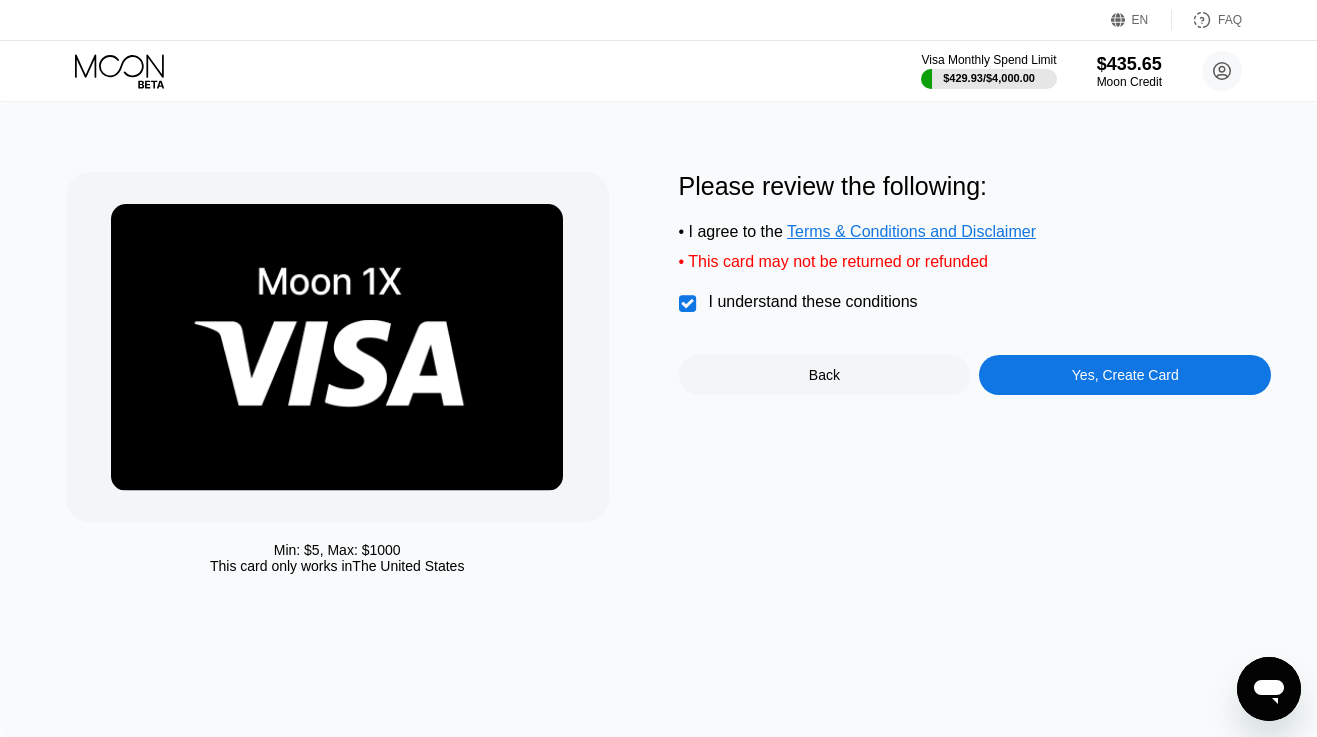 click on "Yes, Create Card" at bounding box center [1125, 375] 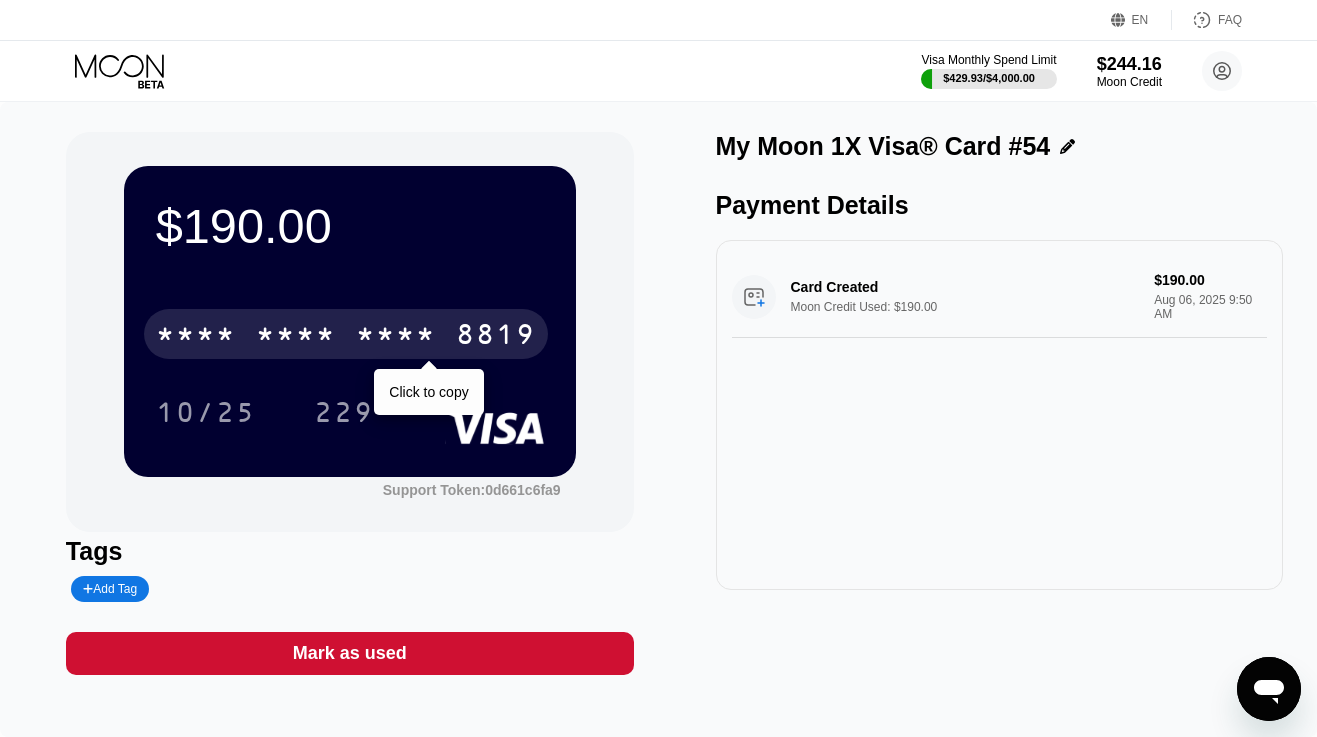 click on "* * * *" at bounding box center [296, 337] 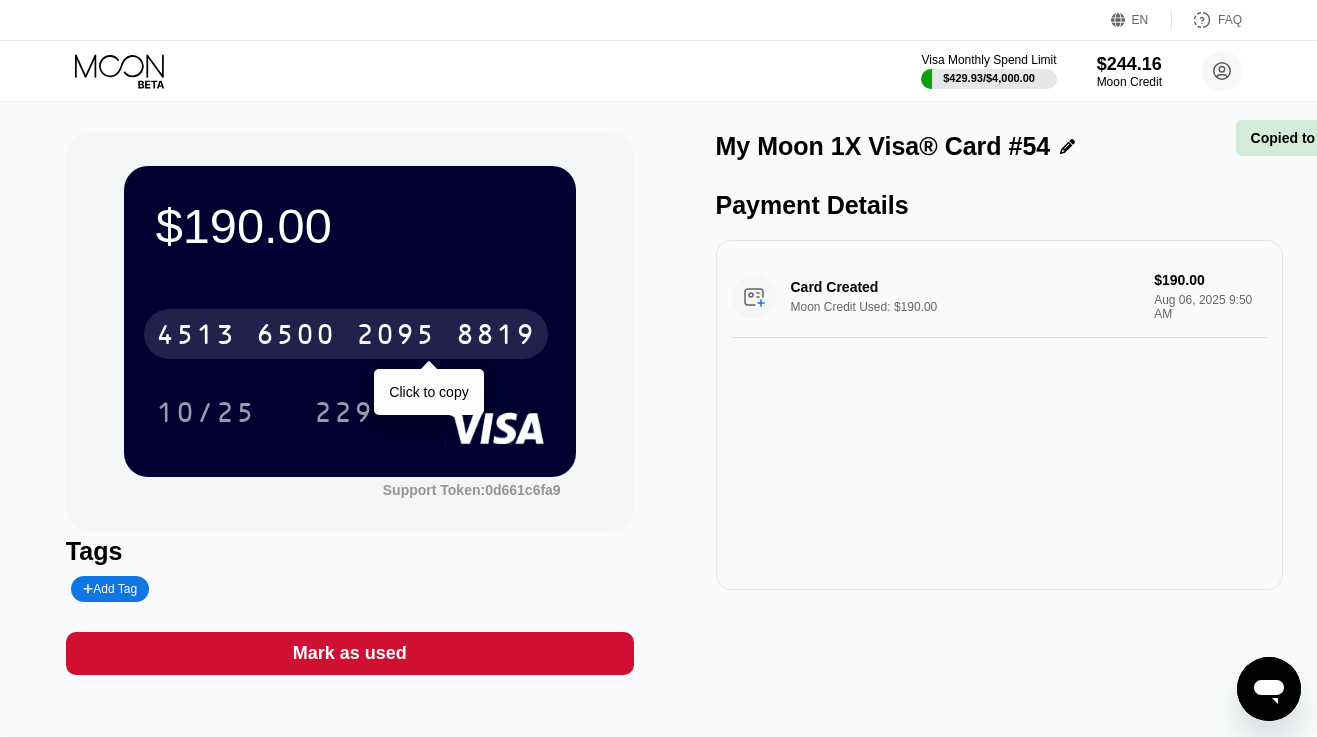 click on "6500" at bounding box center [296, 337] 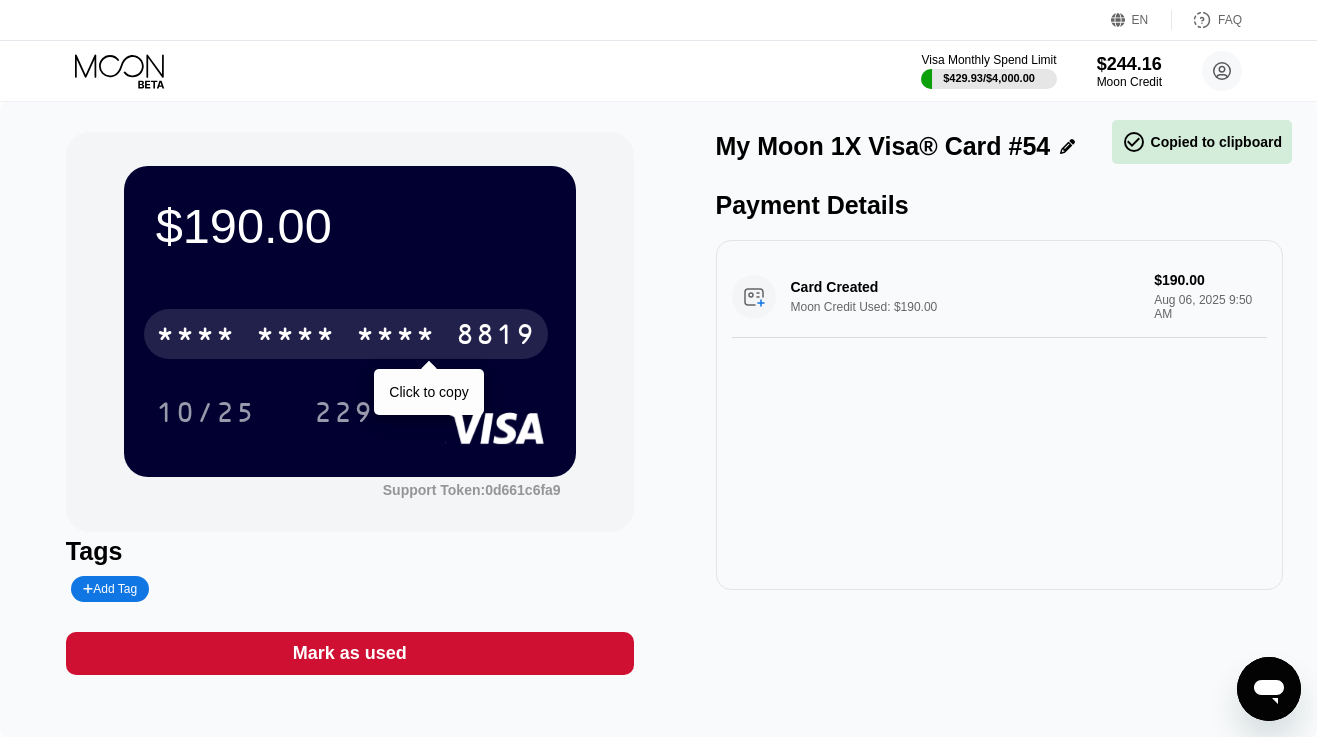 click on "* * * *" at bounding box center [296, 337] 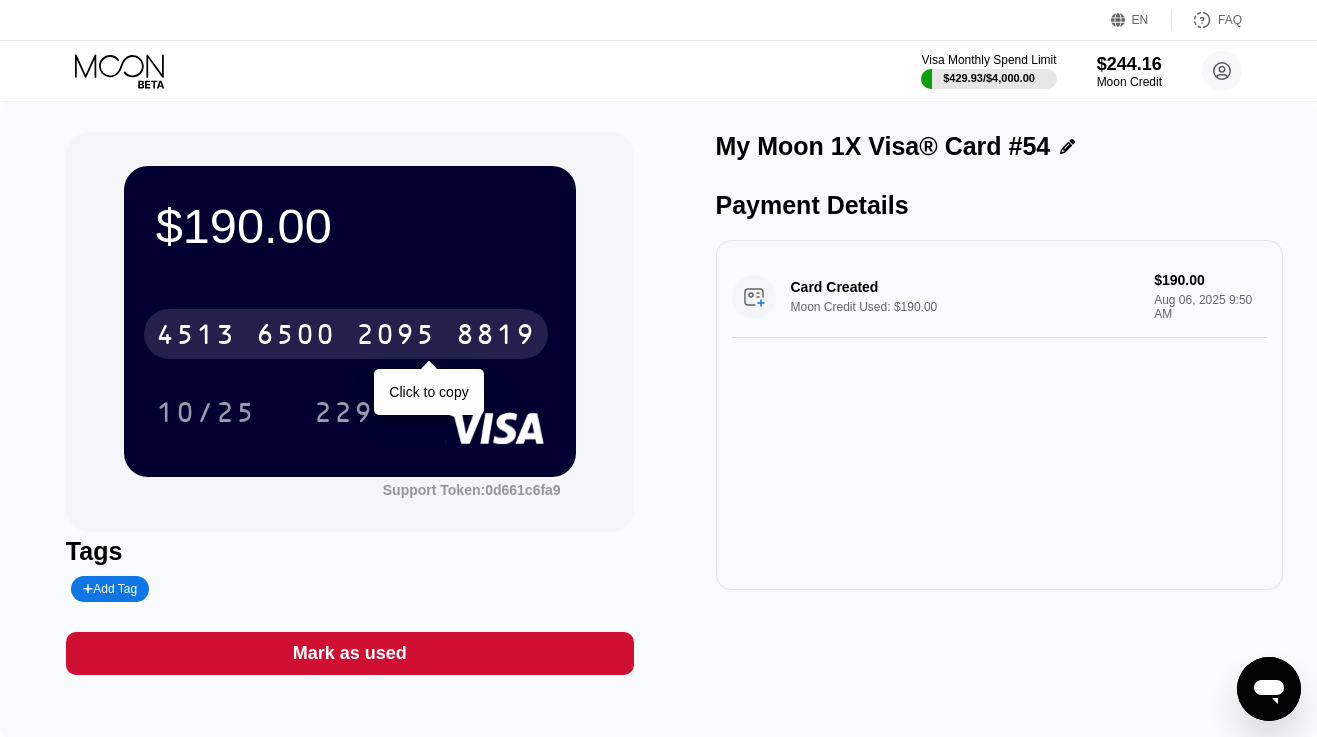 scroll, scrollTop: 0, scrollLeft: 0, axis: both 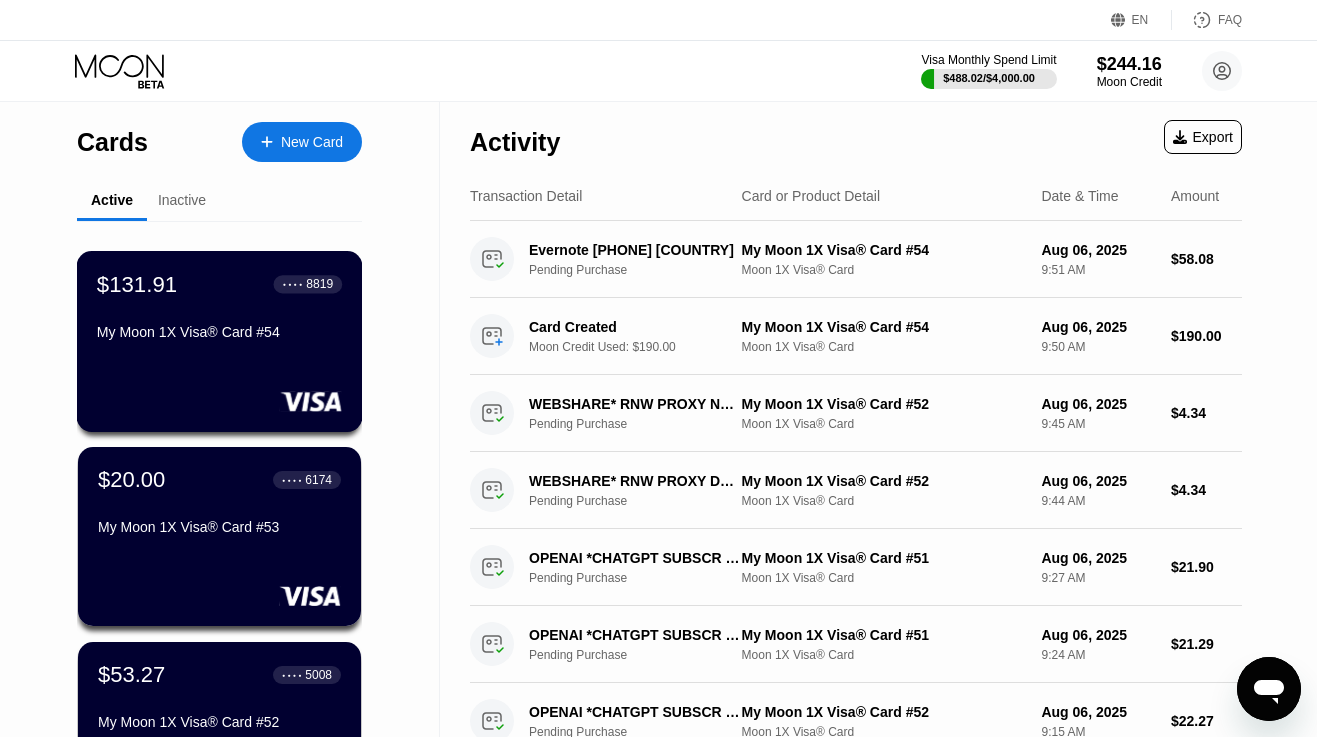 click on "$131.91 ● ● ● ● [LAST_FOUR] My Moon 1X Visa® Card #[NUMBER]" at bounding box center [220, 341] 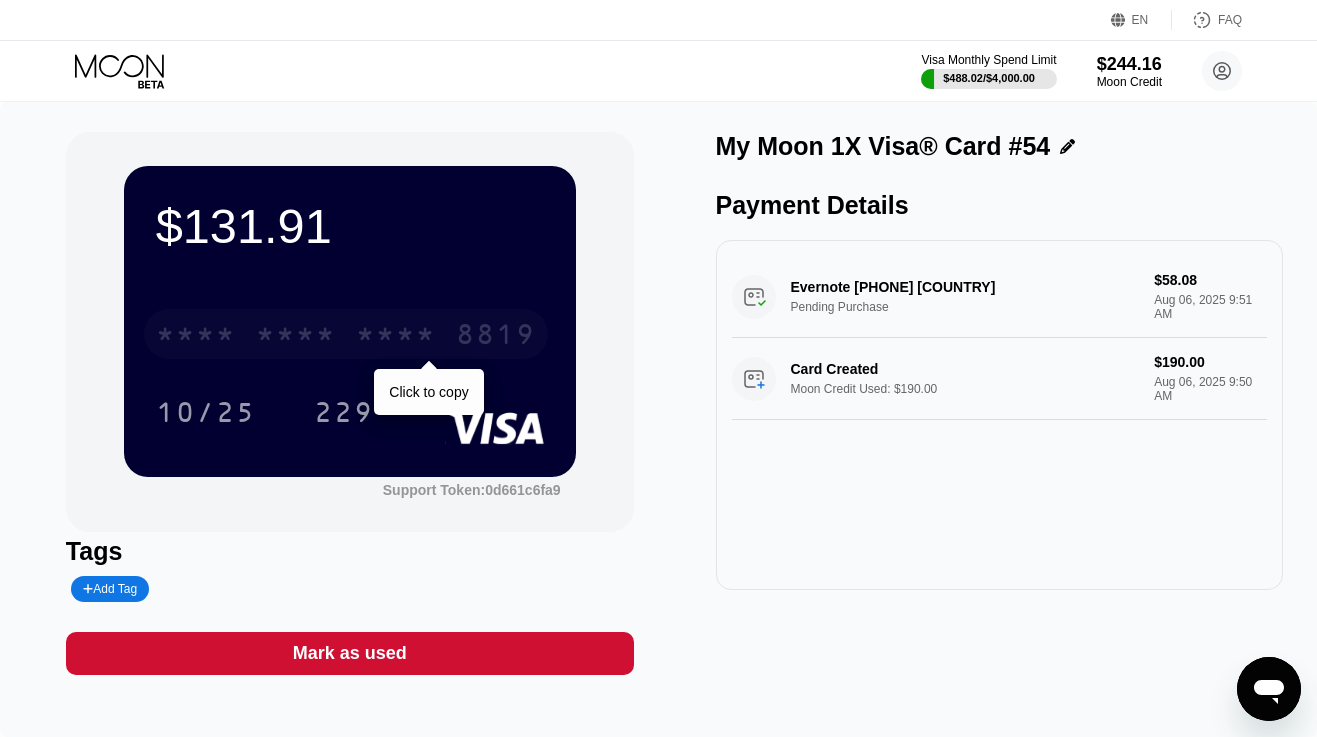 click on "* * * *" at bounding box center (196, 337) 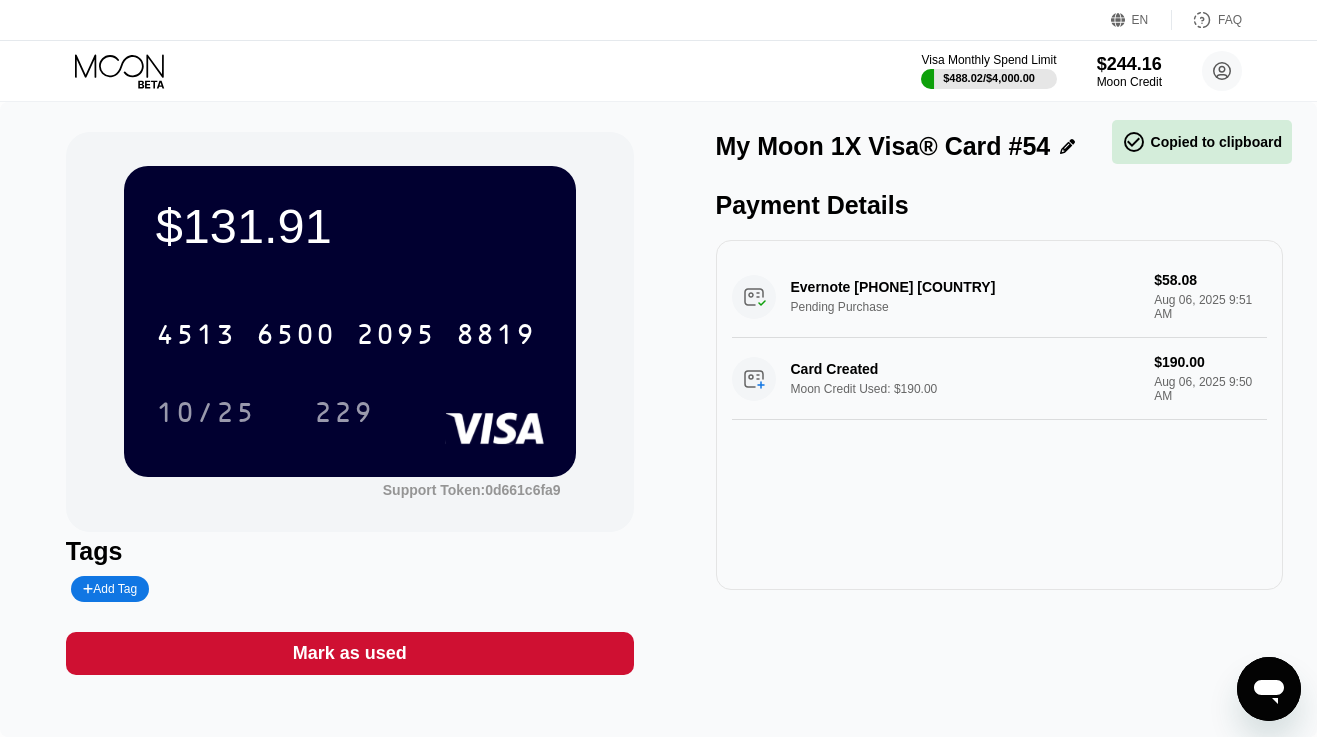 click 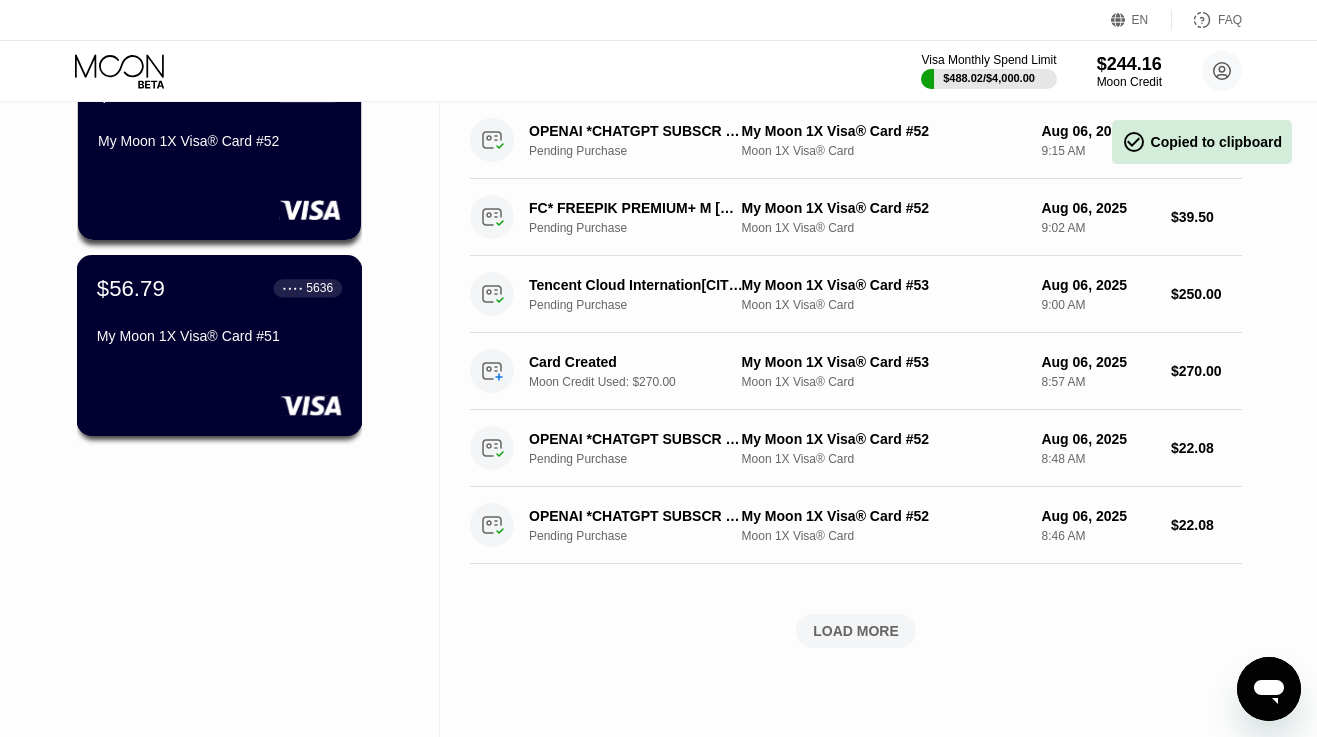 scroll, scrollTop: 604, scrollLeft: 0, axis: vertical 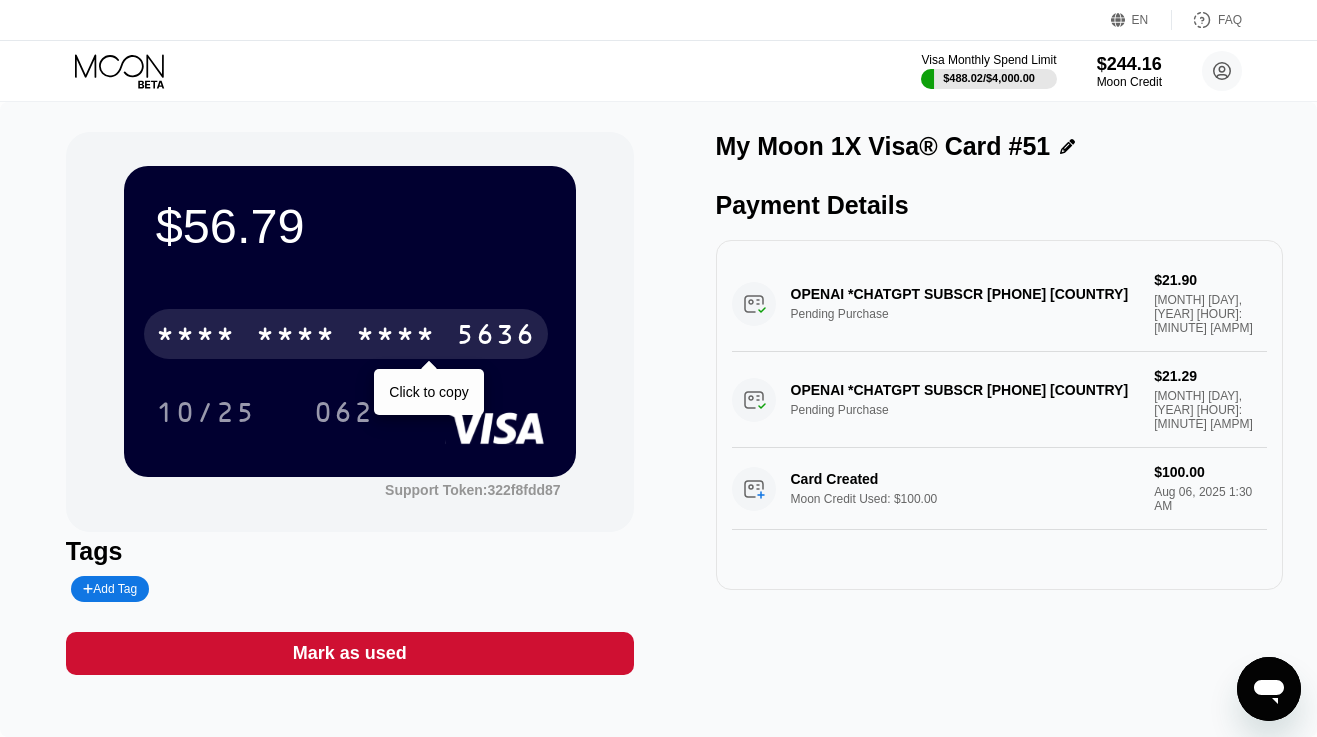 click on "* * * *" at bounding box center [296, 337] 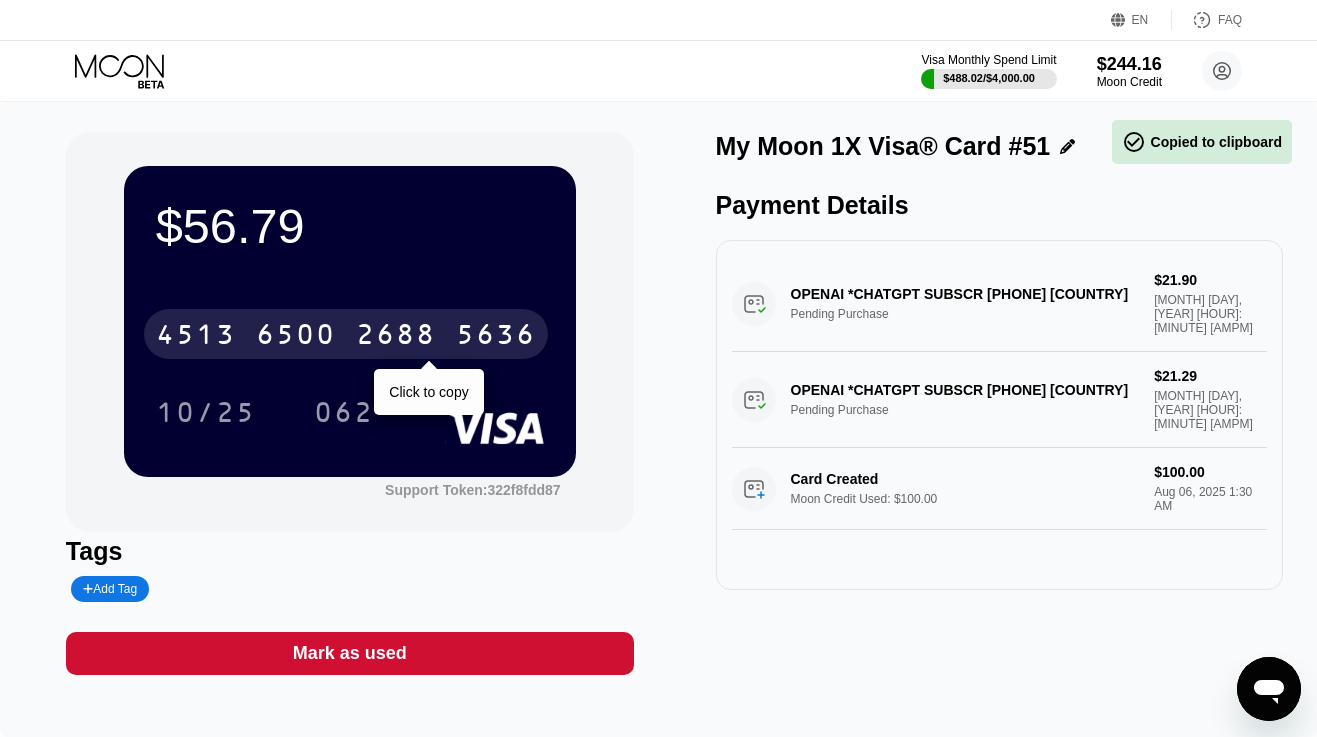 click on "5636" at bounding box center (496, 337) 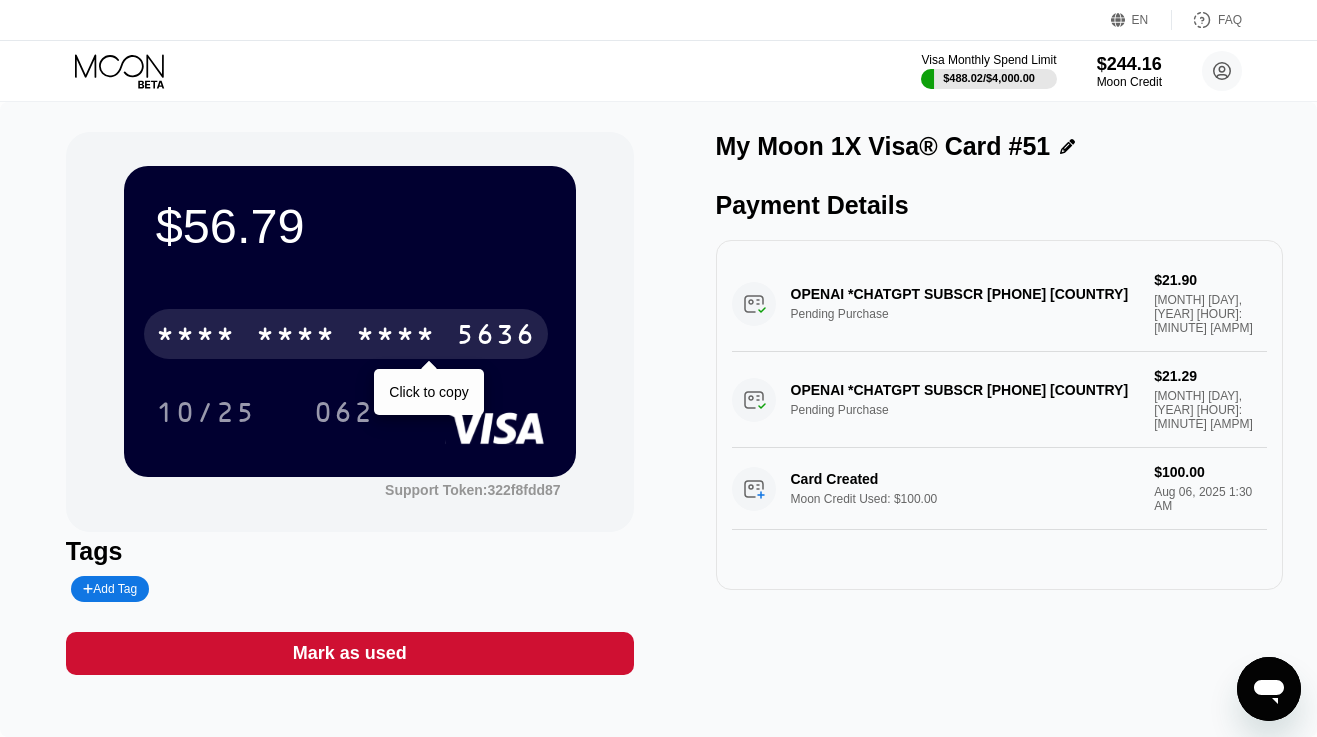 click 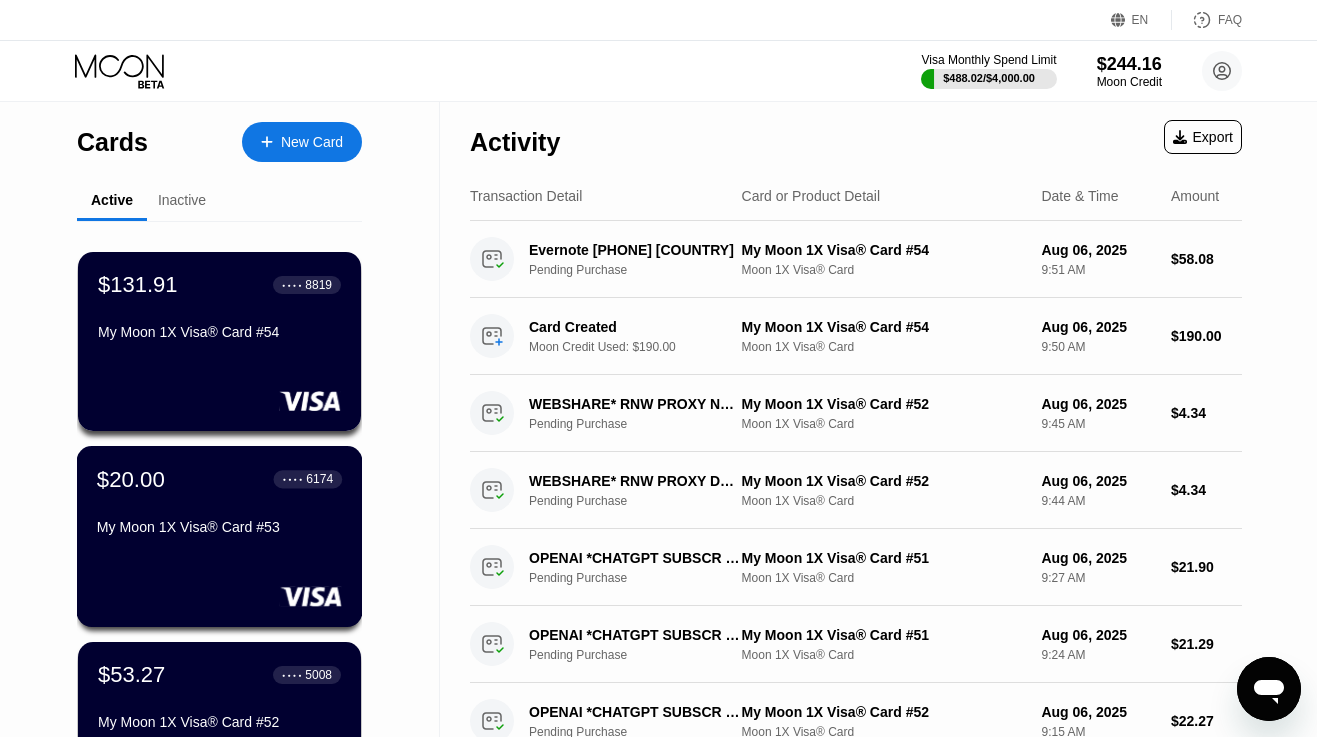 click on "$20.00 ● ● ● ● 6174" at bounding box center [219, 479] 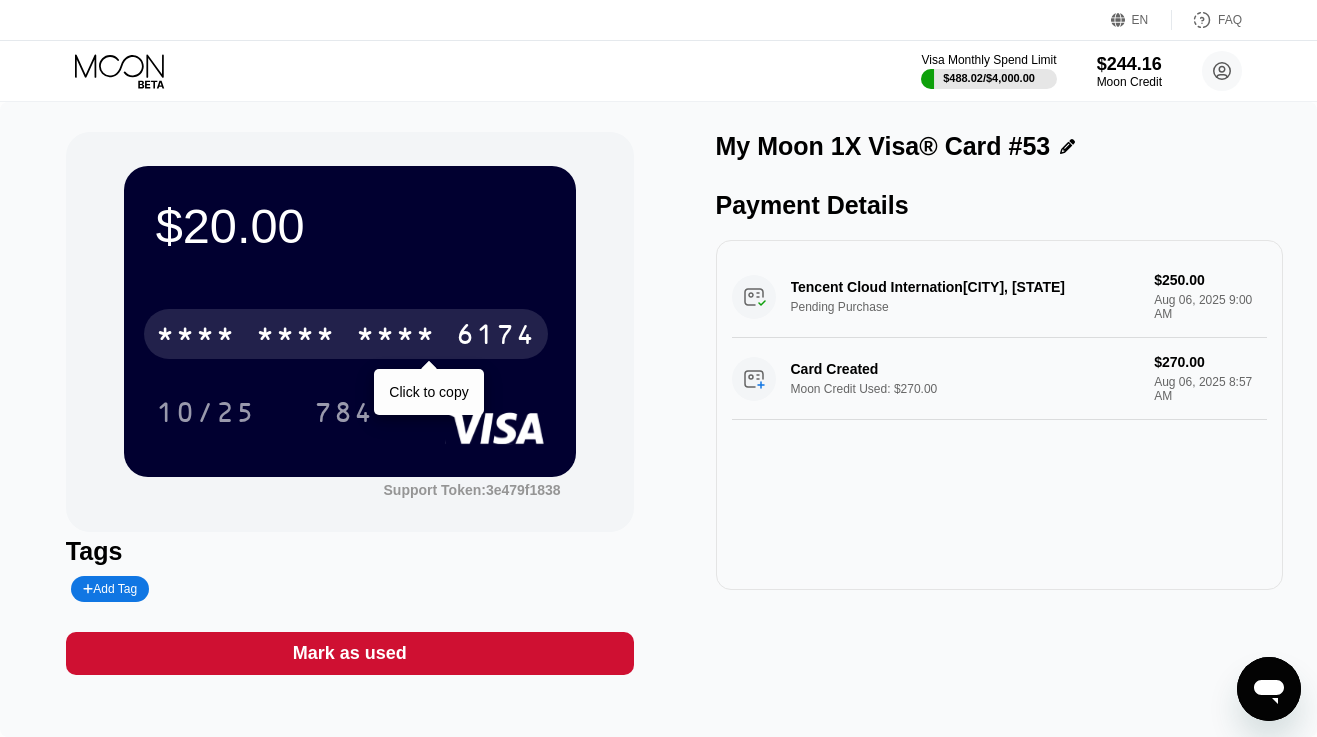 click on "* * * *" at bounding box center (296, 337) 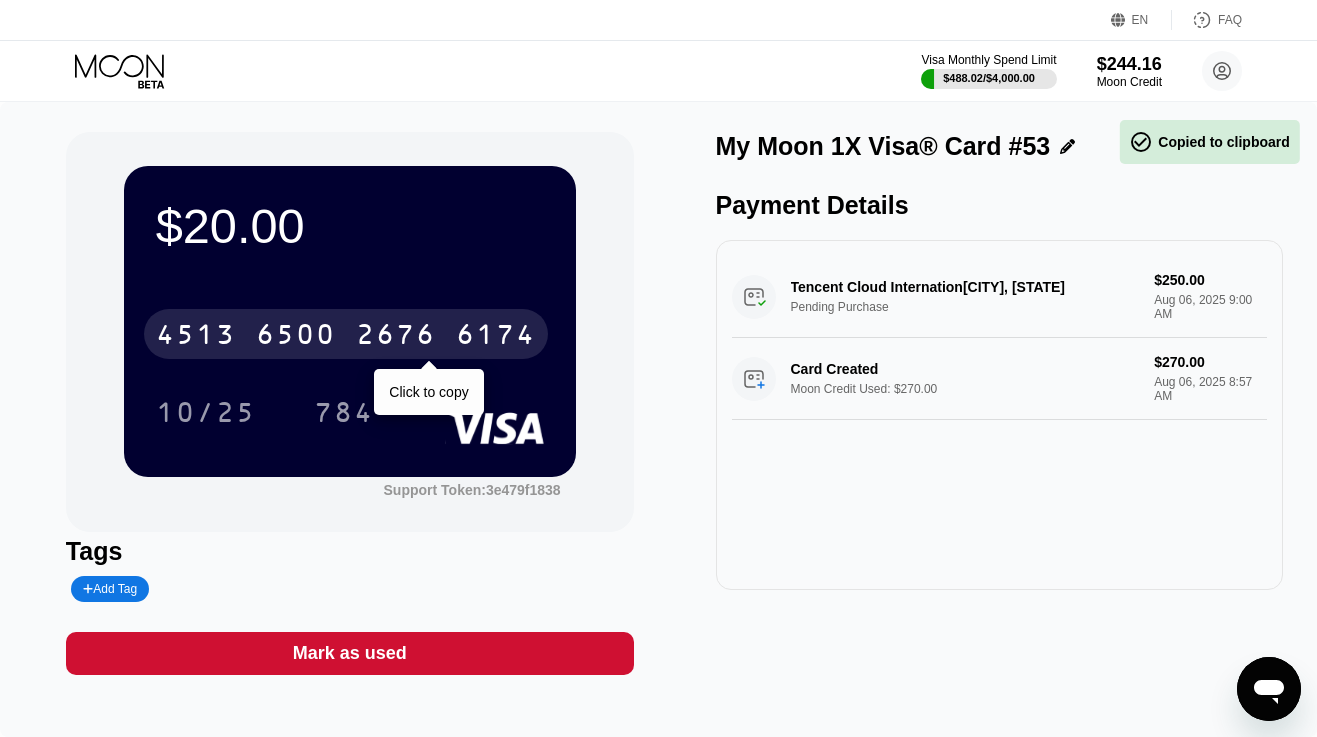 click on "6500" at bounding box center [296, 337] 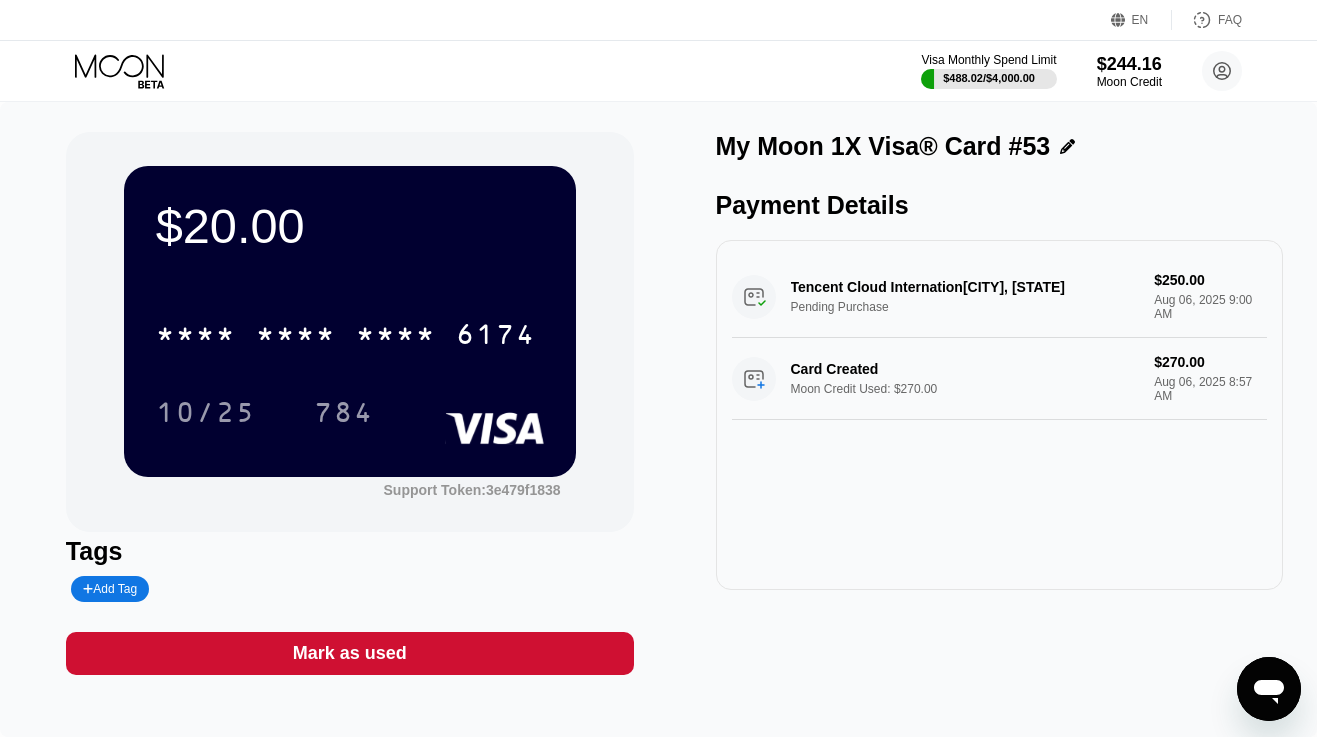 click 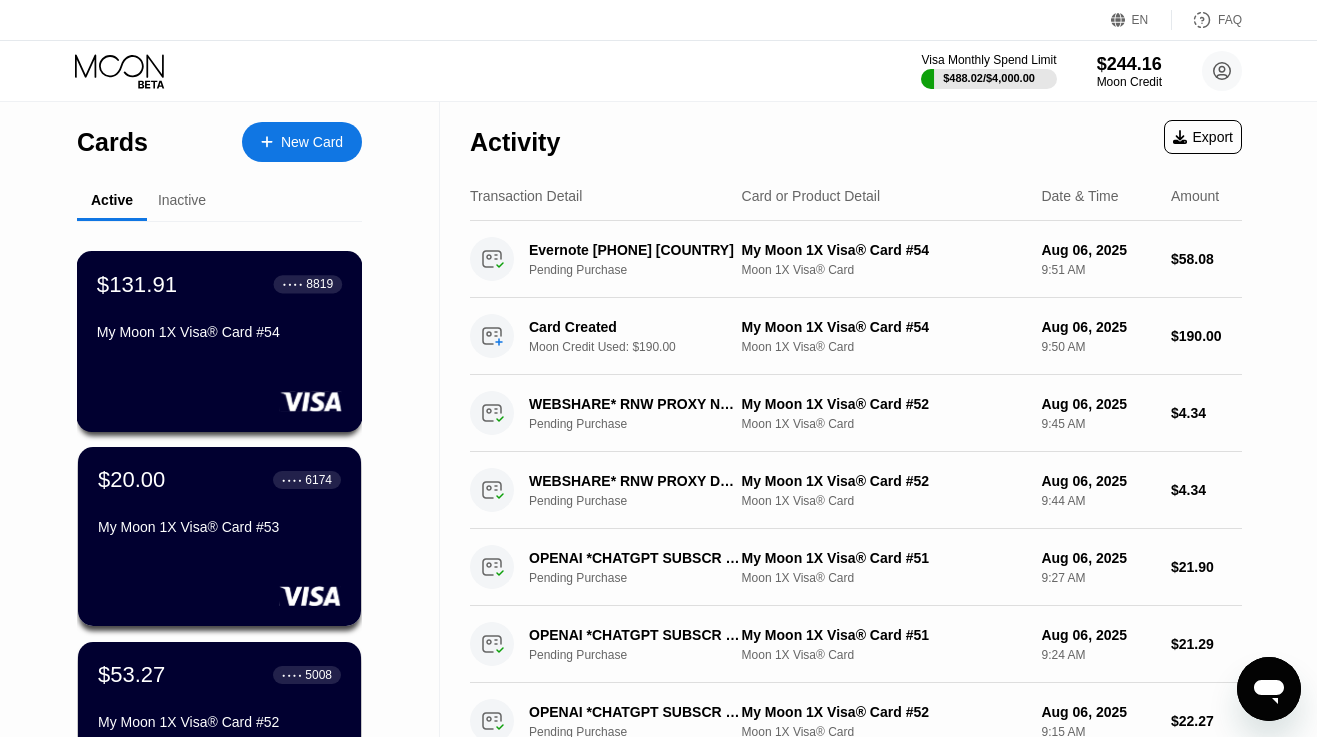 click on "$131.91 ● ● ● ● 8819 My Moon 1X Visa® Card #54" at bounding box center (220, 341) 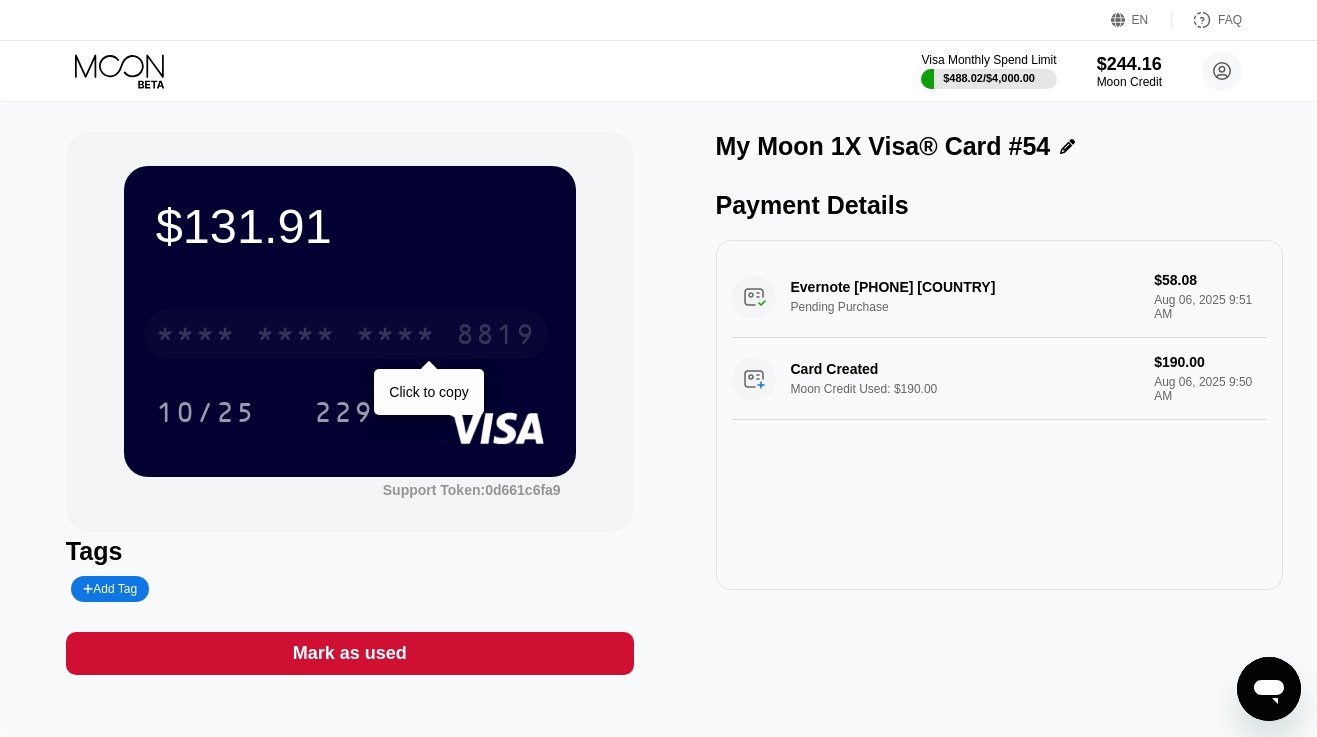 click on "* * * * * * * * * * * * 8819" at bounding box center (346, 334) 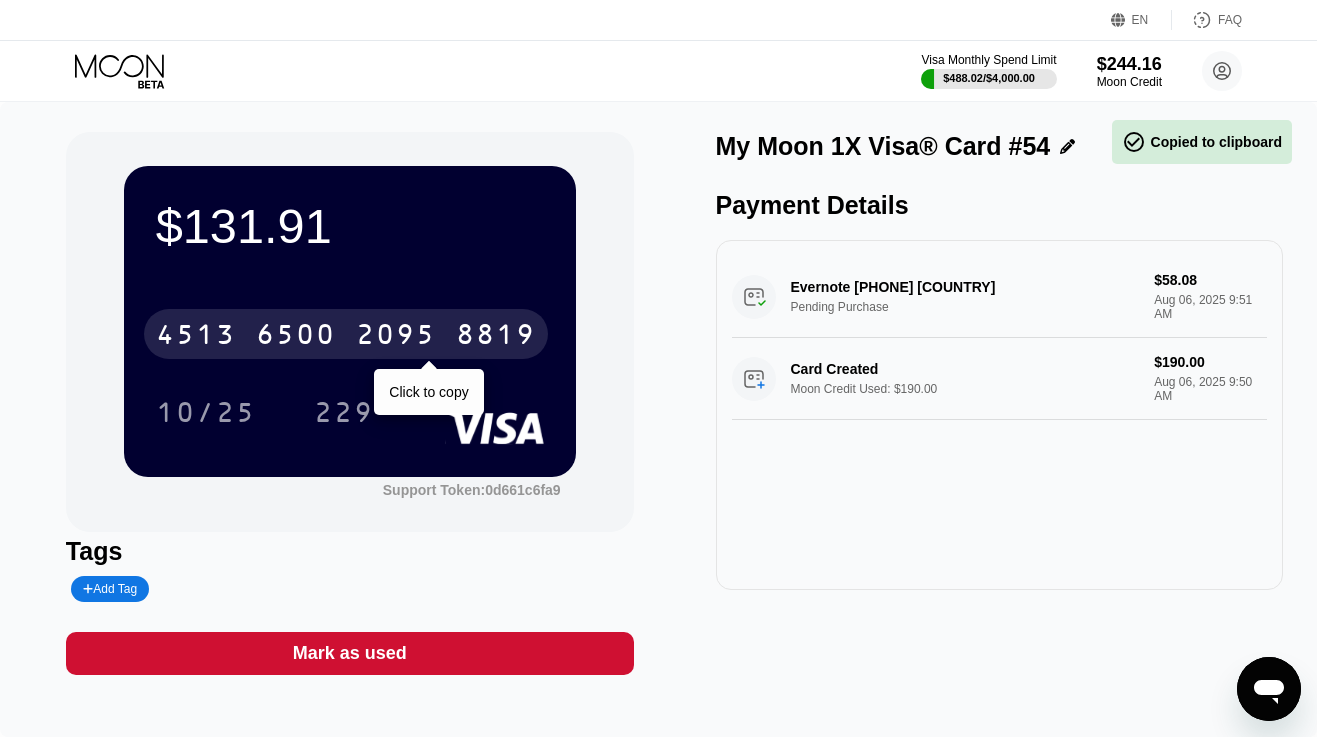 click on "4513 6500 2095 8819" at bounding box center [346, 334] 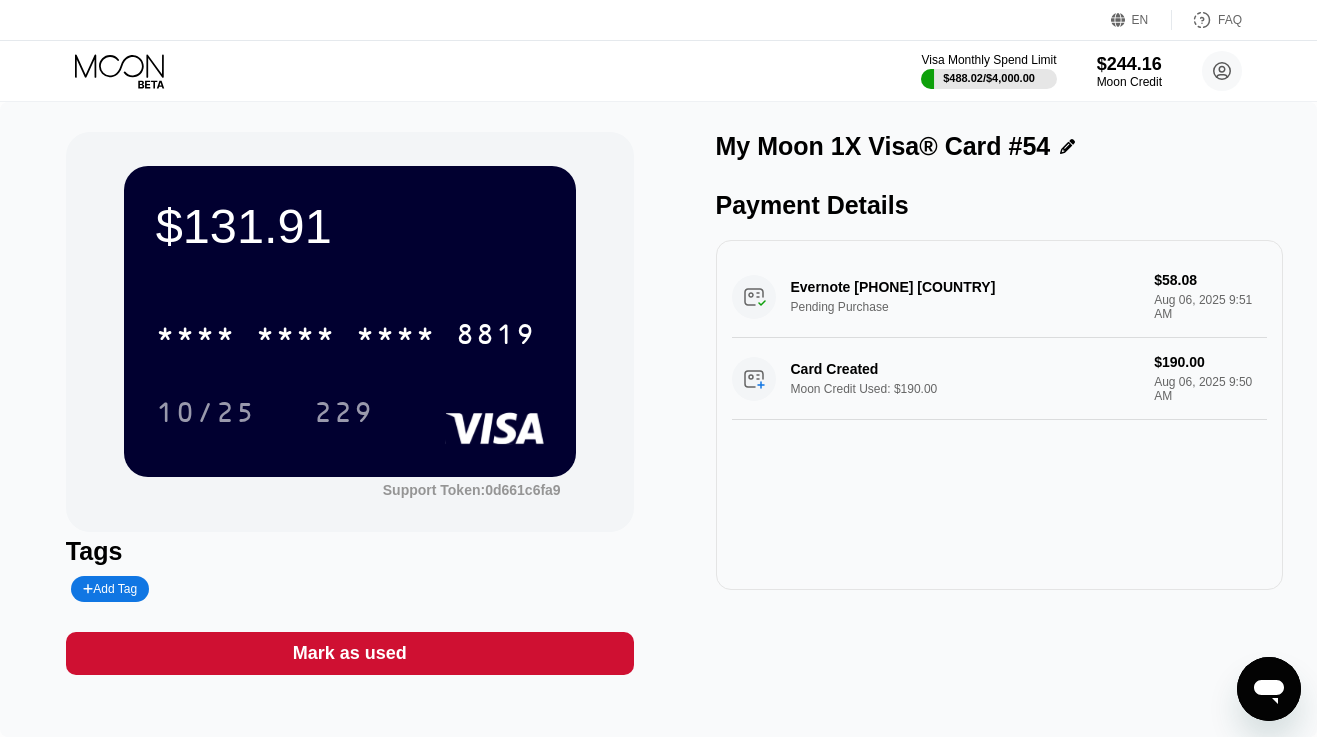 click 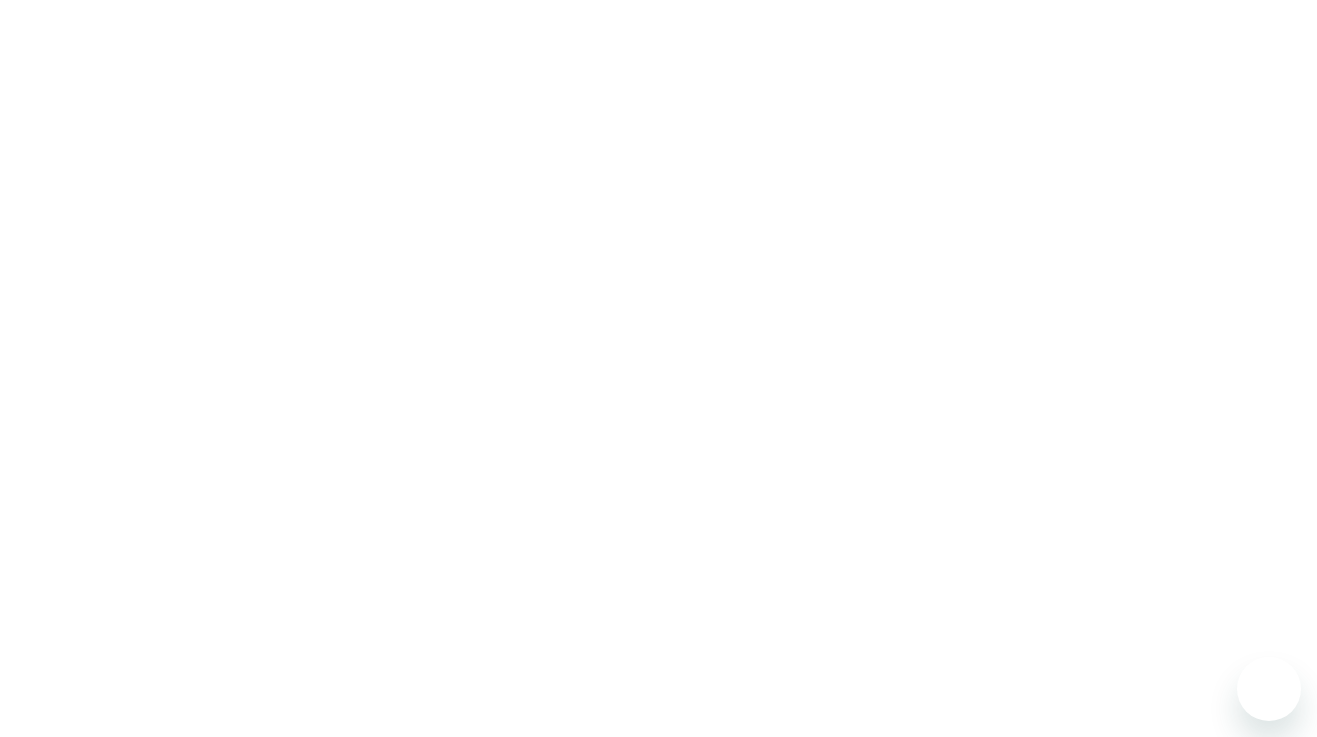 scroll, scrollTop: 0, scrollLeft: 0, axis: both 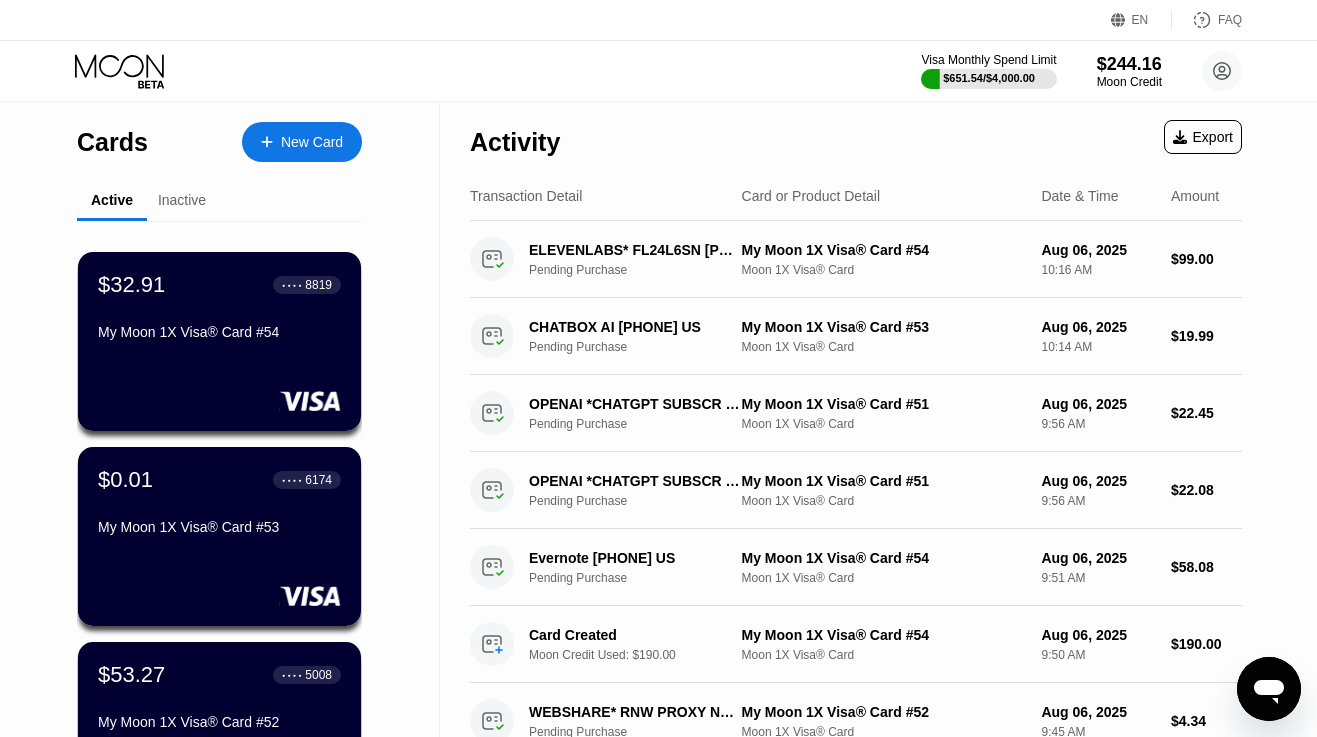 click on "My Moon 1X Visa® Card #53" at bounding box center (219, 527) 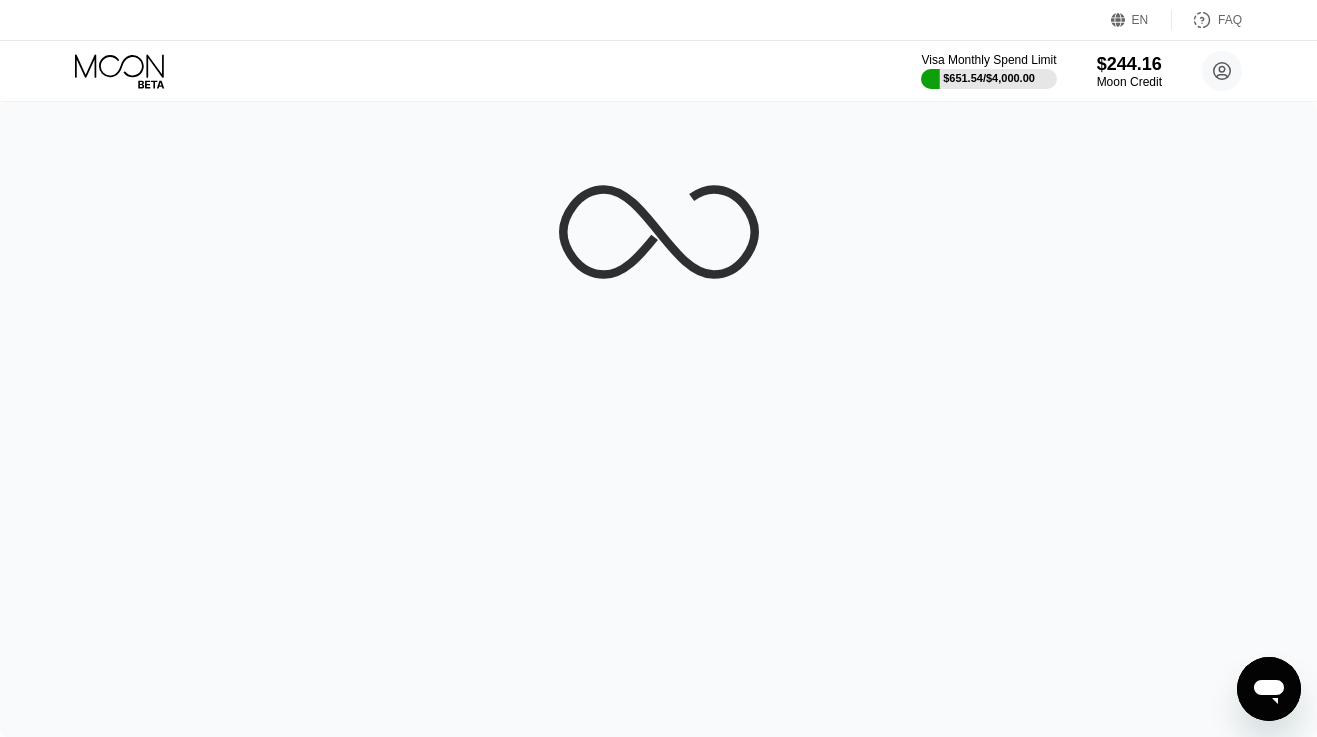 click at bounding box center [658, 419] 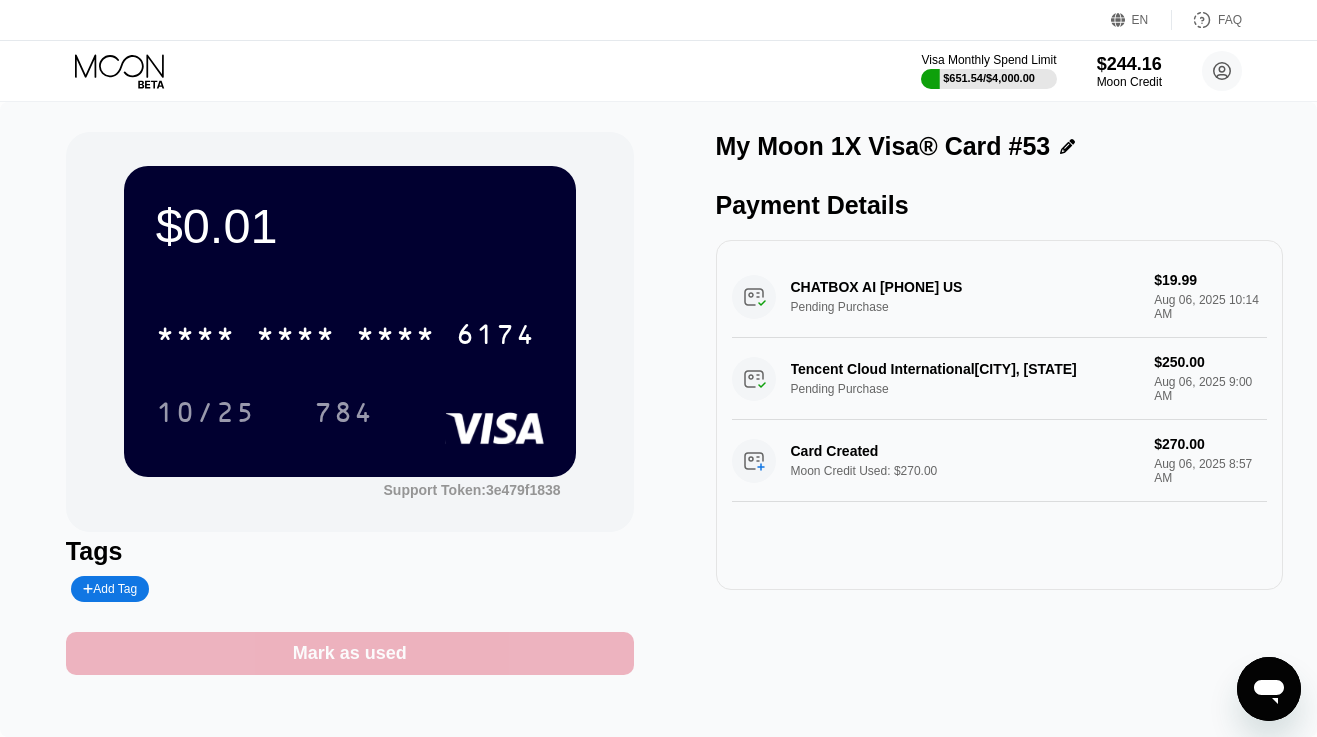 click on "Mark as used" at bounding box center (350, 653) 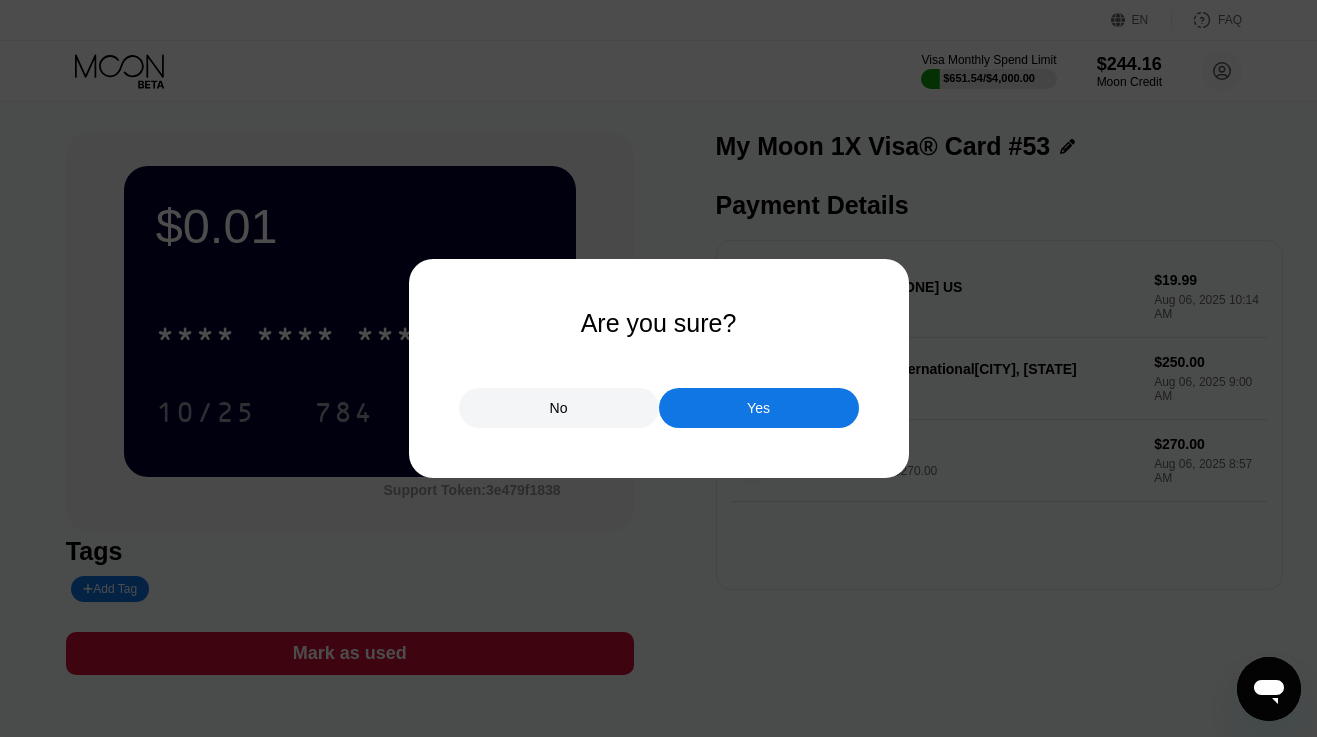 click on "Yes" at bounding box center (759, 408) 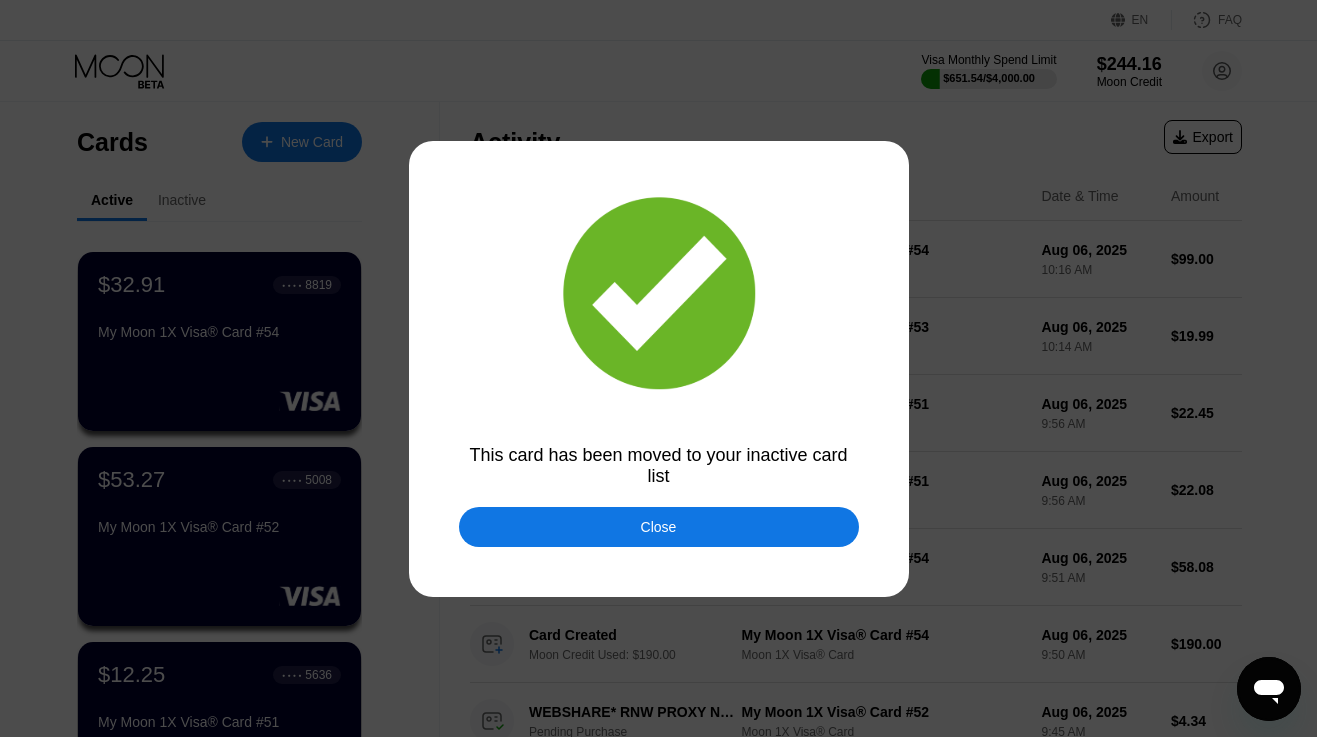 click on "Close" at bounding box center [659, 527] 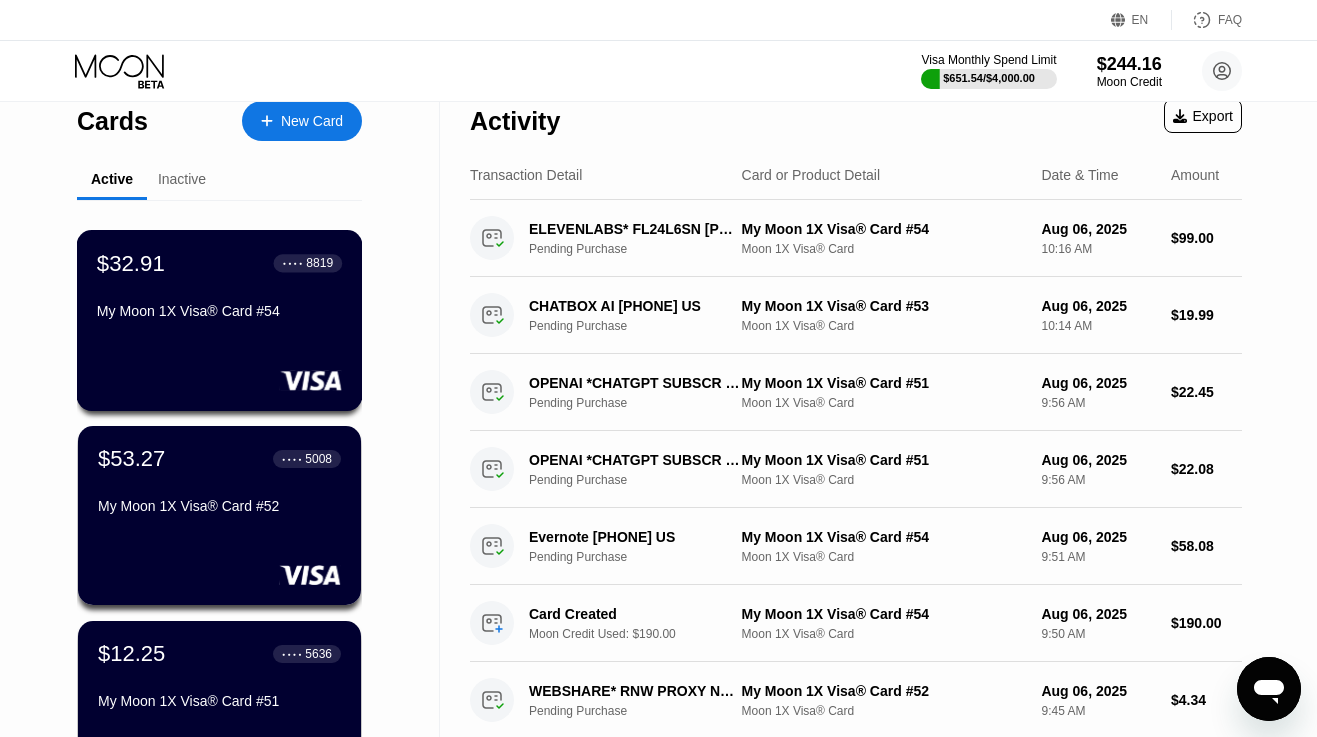 scroll, scrollTop: 16, scrollLeft: 0, axis: vertical 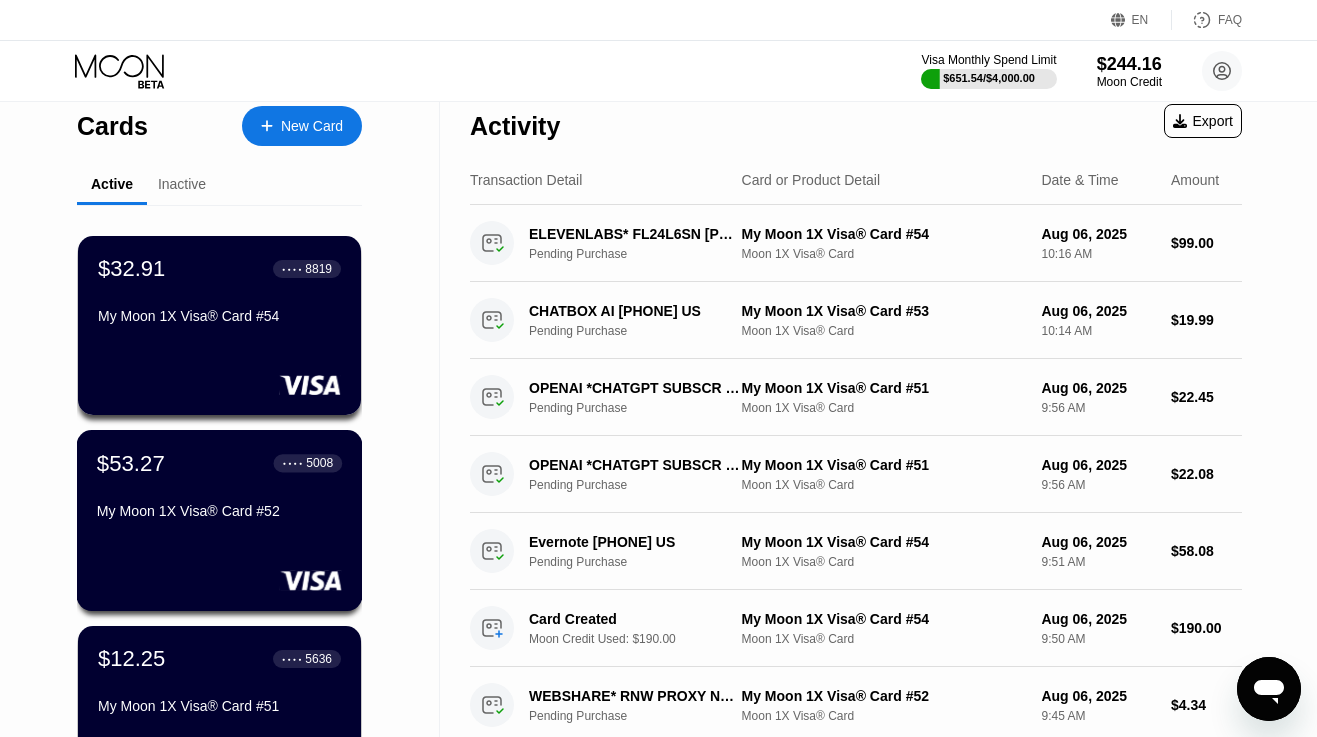 click on "$53.27 ● ● ● ● 5008 My Moon 1X Visa® Card #52" at bounding box center [220, 520] 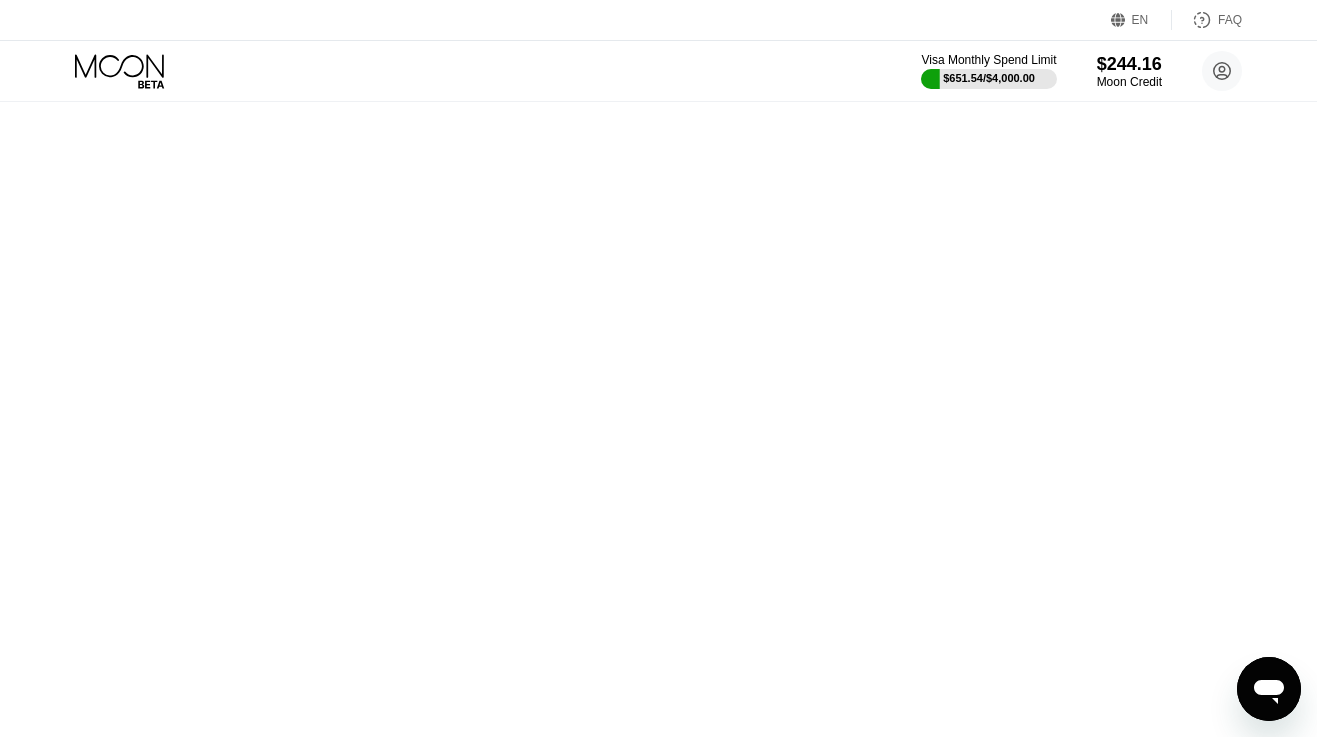 scroll, scrollTop: 0, scrollLeft: 0, axis: both 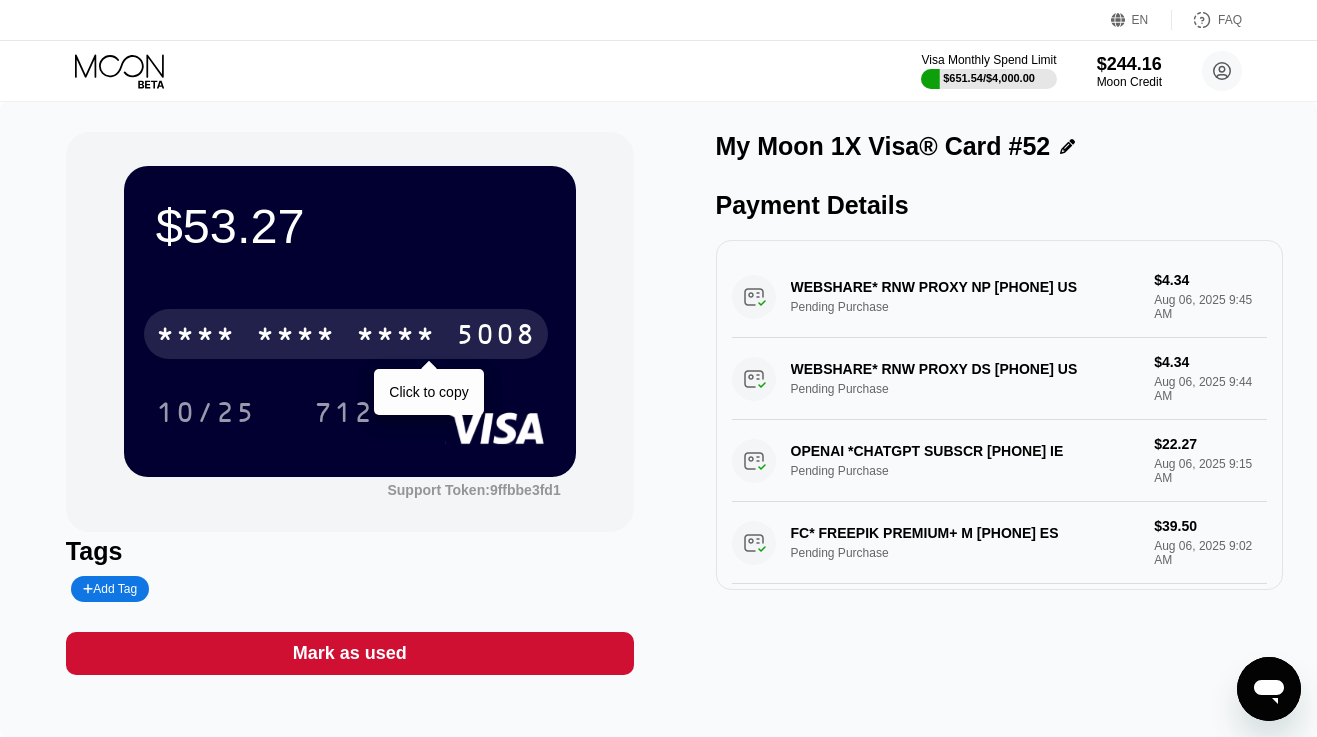 click on "* * * *" at bounding box center [296, 337] 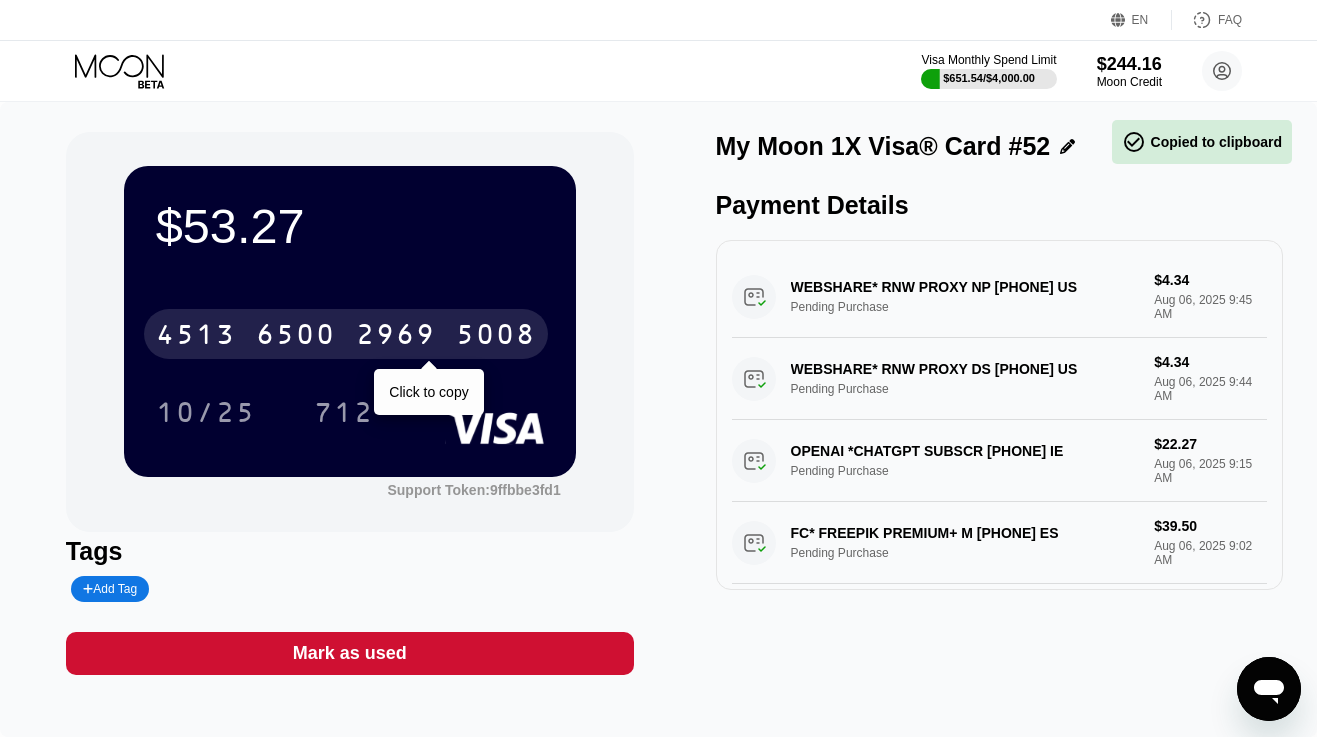 click on "6500" at bounding box center [296, 337] 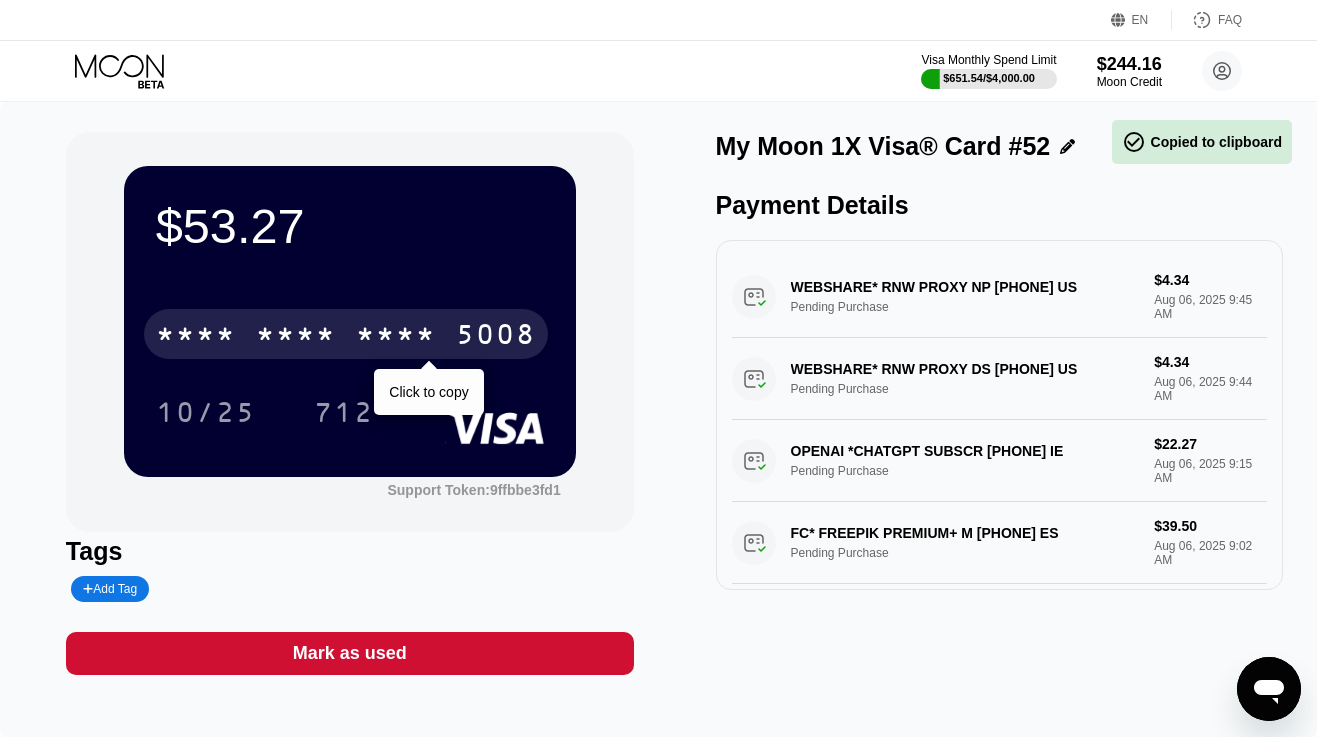 click on "* * * *" at bounding box center (296, 337) 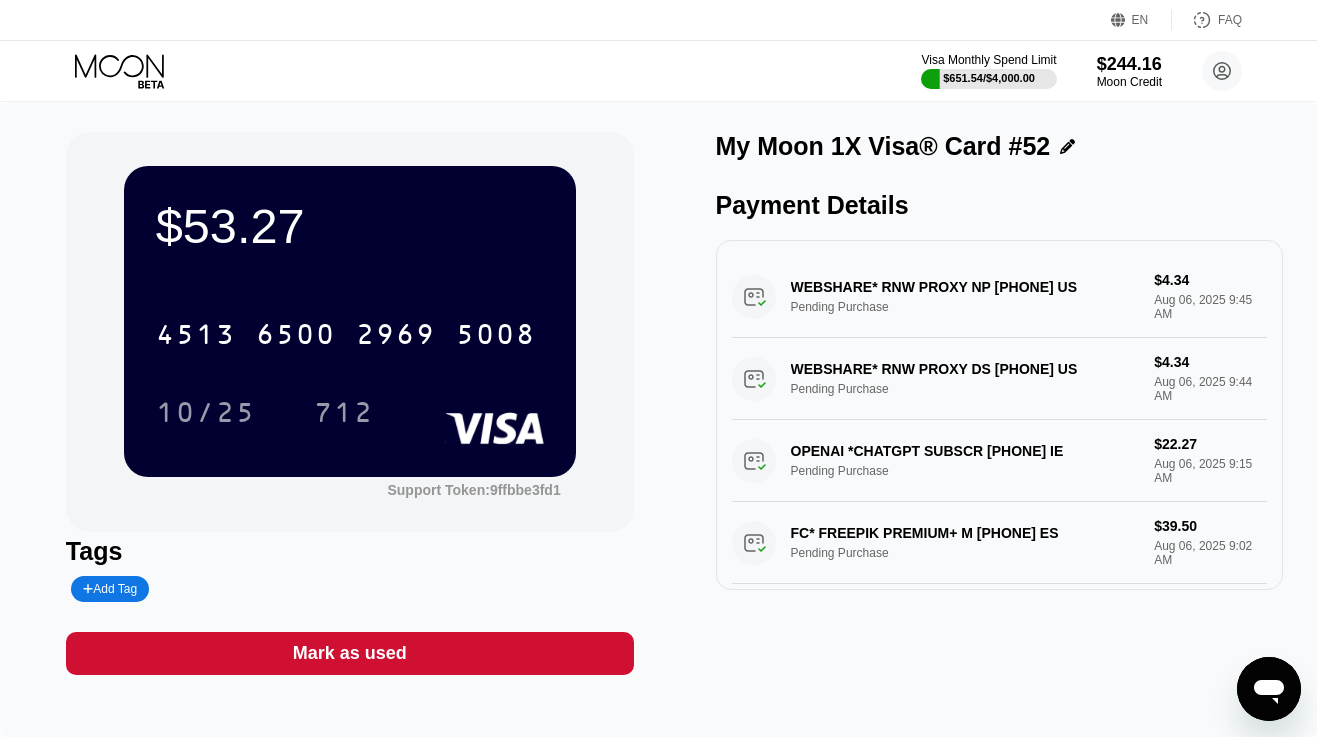 click 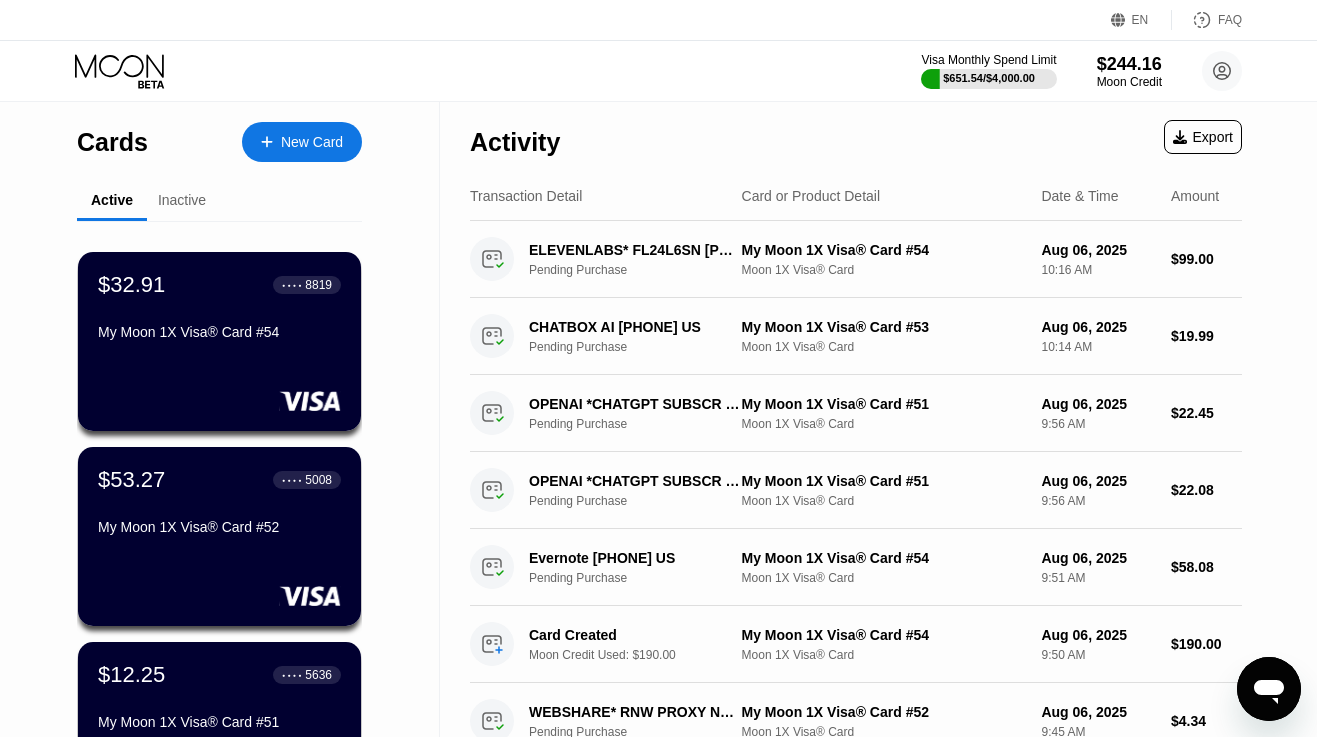click on "New Card" at bounding box center [302, 142] 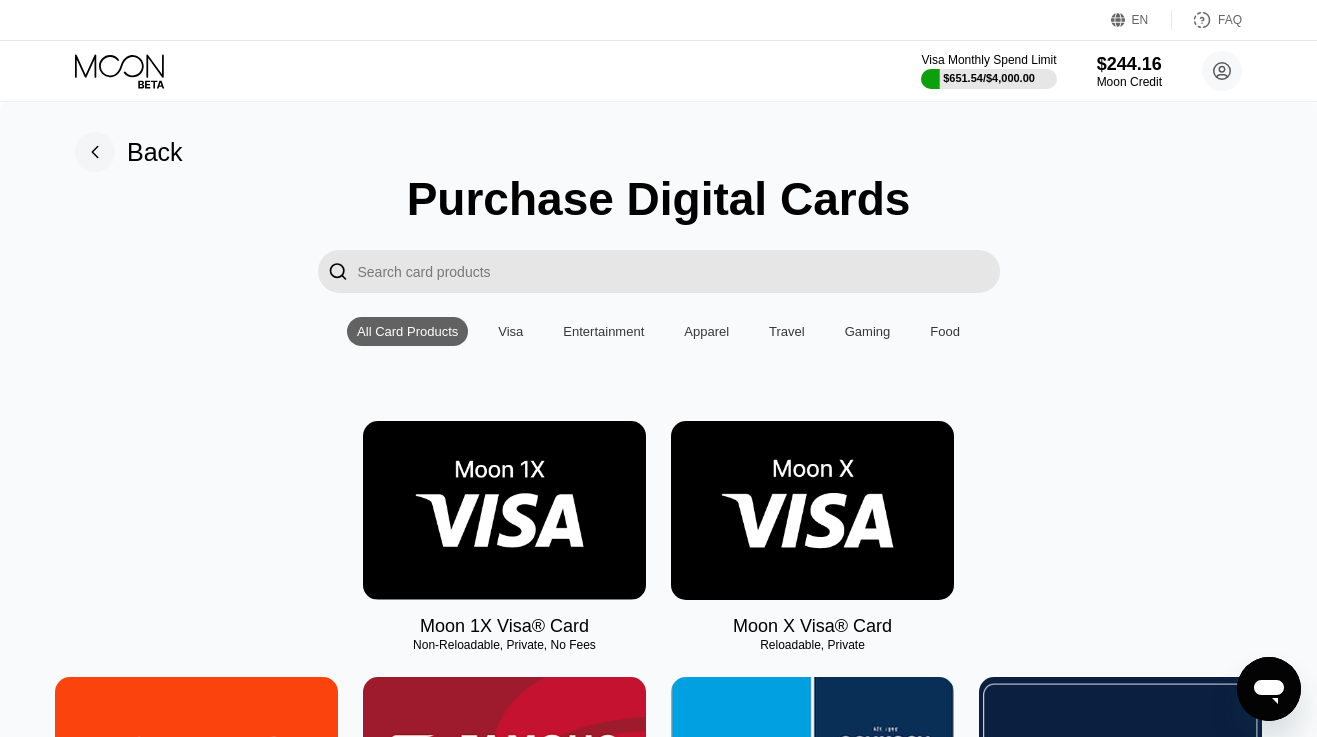 click at bounding box center [504, 510] 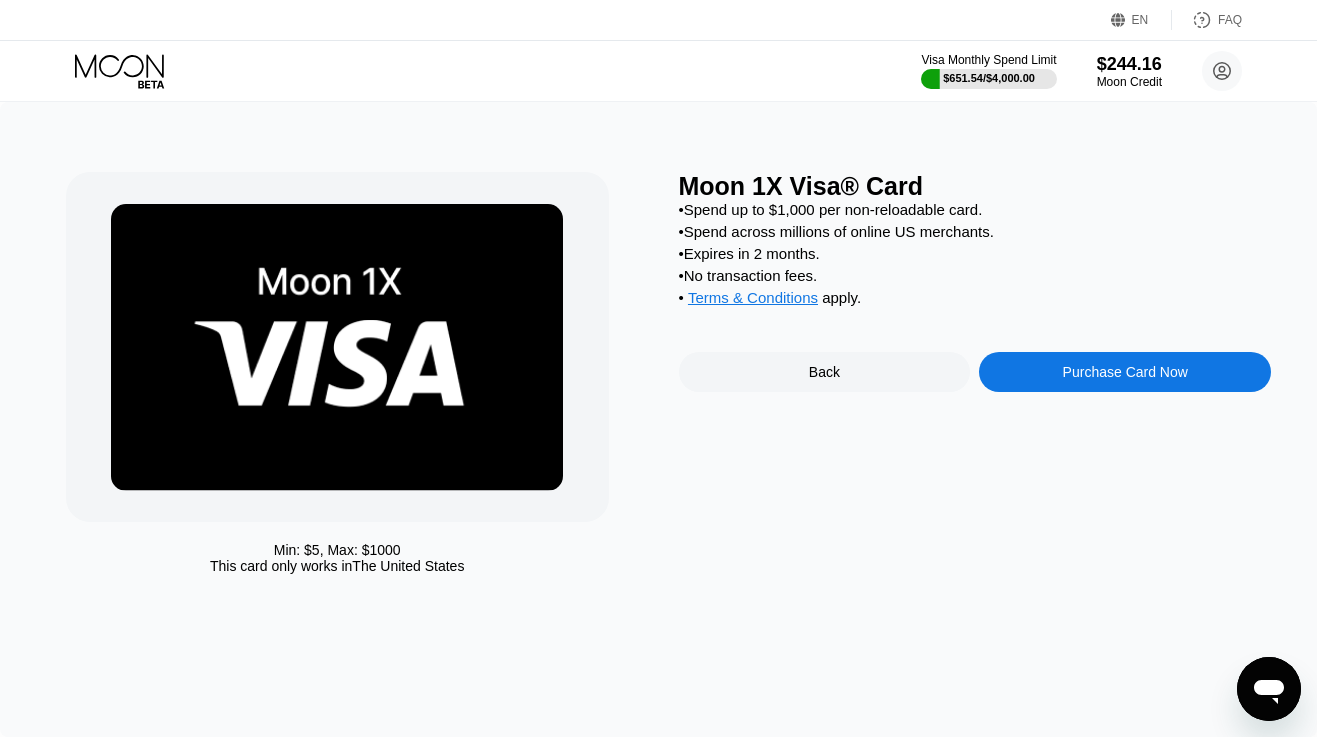 click on "Purchase Card Now" at bounding box center (1125, 372) 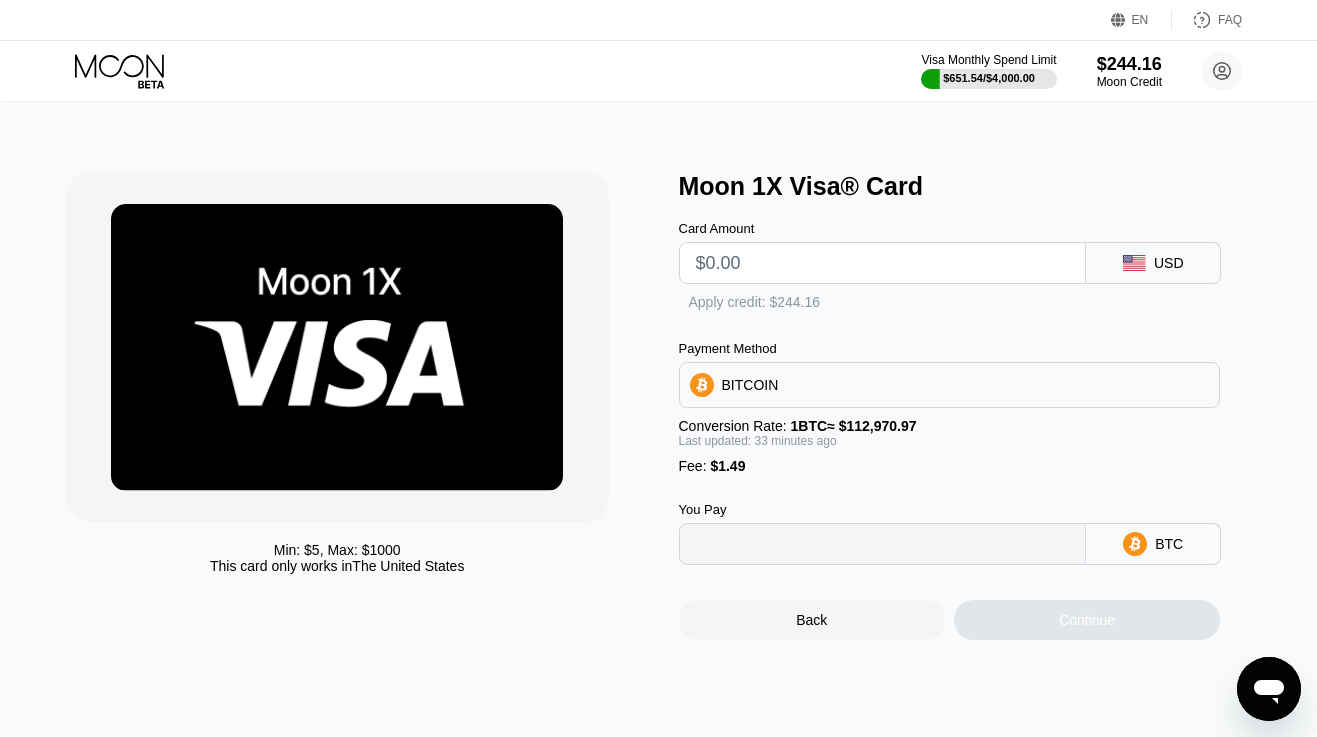 type on "0" 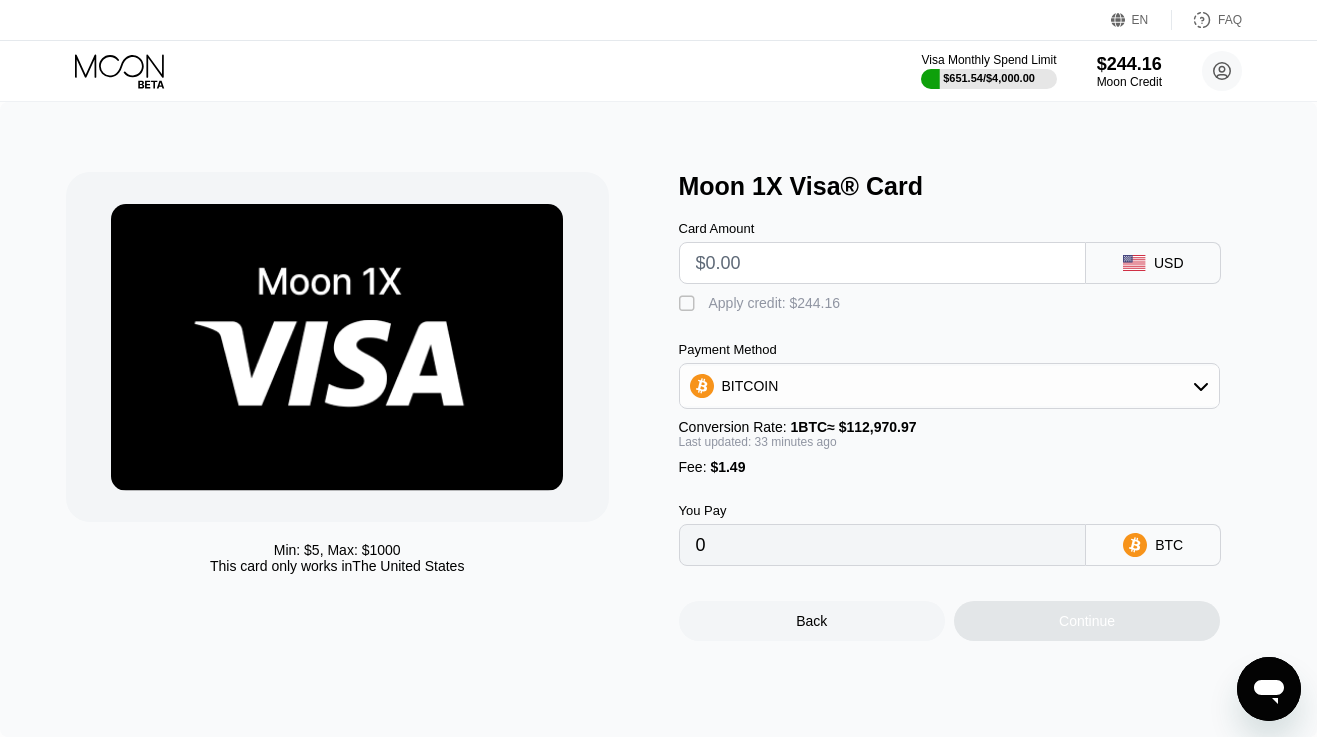 click at bounding box center (883, 263) 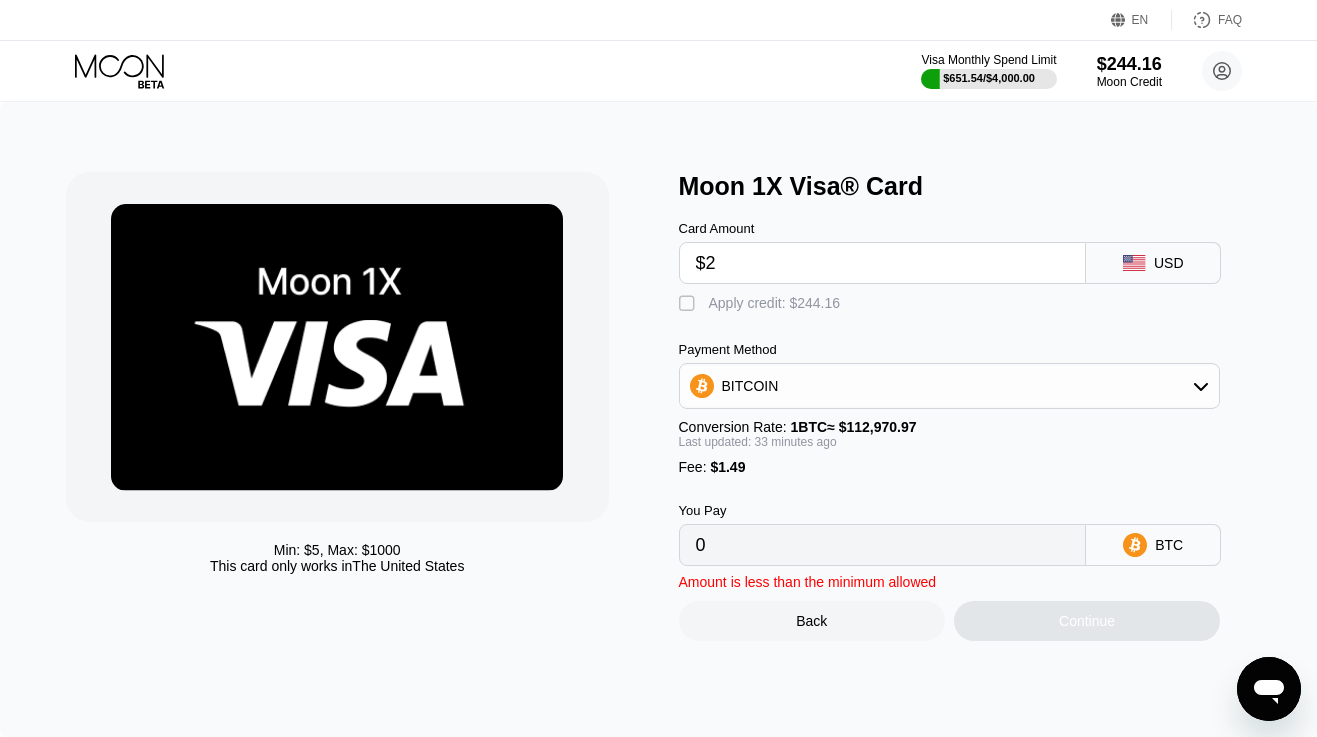 type on "$20" 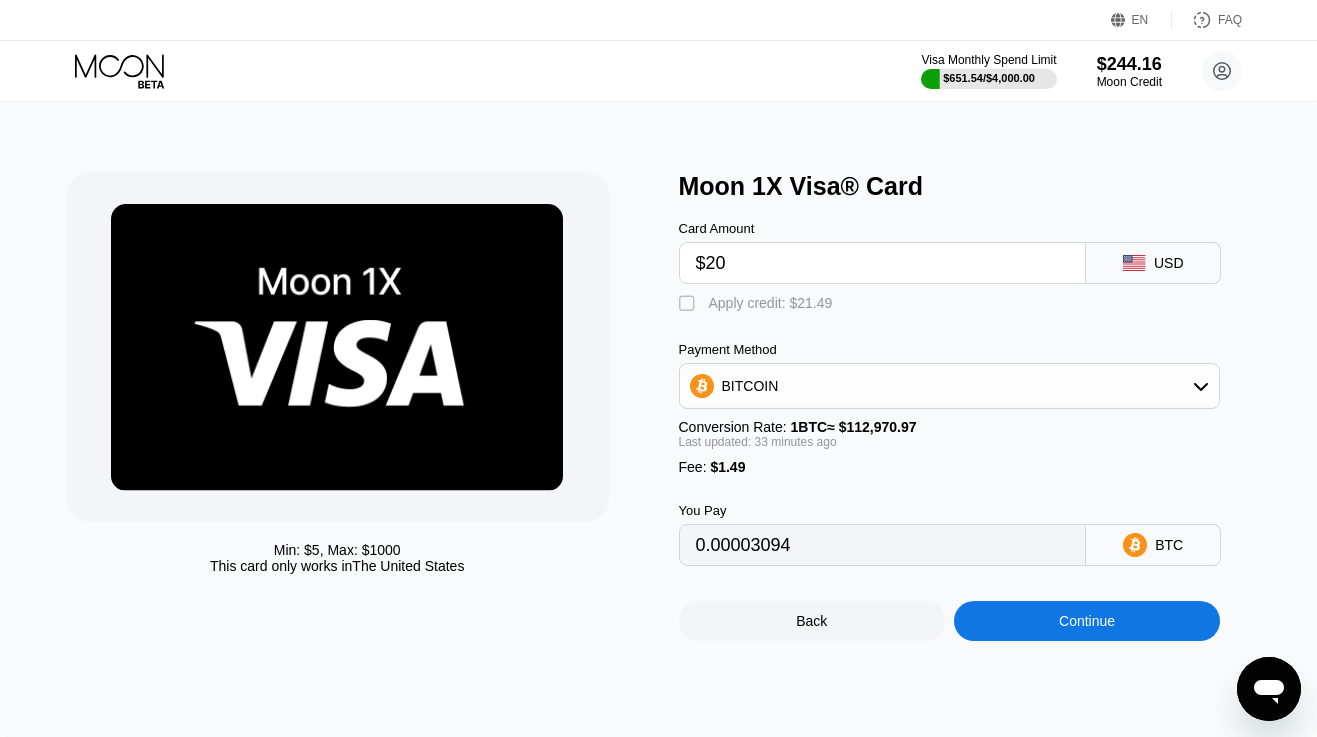 type on "$200" 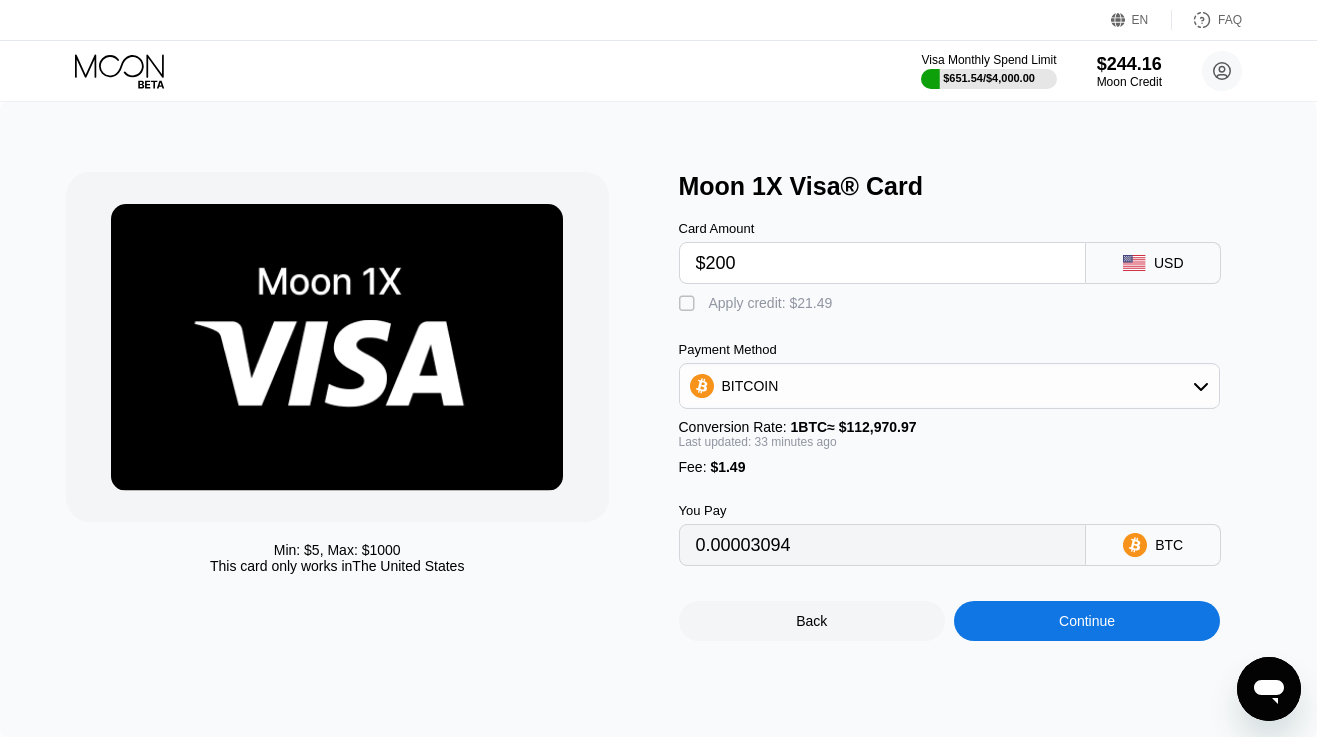 type on "0.00178593" 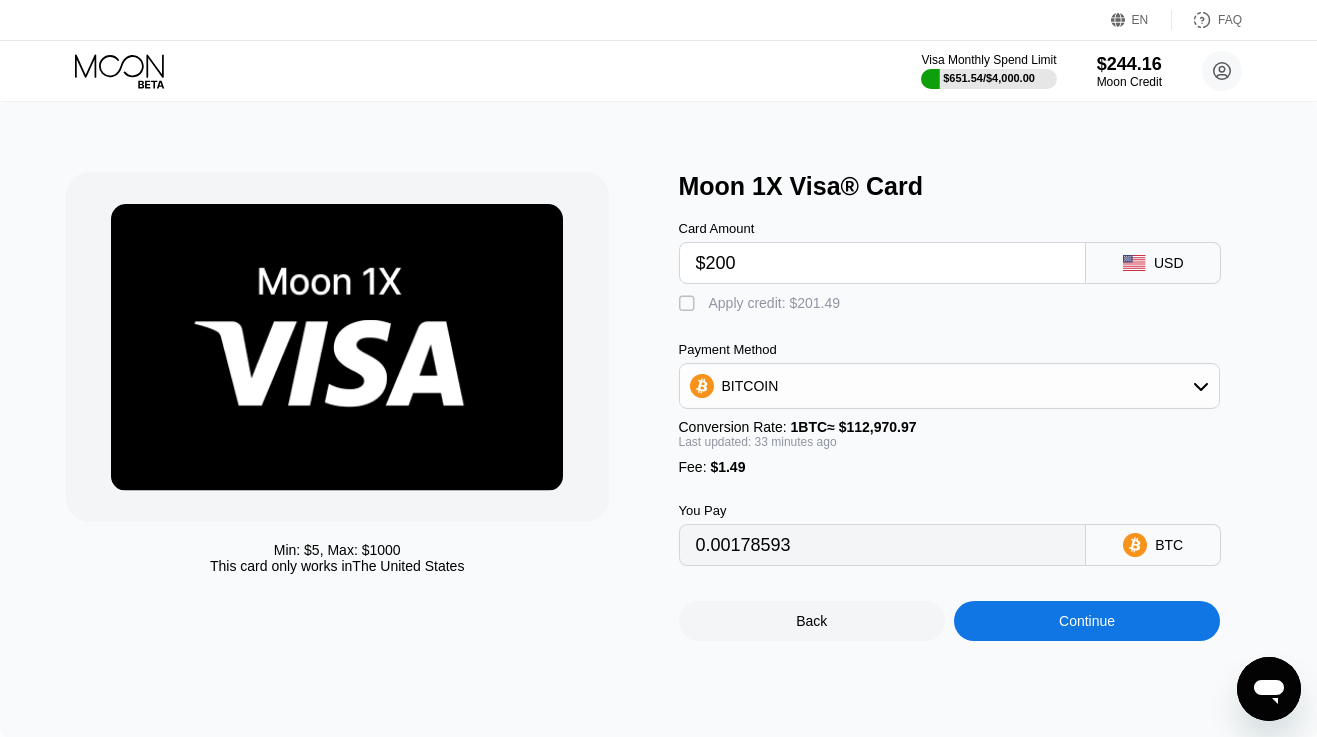 type on "$200" 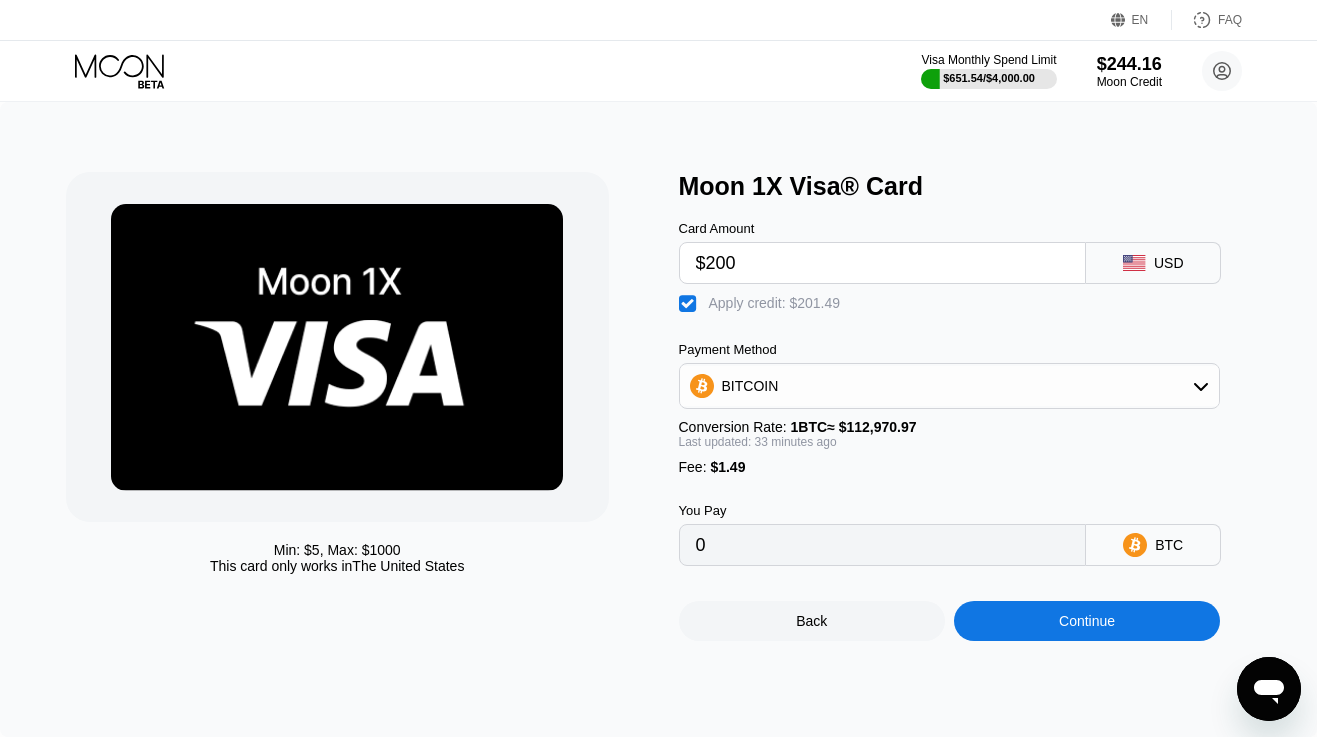 click on "Continue" at bounding box center [1087, 621] 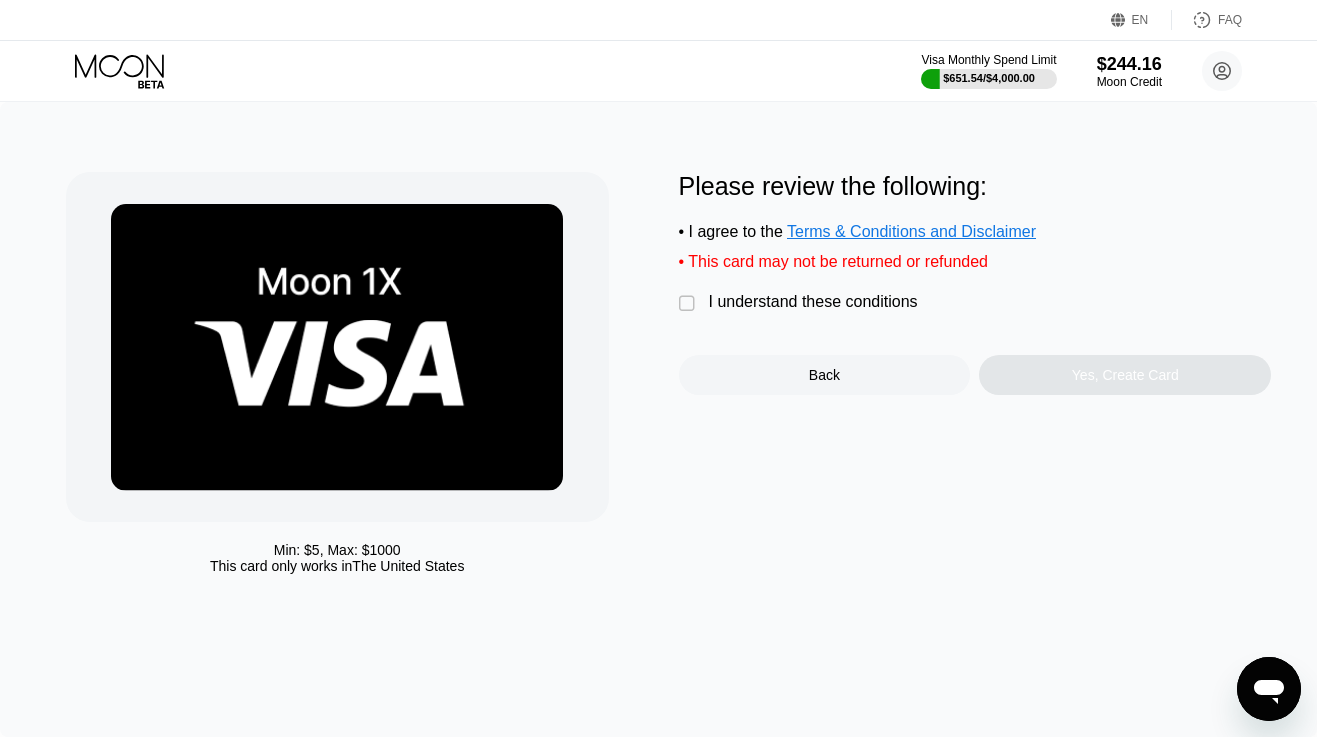 click on "I understand these conditions" at bounding box center [813, 302] 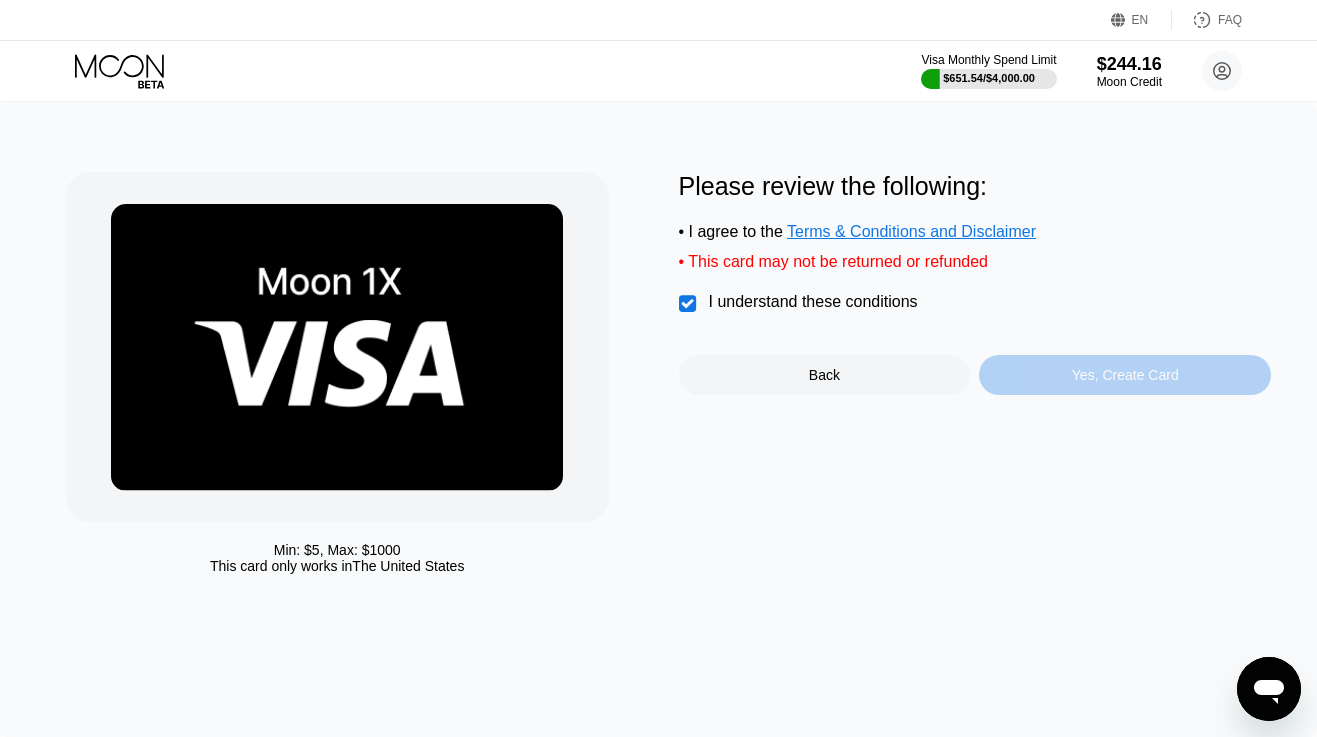 click on "Yes, Create Card" at bounding box center (1125, 375) 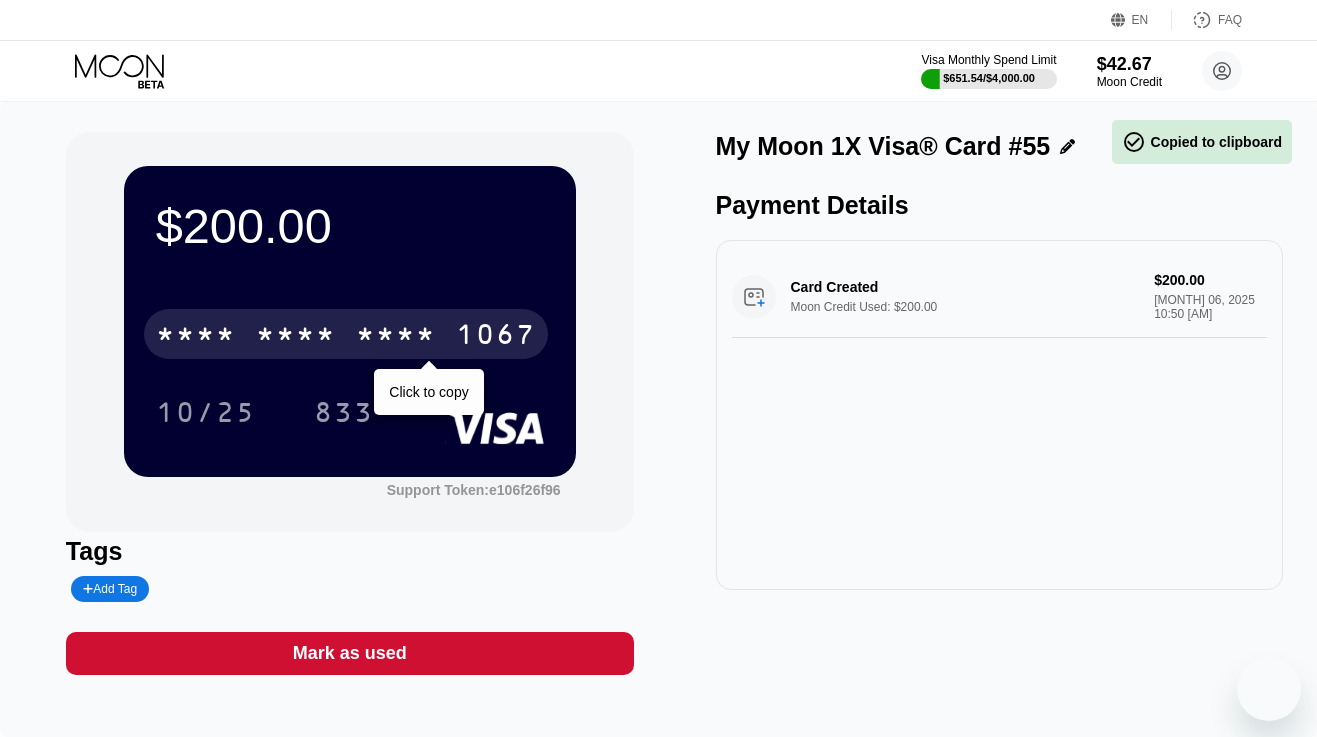 click on "* * * *" at bounding box center [396, 337] 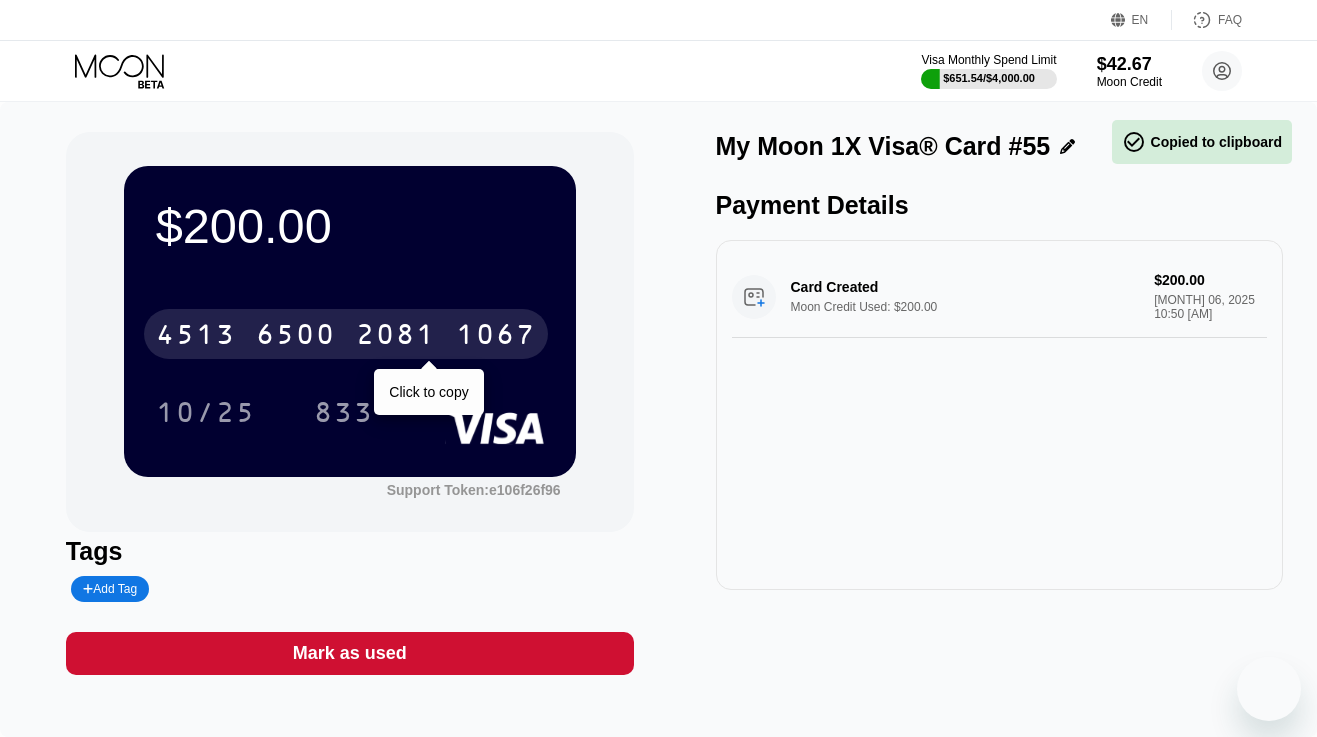 click on "2081" at bounding box center (396, 337) 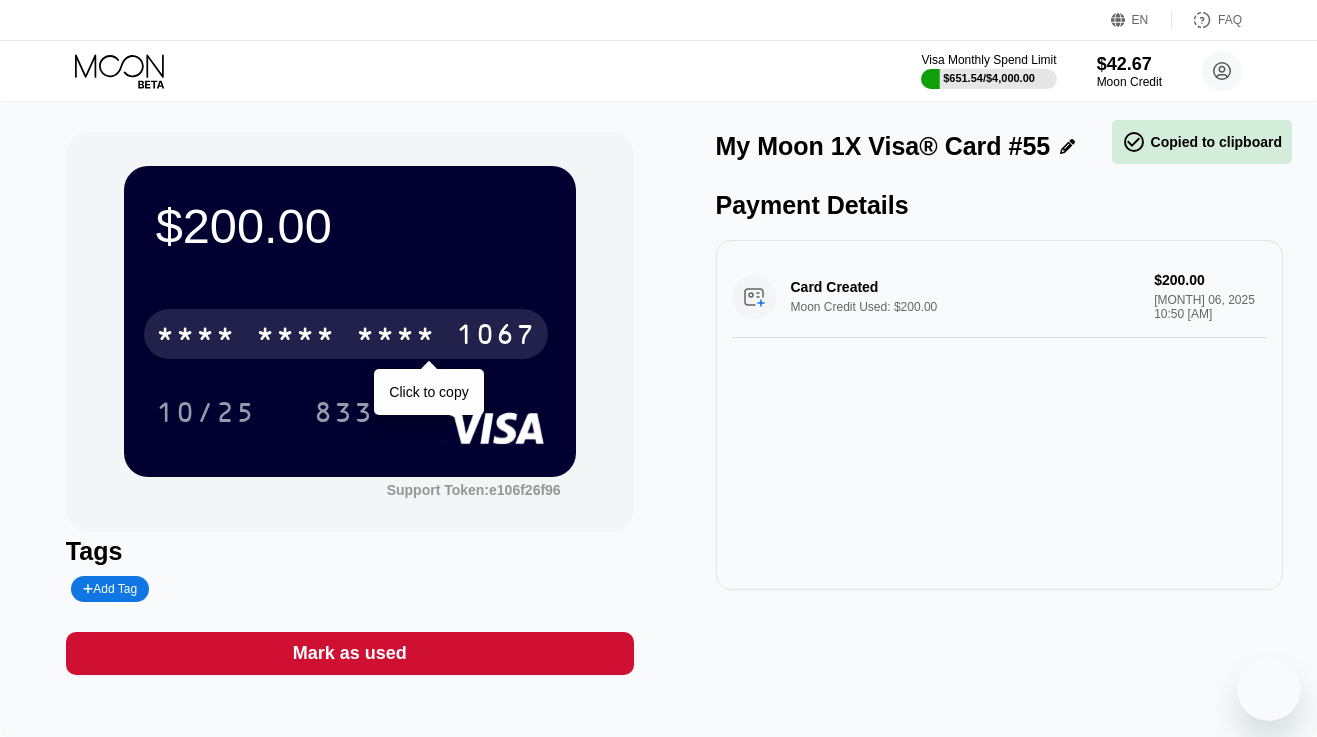 click on "* * * *" at bounding box center [396, 337] 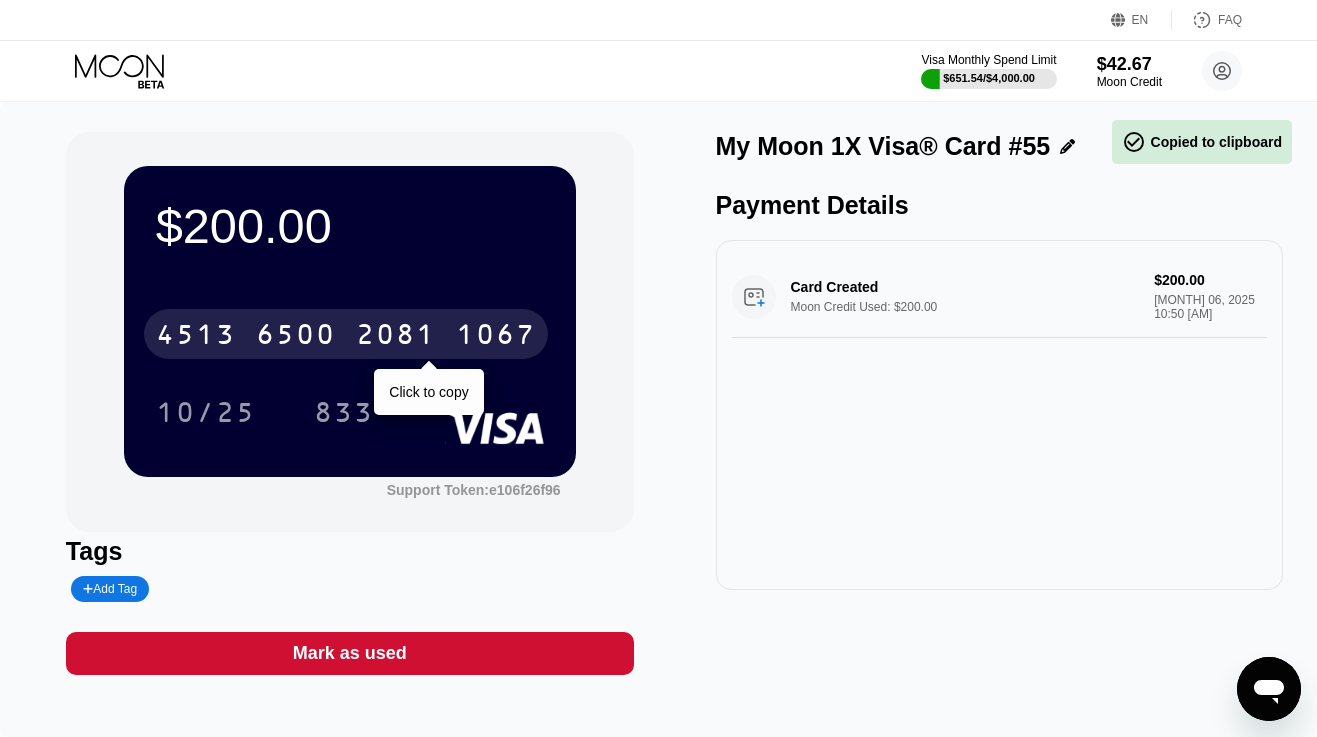 scroll, scrollTop: 0, scrollLeft: 0, axis: both 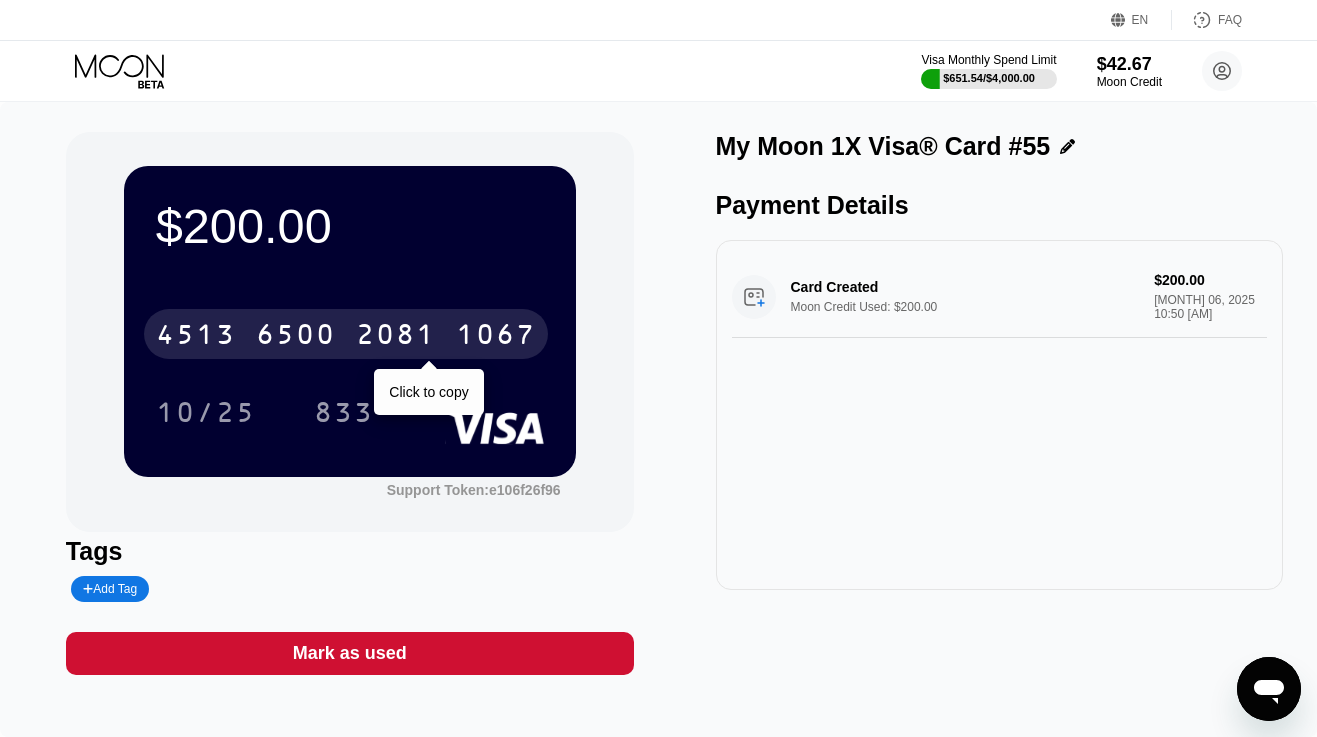 click 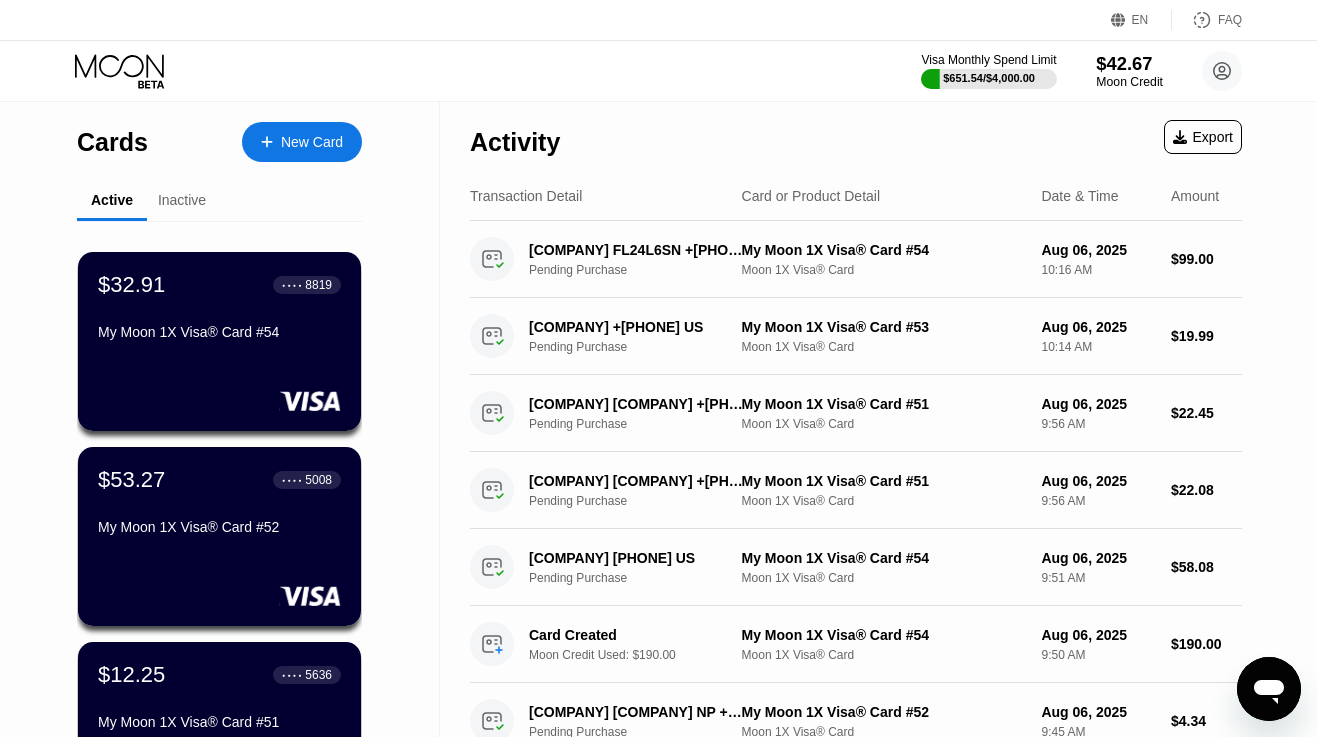 click on "Moon Credit" at bounding box center [1129, 82] 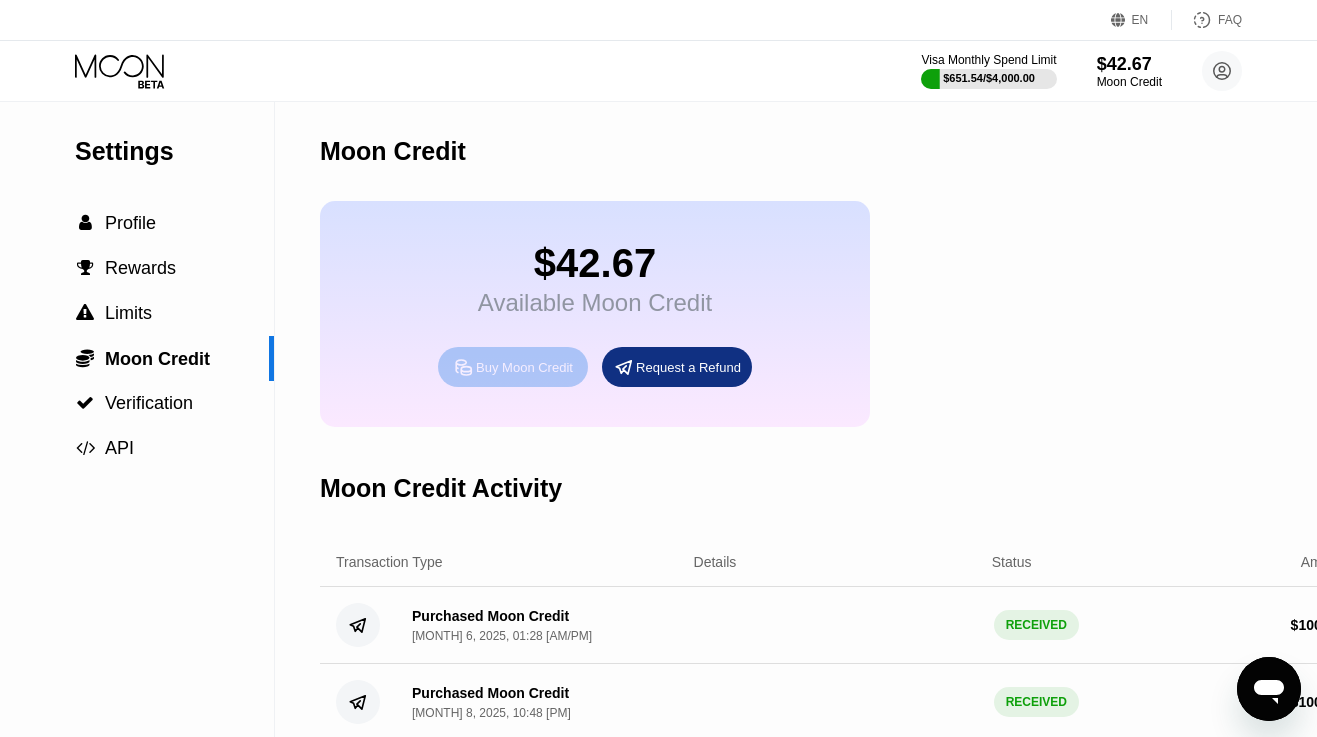 click on "Buy Moon Credit" at bounding box center [524, 367] 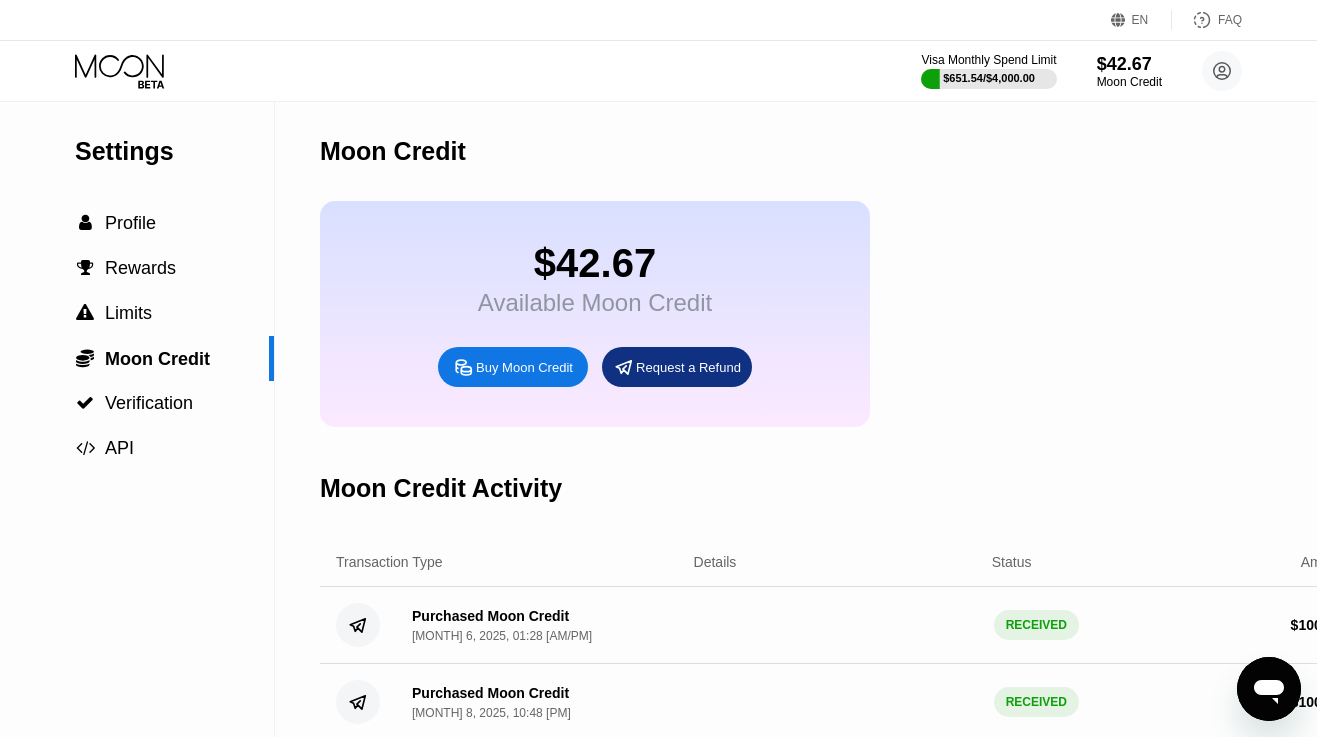 type on "0" 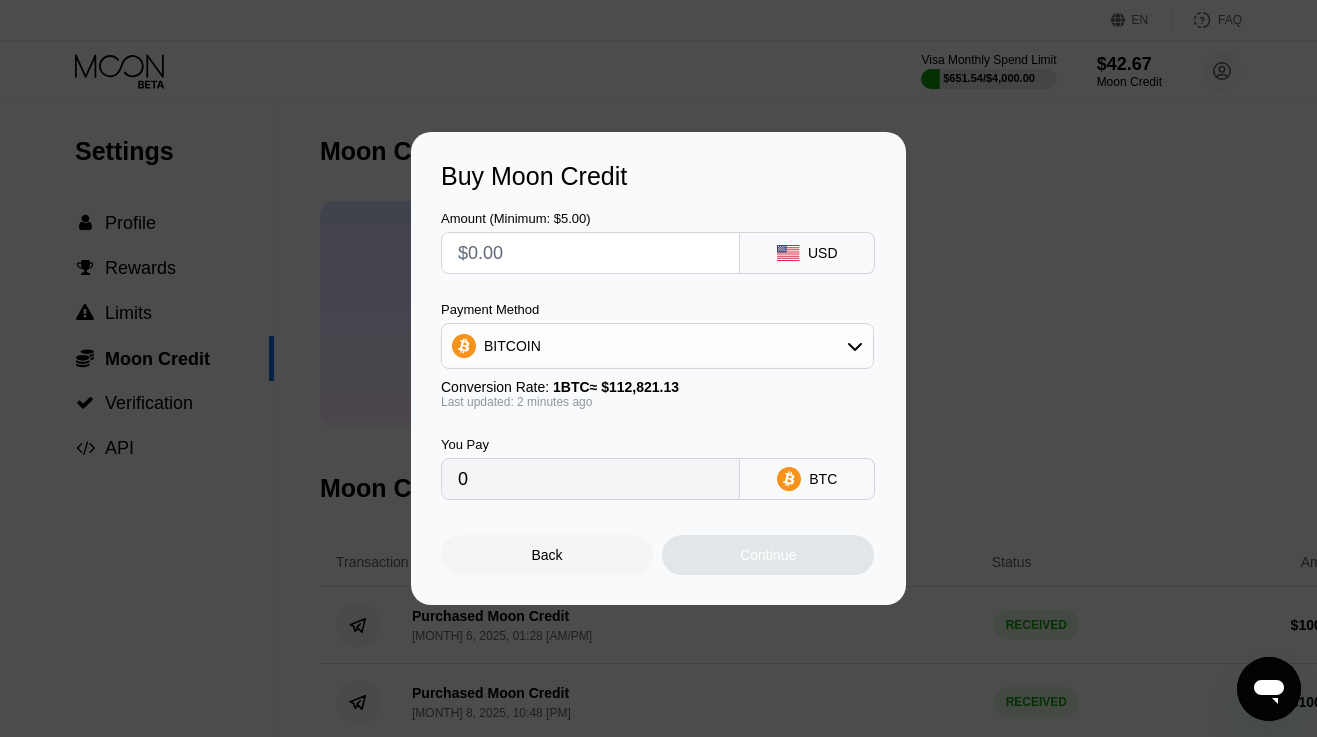 click at bounding box center (590, 253) 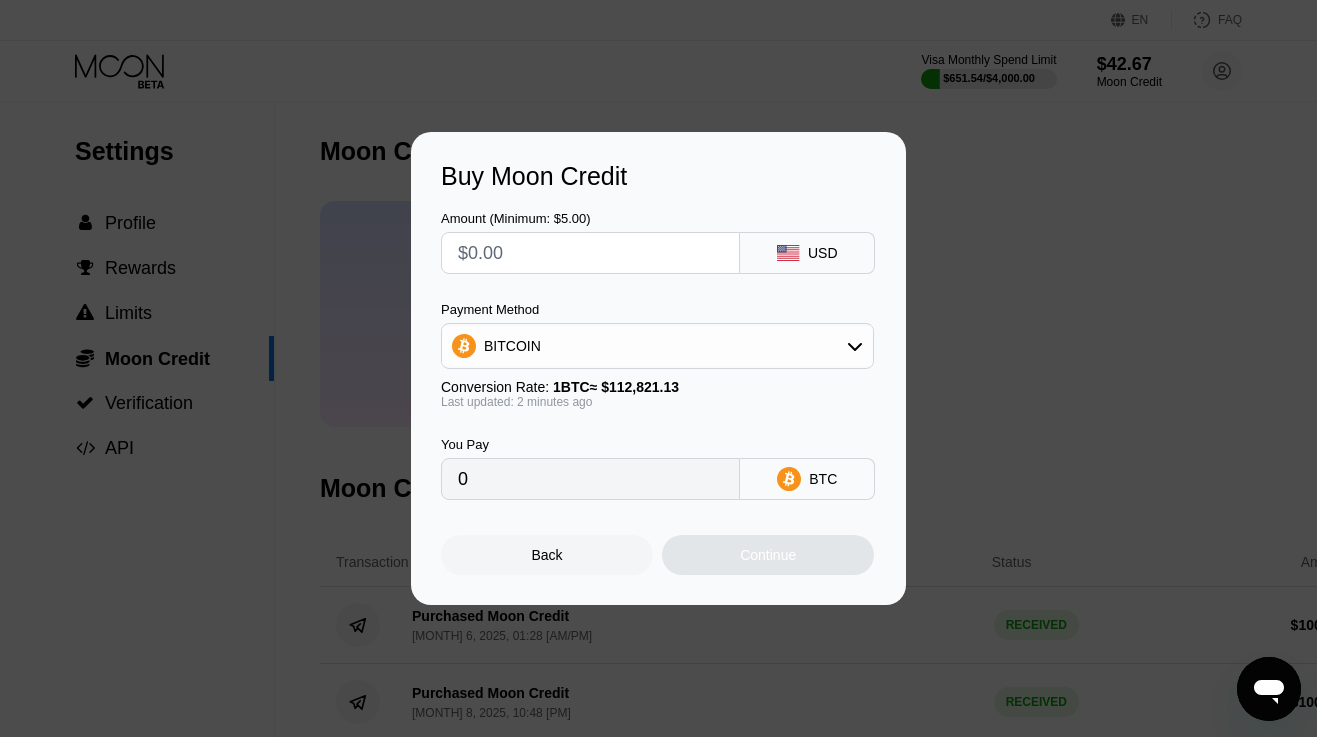 type on "$1" 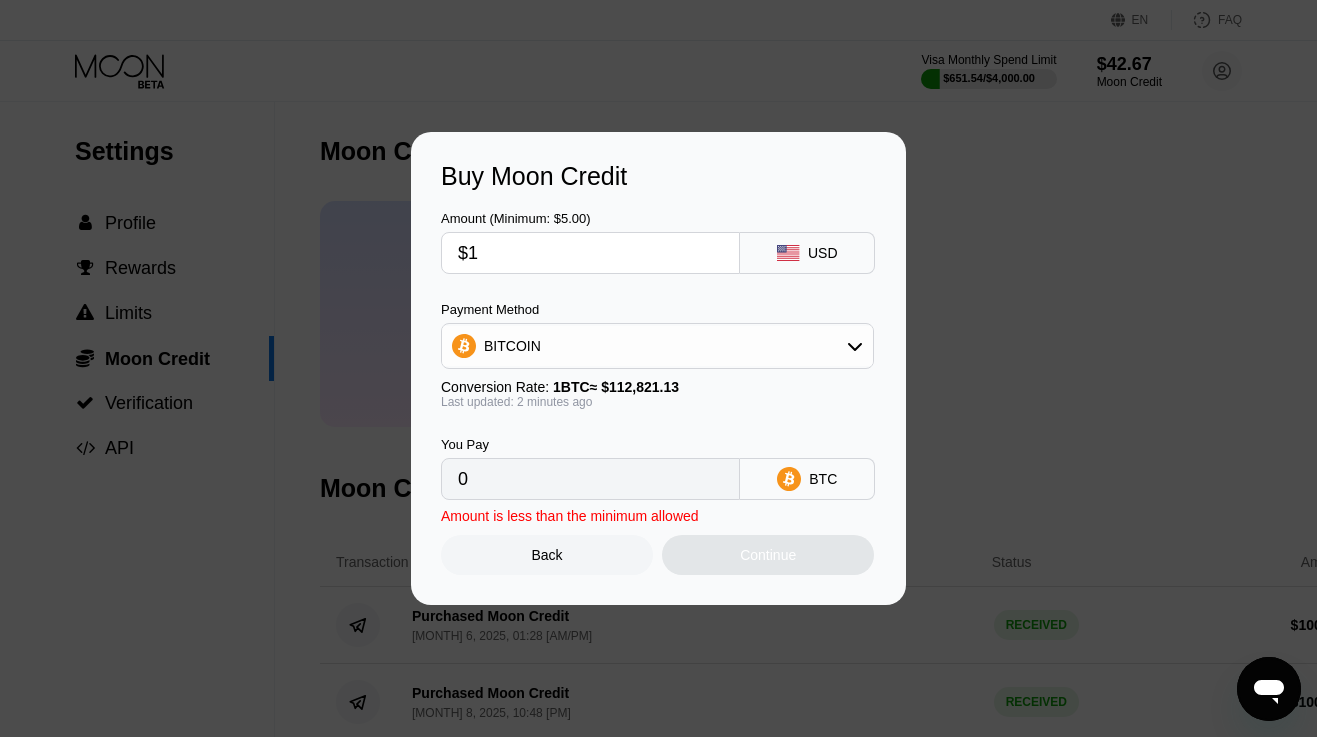type on "0.00000887" 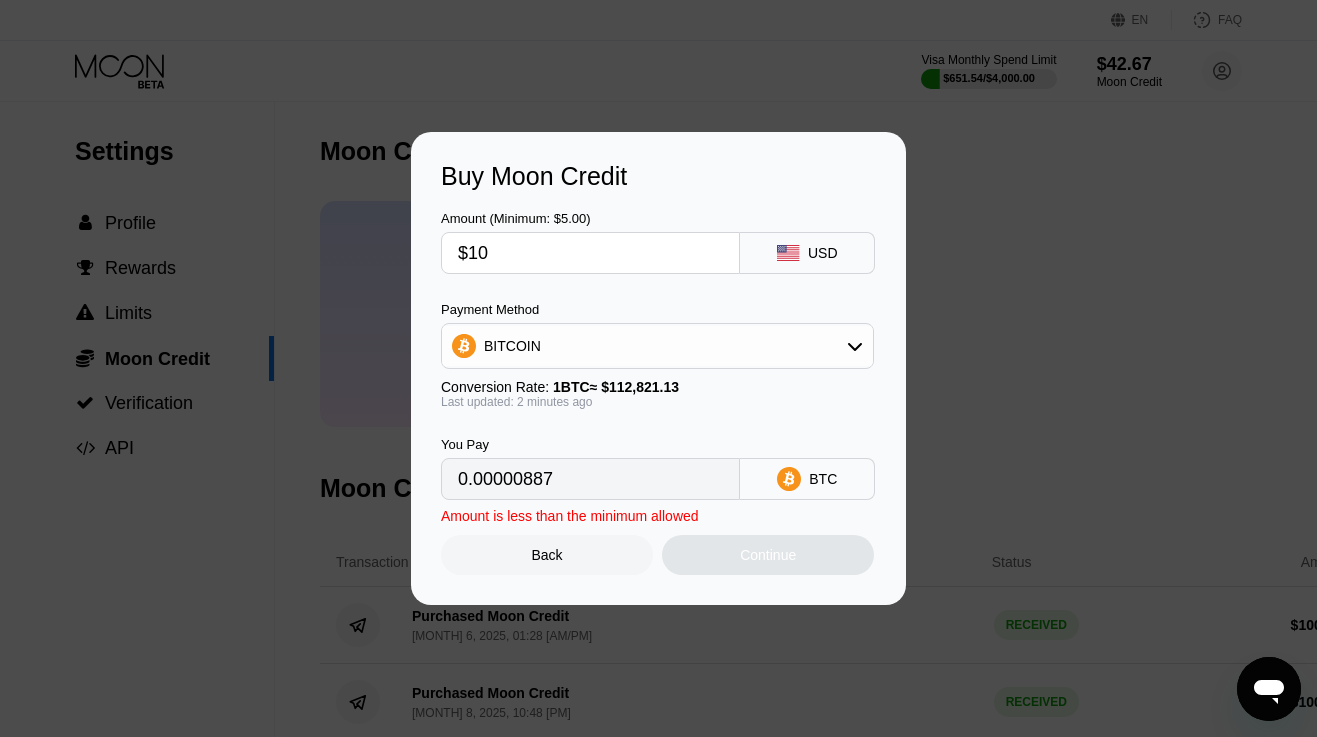 type on "$100" 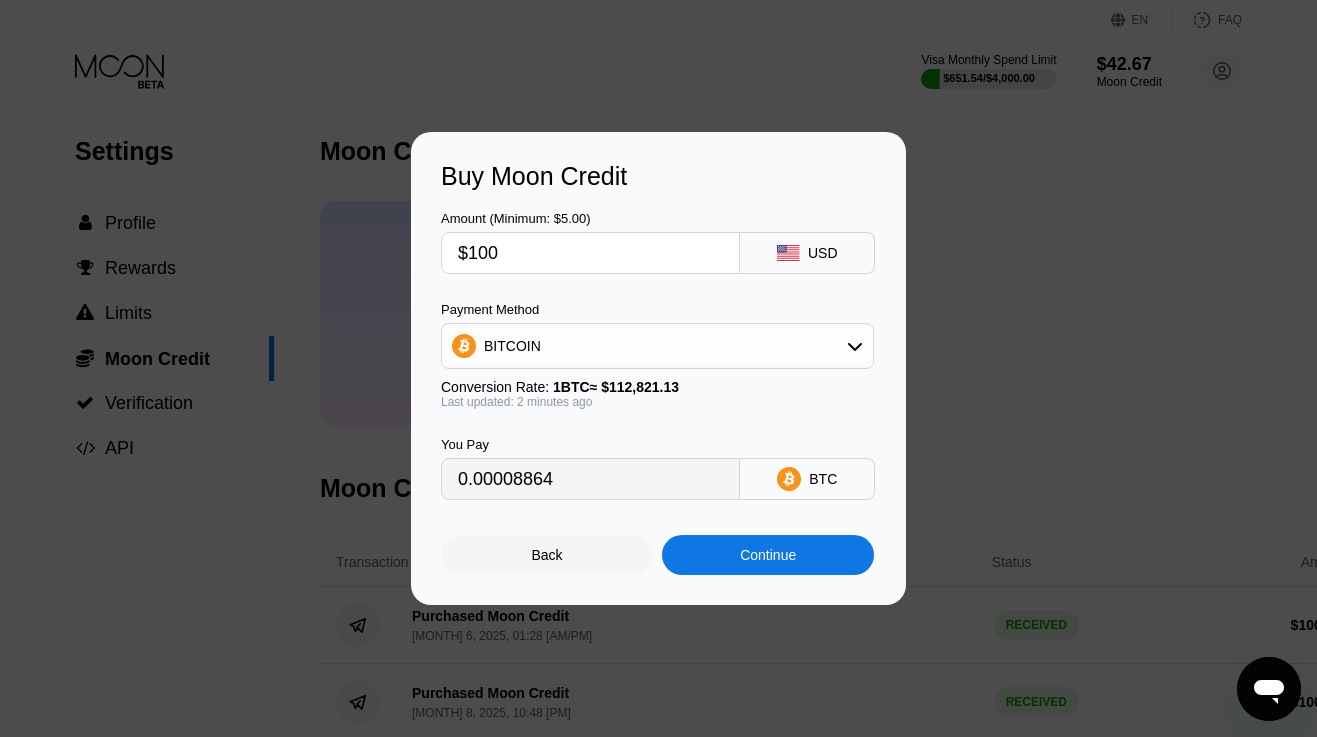 type on "0.00088636" 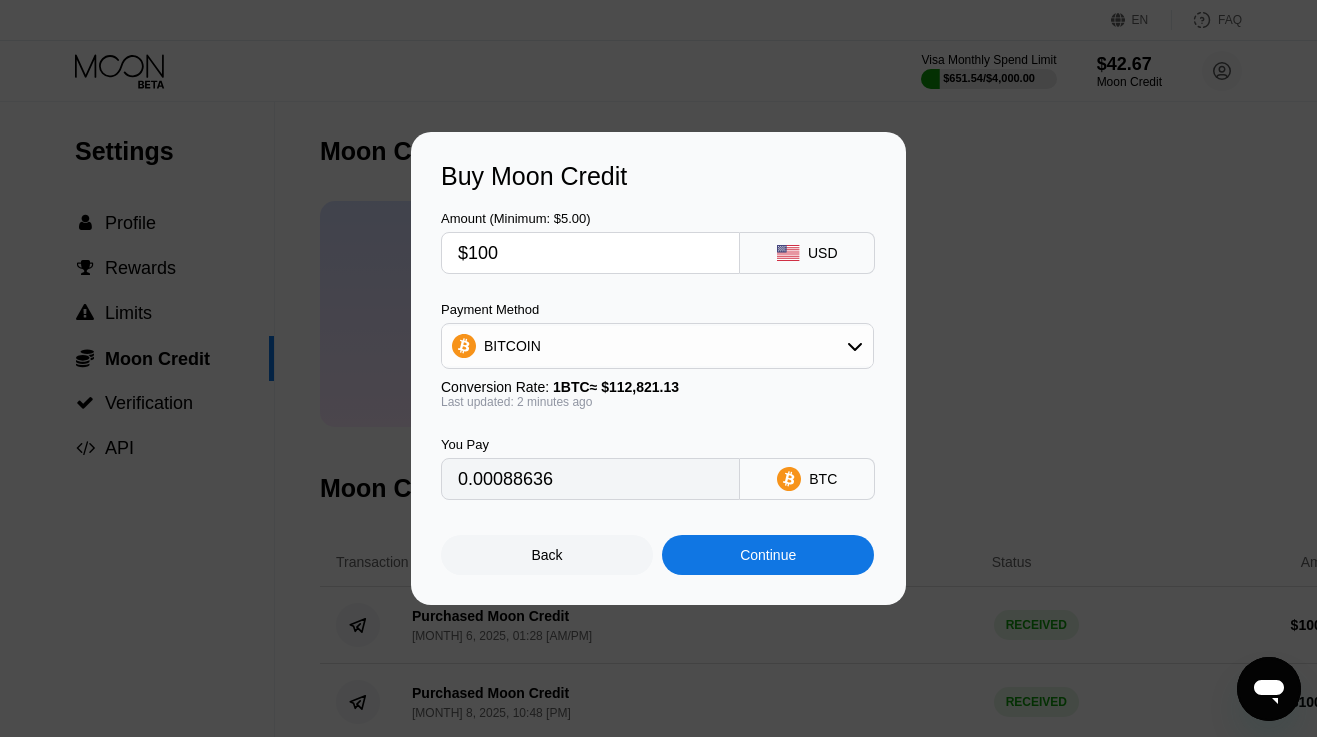 type on "$1000" 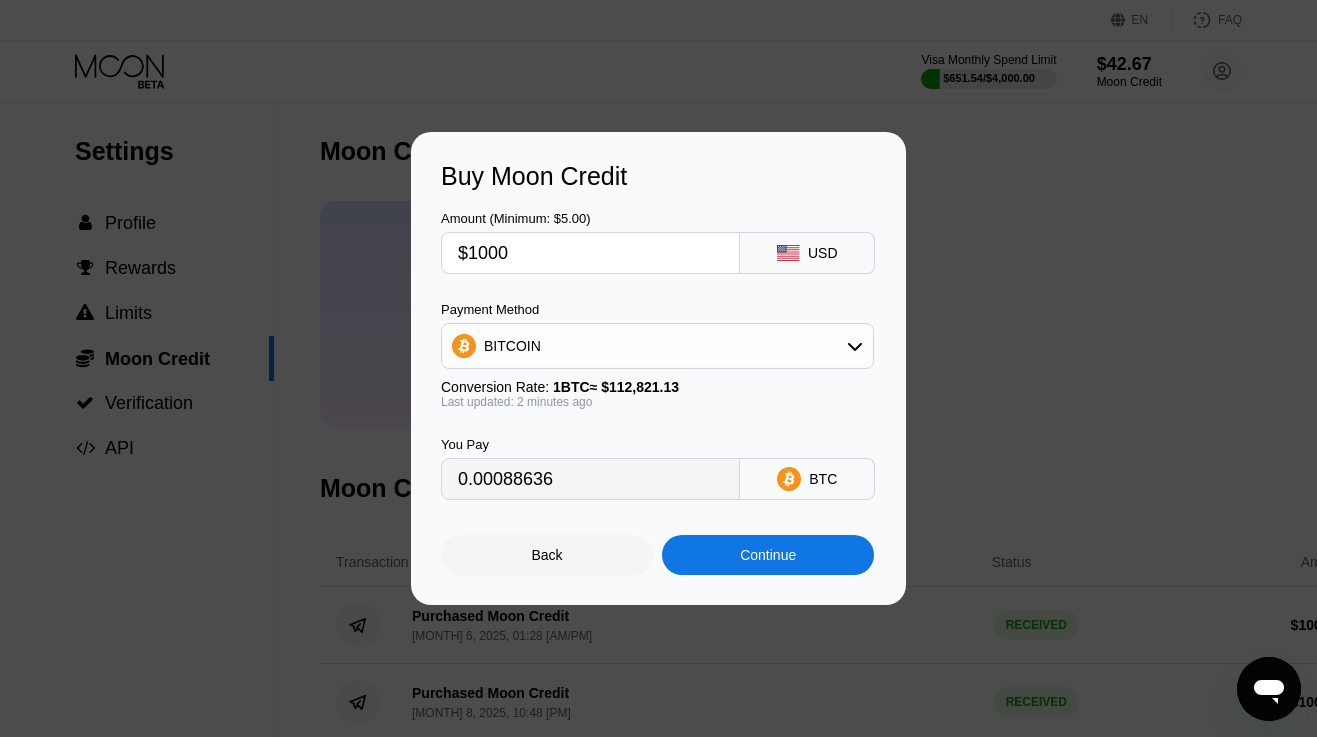 type on "0.00886359" 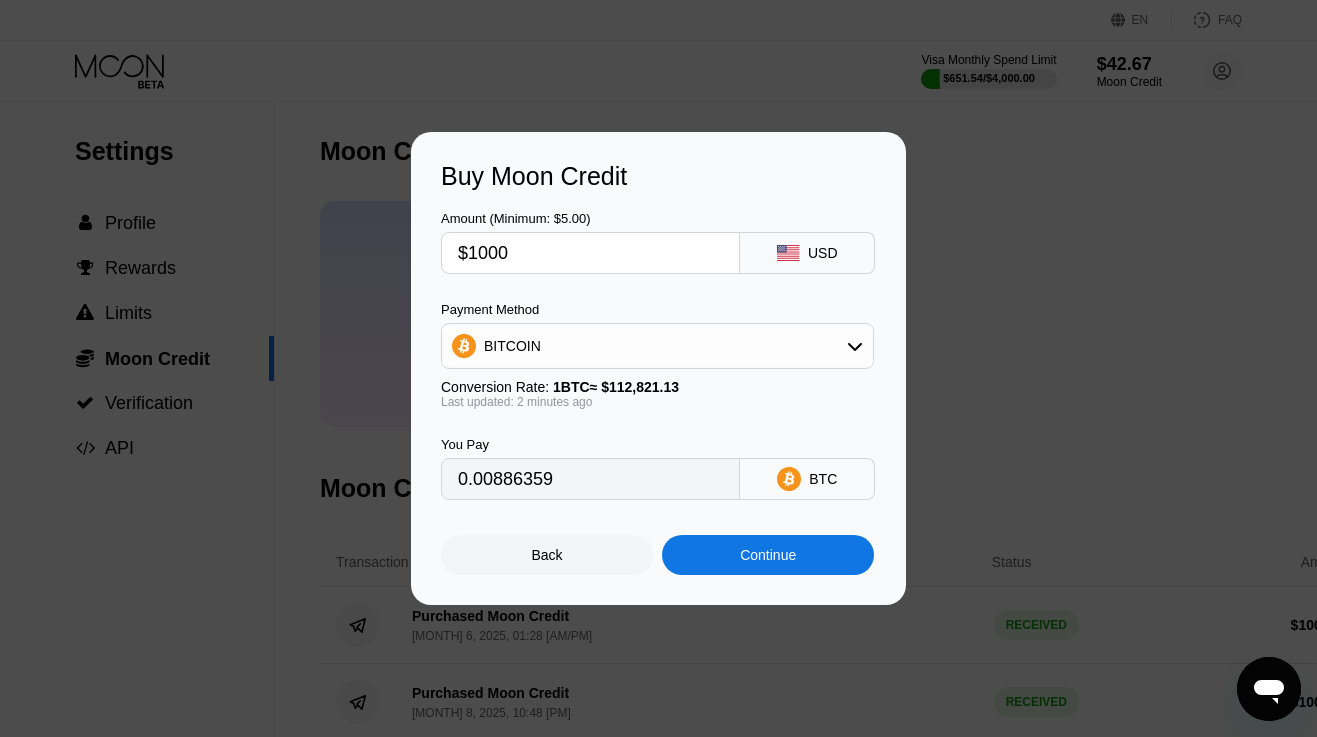 type on "$1000" 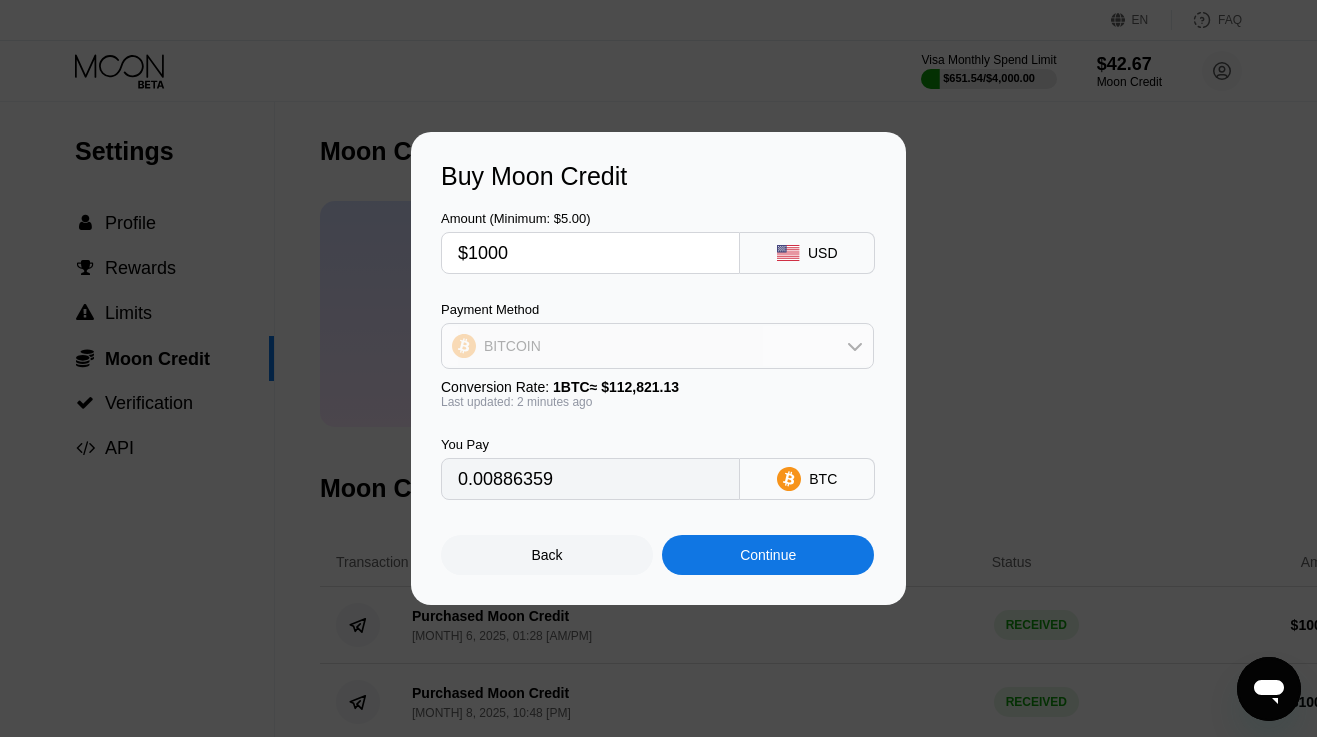 click on "BITCOIN" at bounding box center [657, 346] 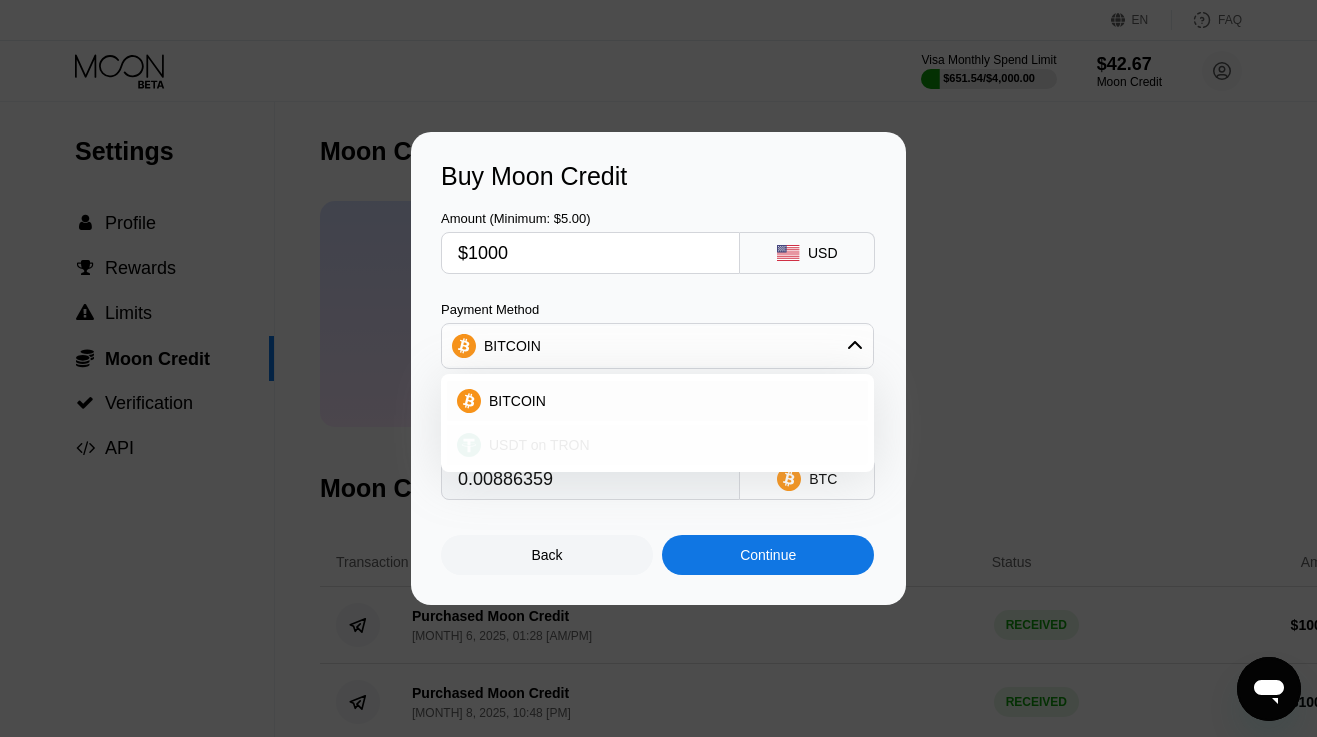 click on "USDT on TRON" at bounding box center (539, 445) 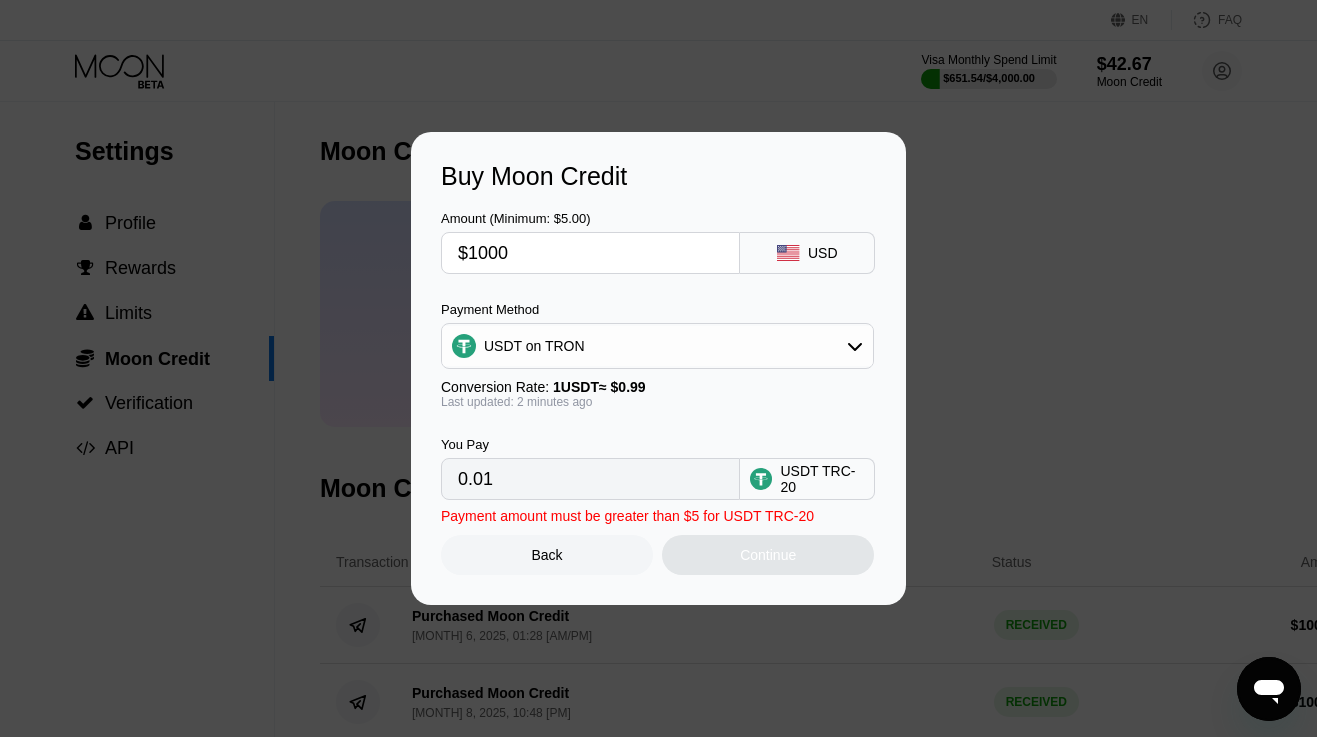 type on "1010.10" 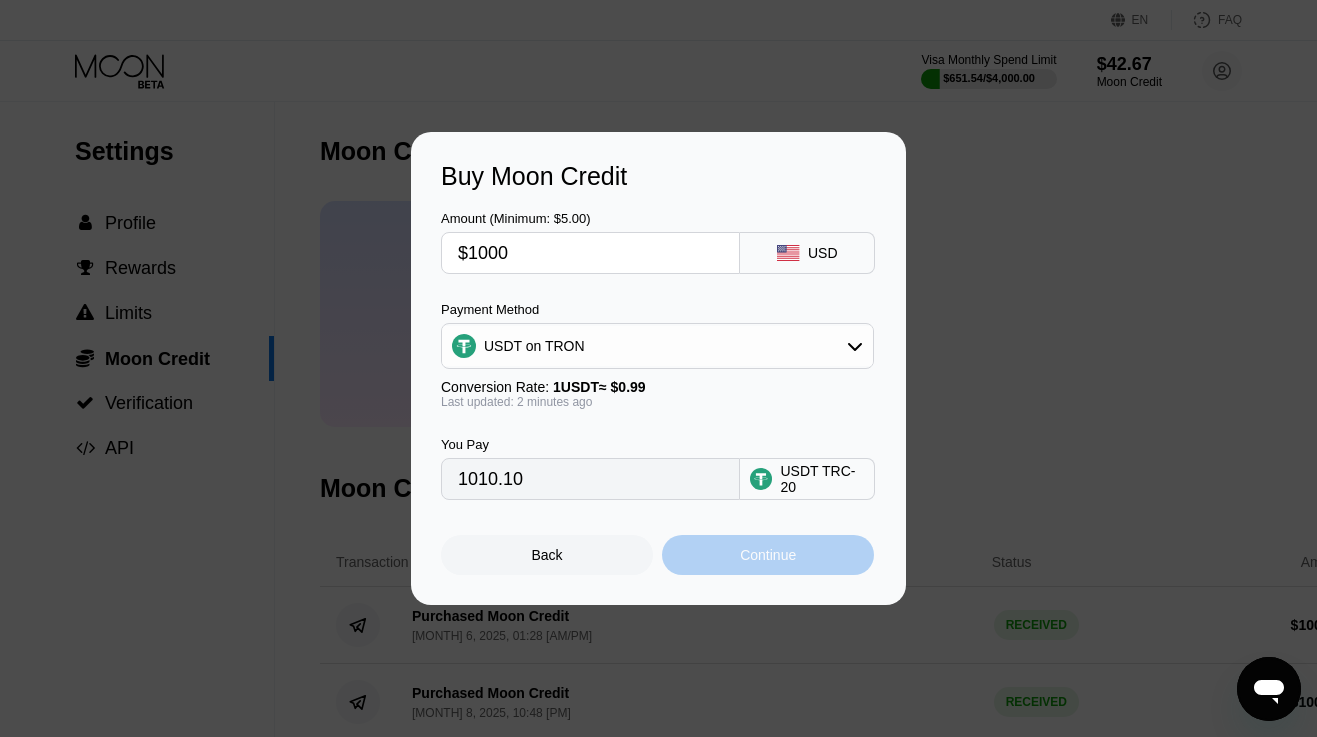 click on "Continue" at bounding box center (768, 555) 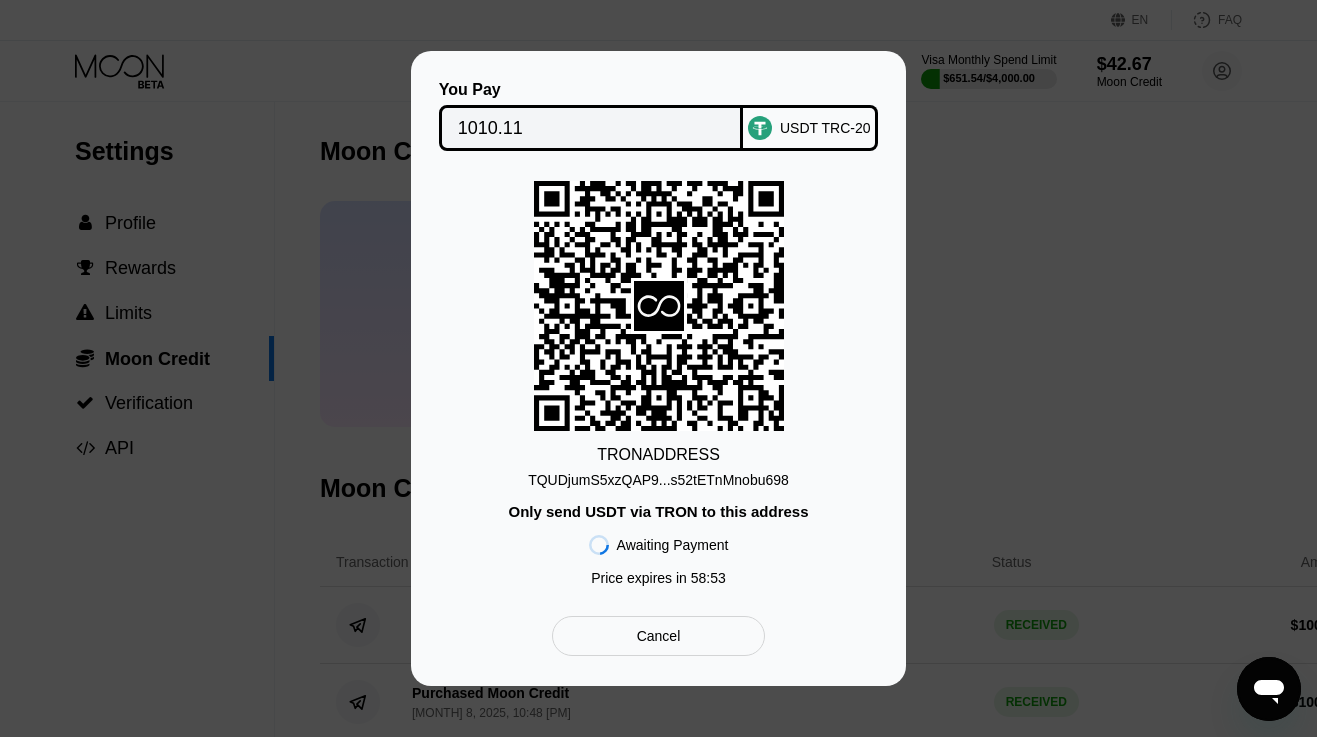 click on "TQUDjumS5xzQAP9...s52tETnMnobu698" at bounding box center [658, 480] 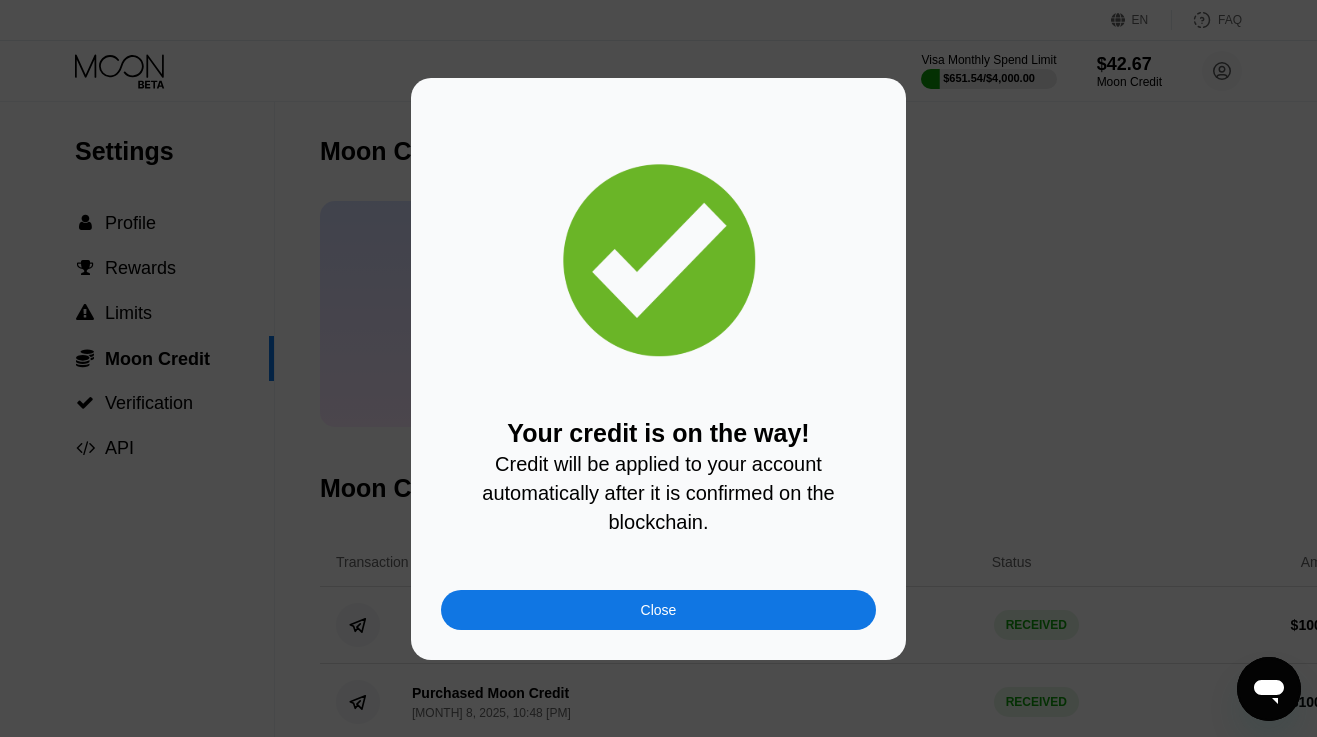click on "Close" at bounding box center (658, 610) 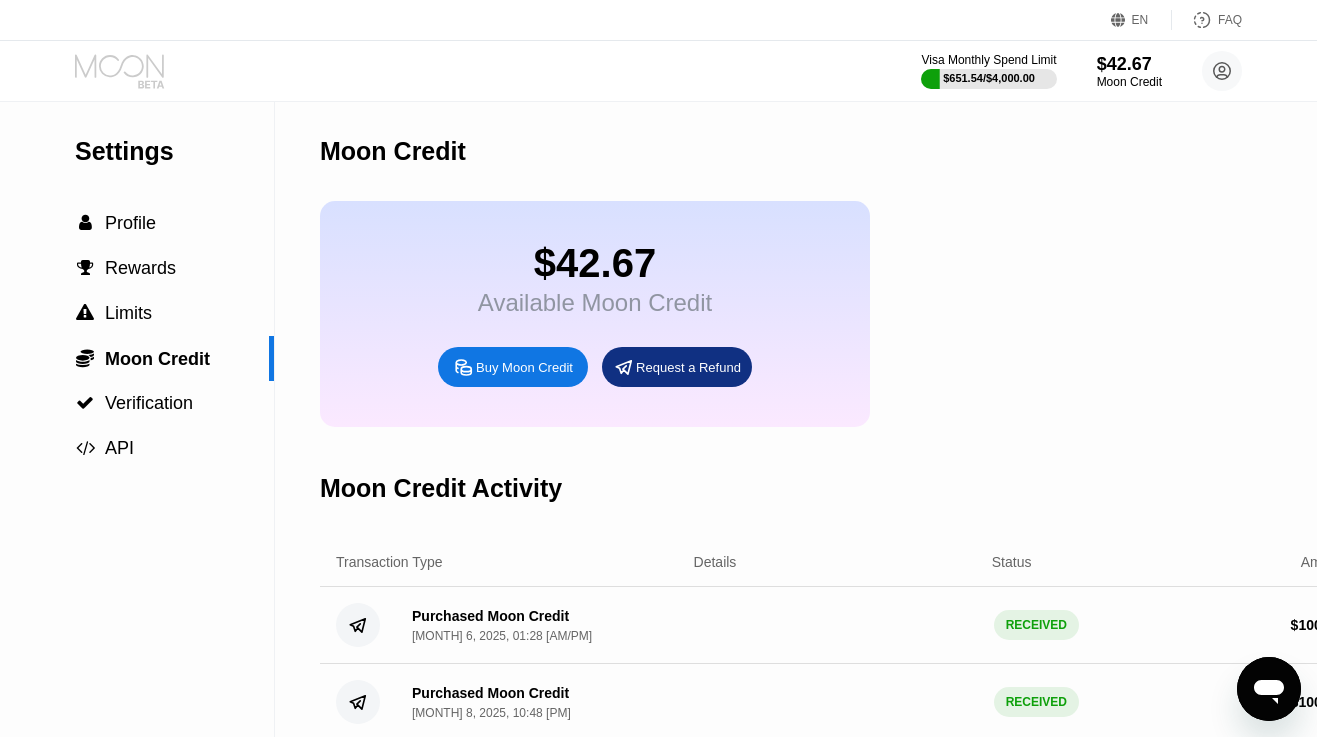 click 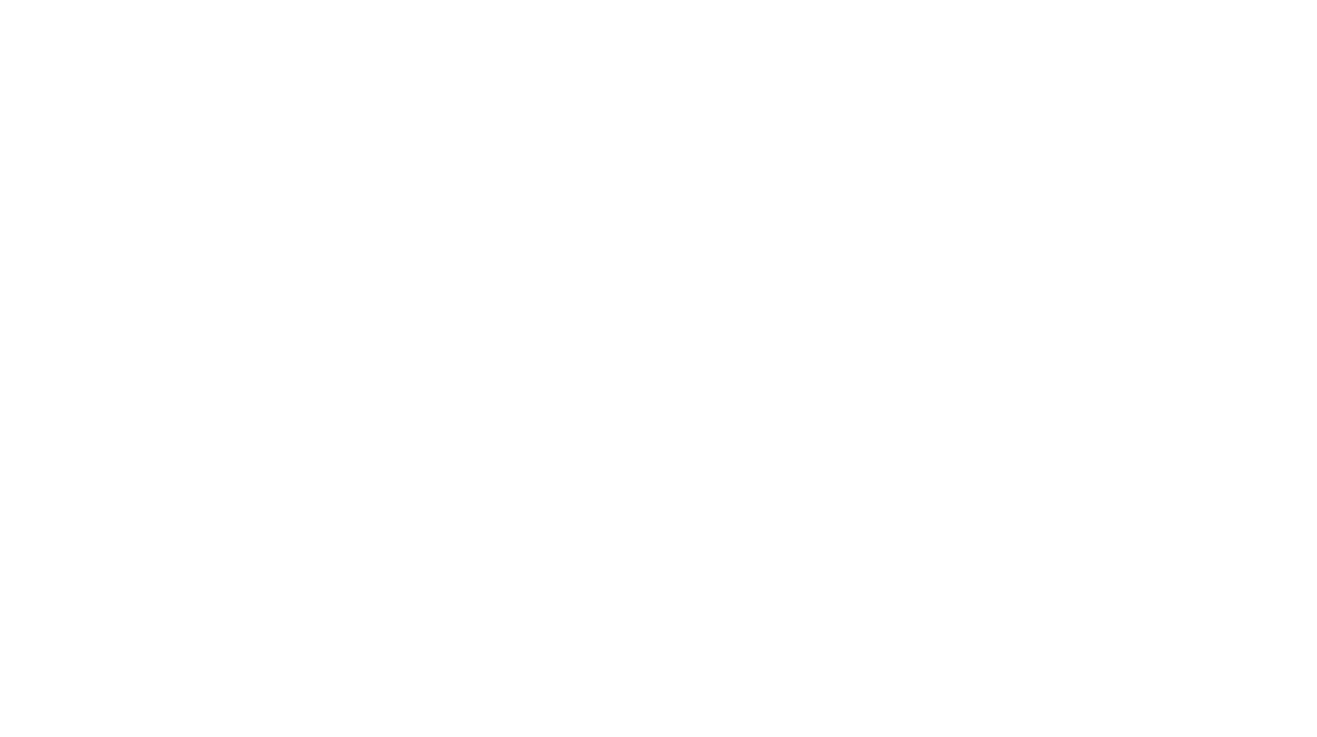 scroll, scrollTop: 0, scrollLeft: 0, axis: both 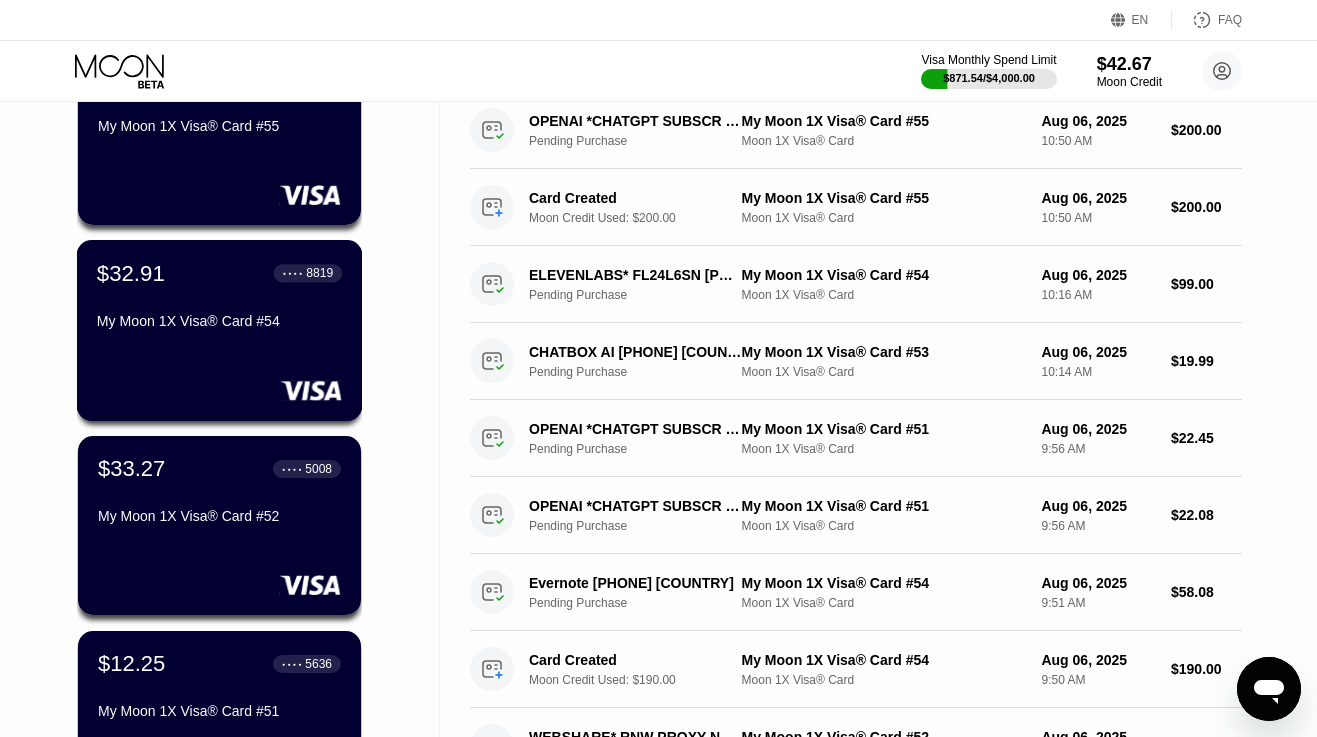 click on "$32.91 ● ● ● ● 8819 My Moon 1X Visa® Card #[CREDIT_CARD]" at bounding box center (220, 330) 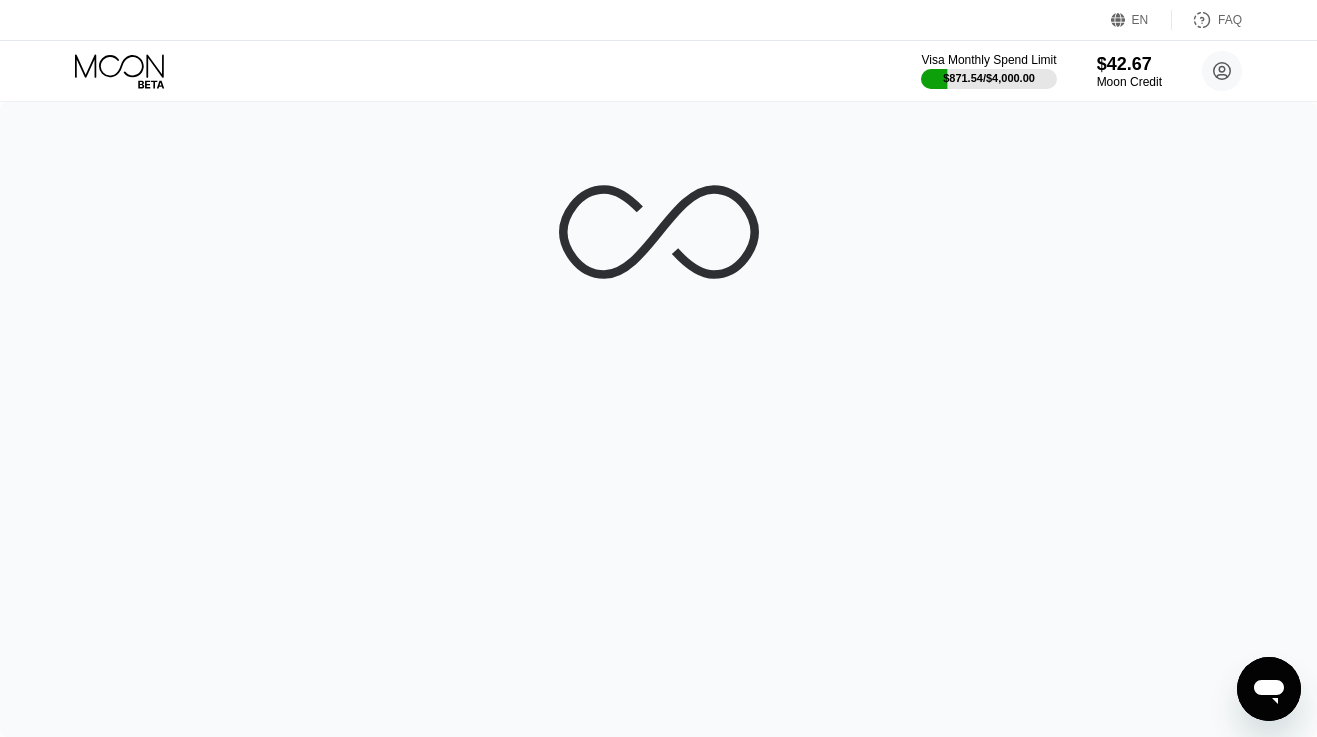 scroll, scrollTop: 0, scrollLeft: 0, axis: both 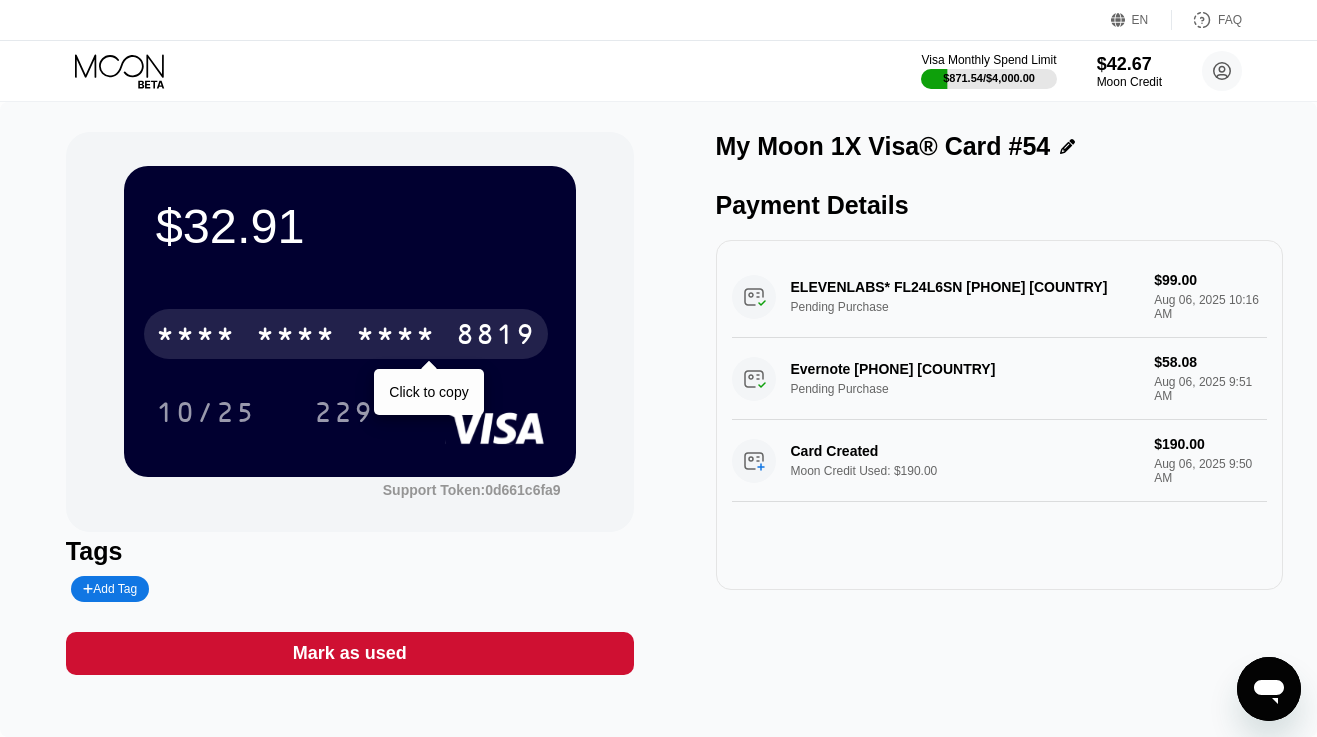 click on "* * * *" at bounding box center (396, 337) 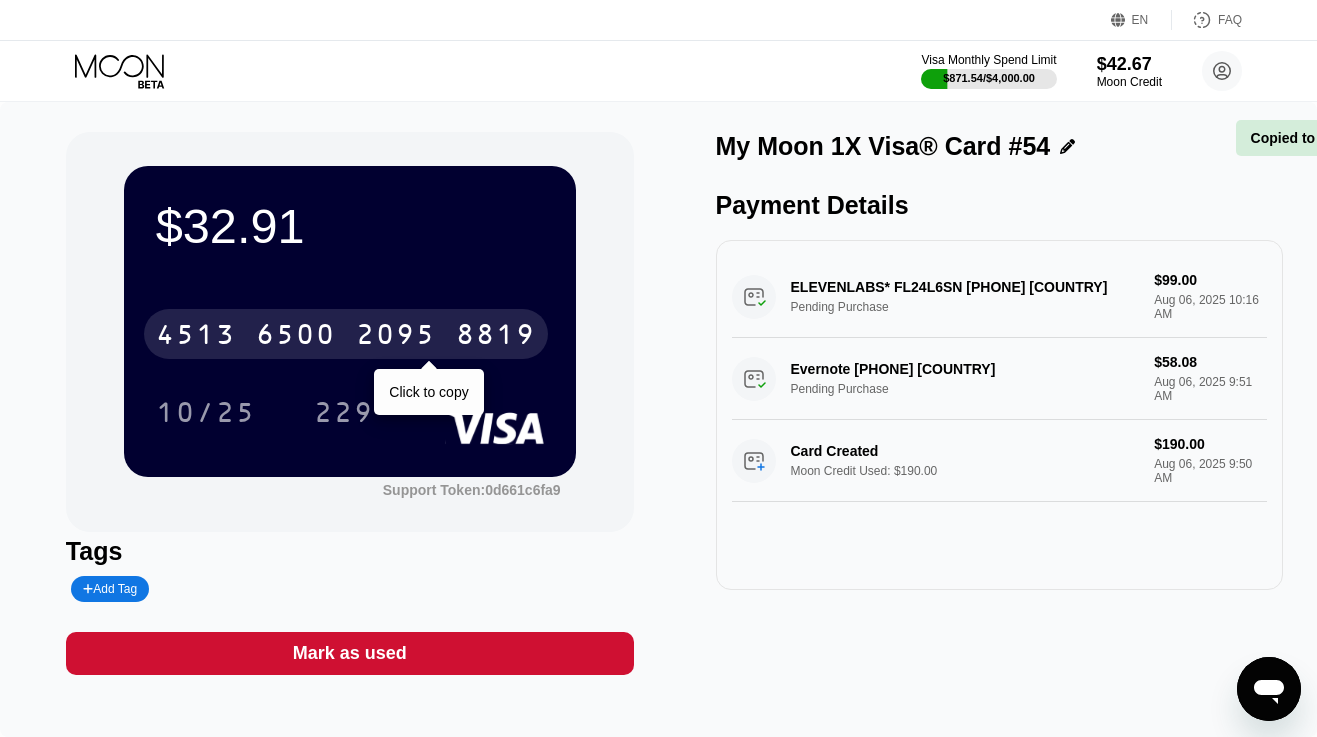 click on "2095" at bounding box center [396, 337] 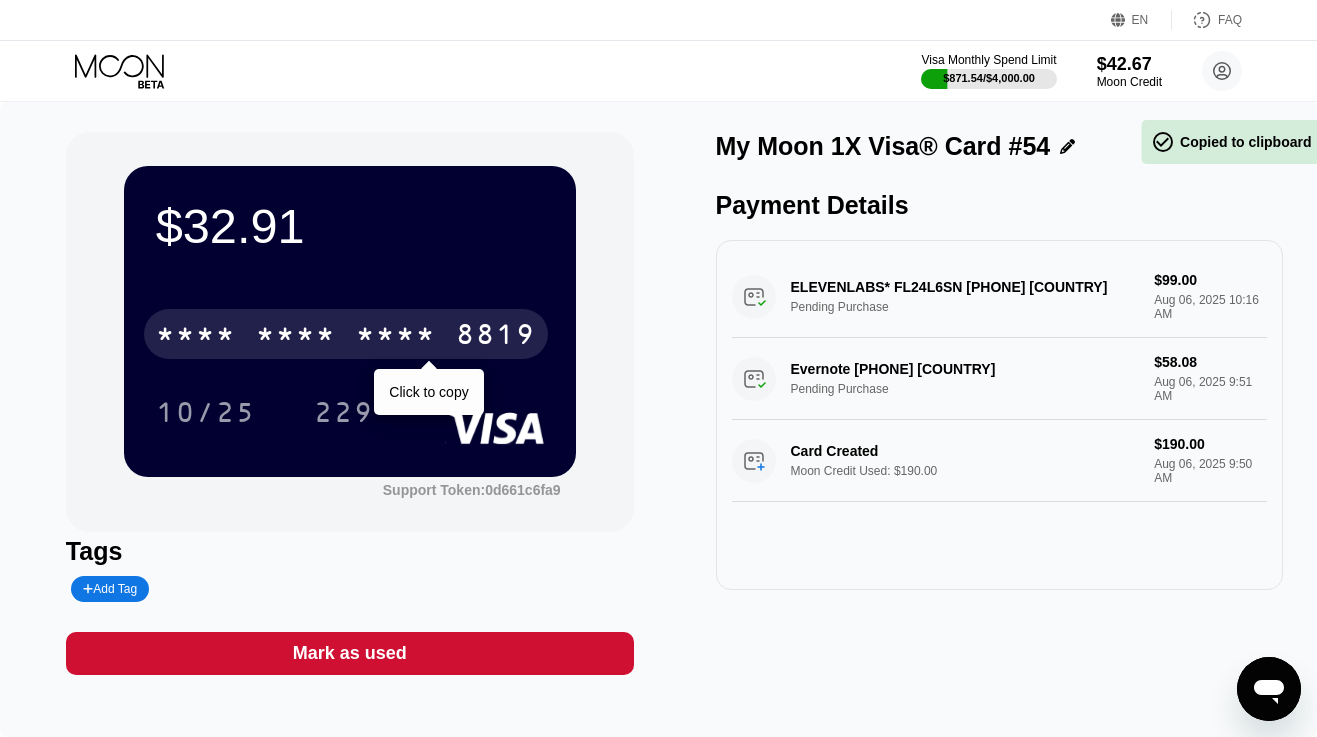 click on "* * * *" at bounding box center [396, 337] 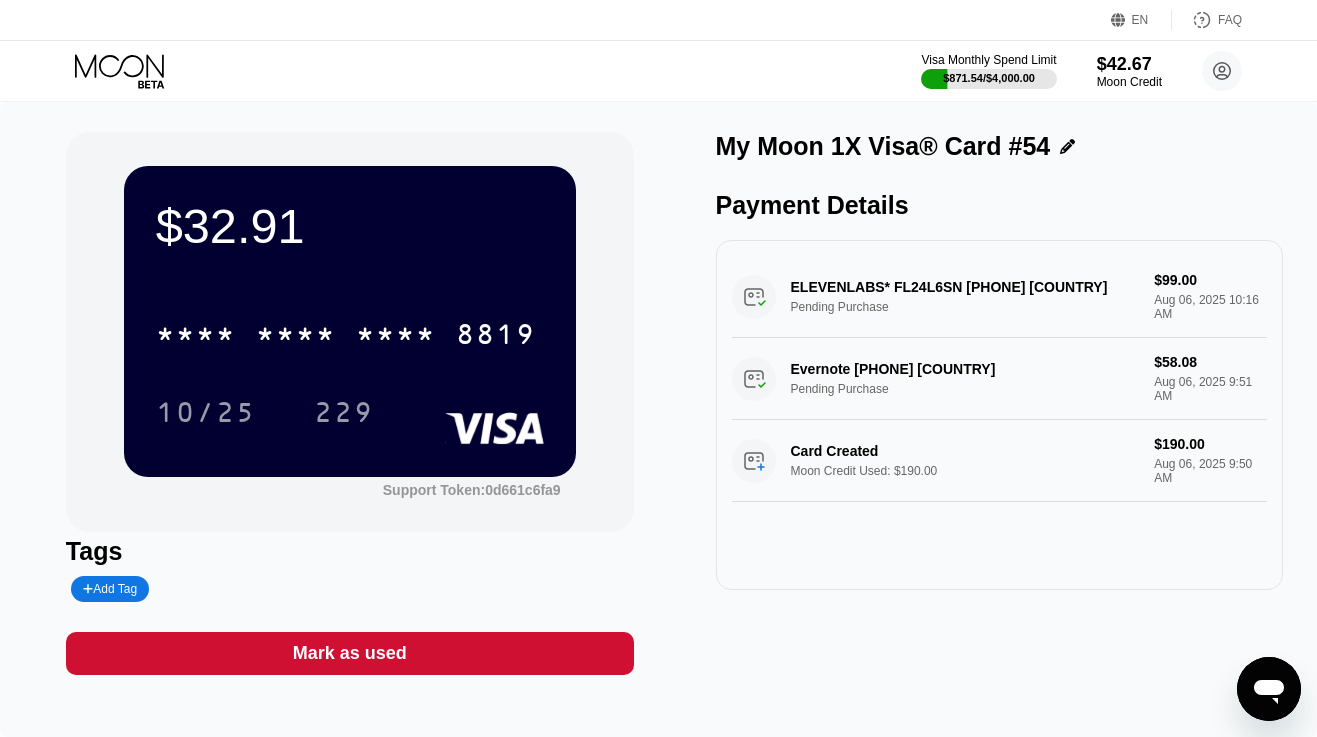 click 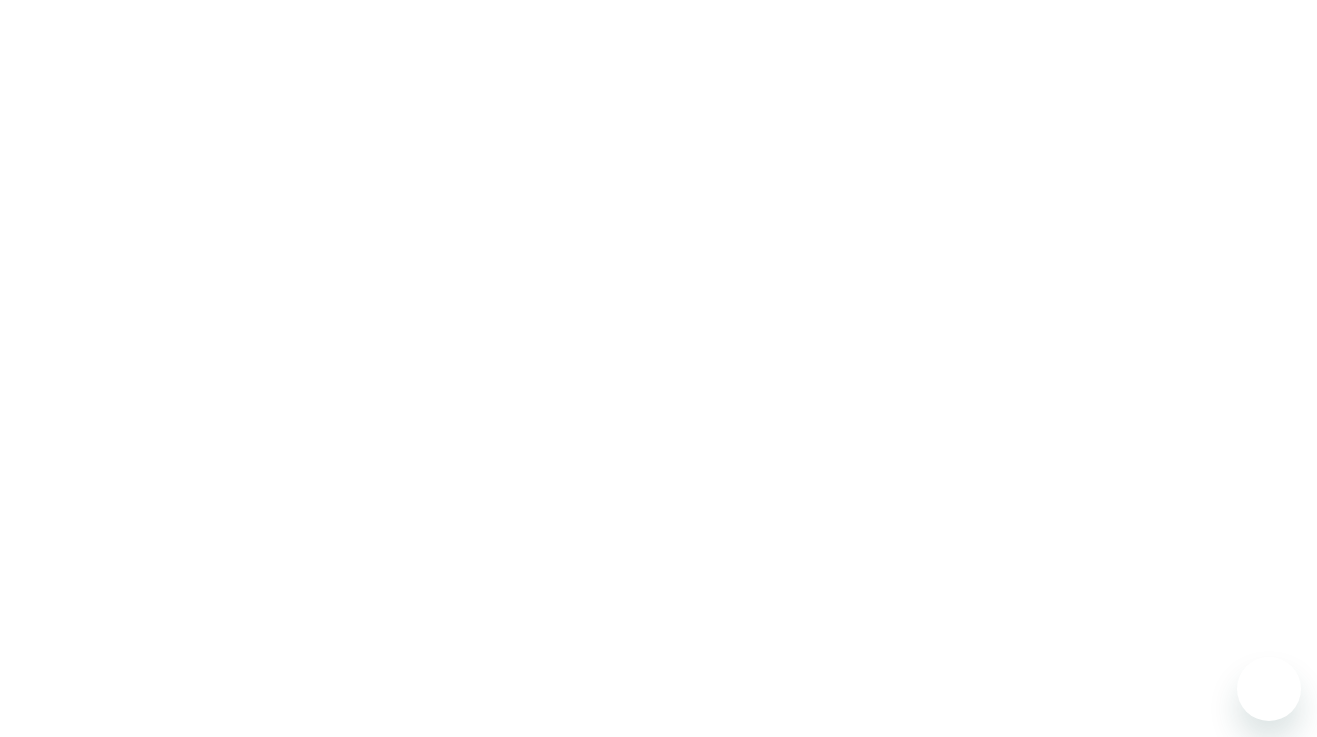 scroll, scrollTop: 0, scrollLeft: 0, axis: both 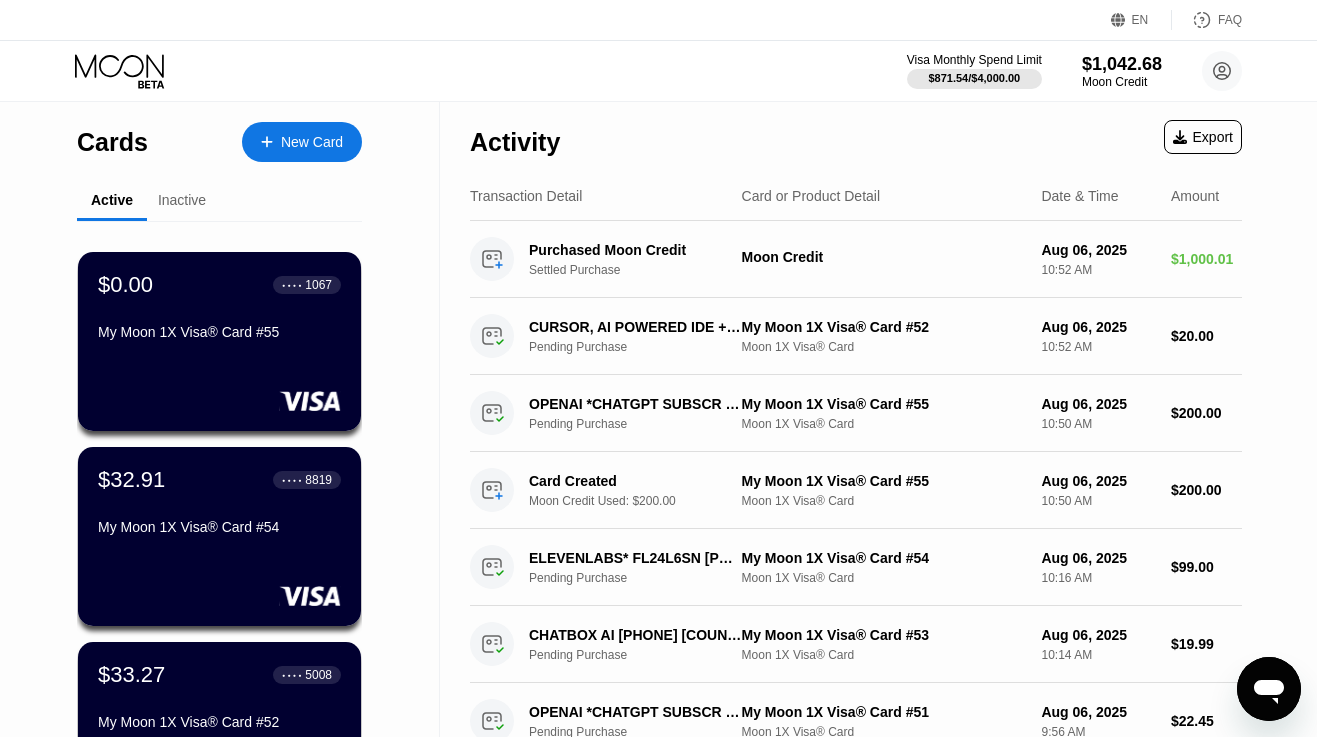 click at bounding box center [277, 142] 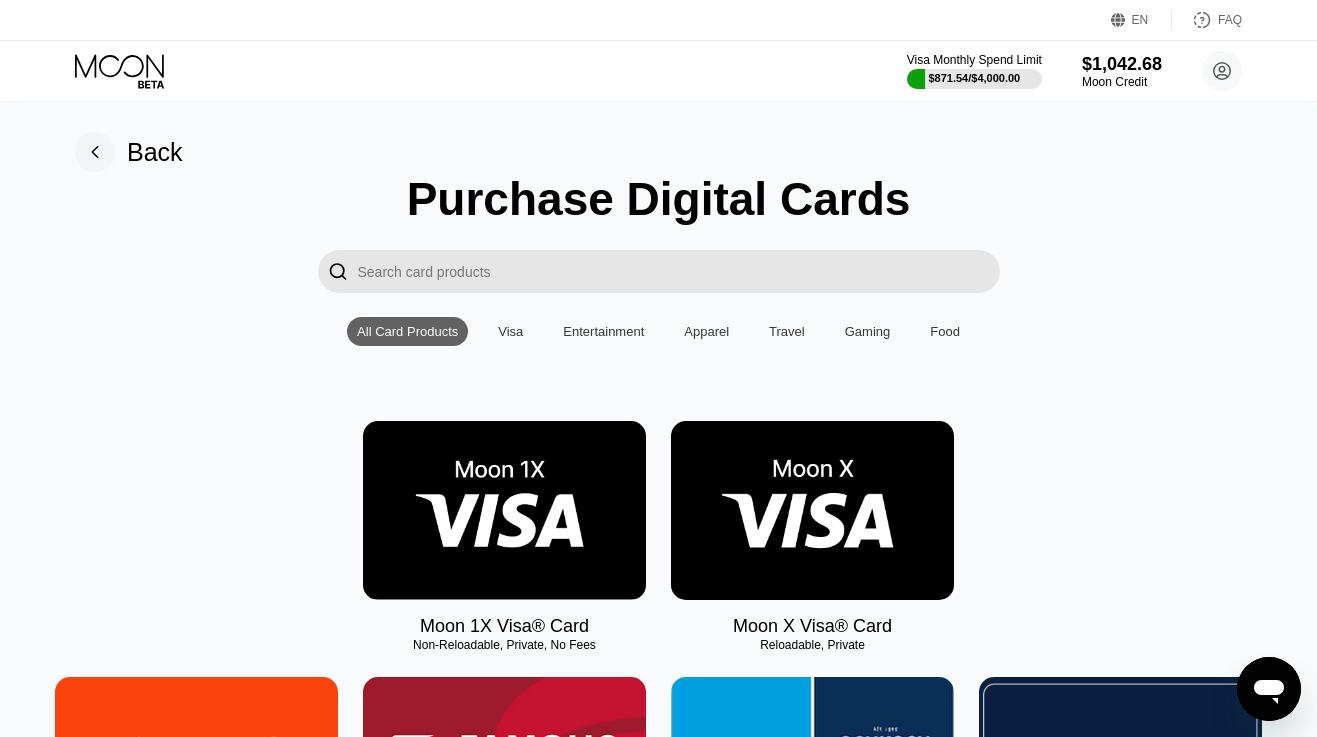 click at bounding box center [504, 510] 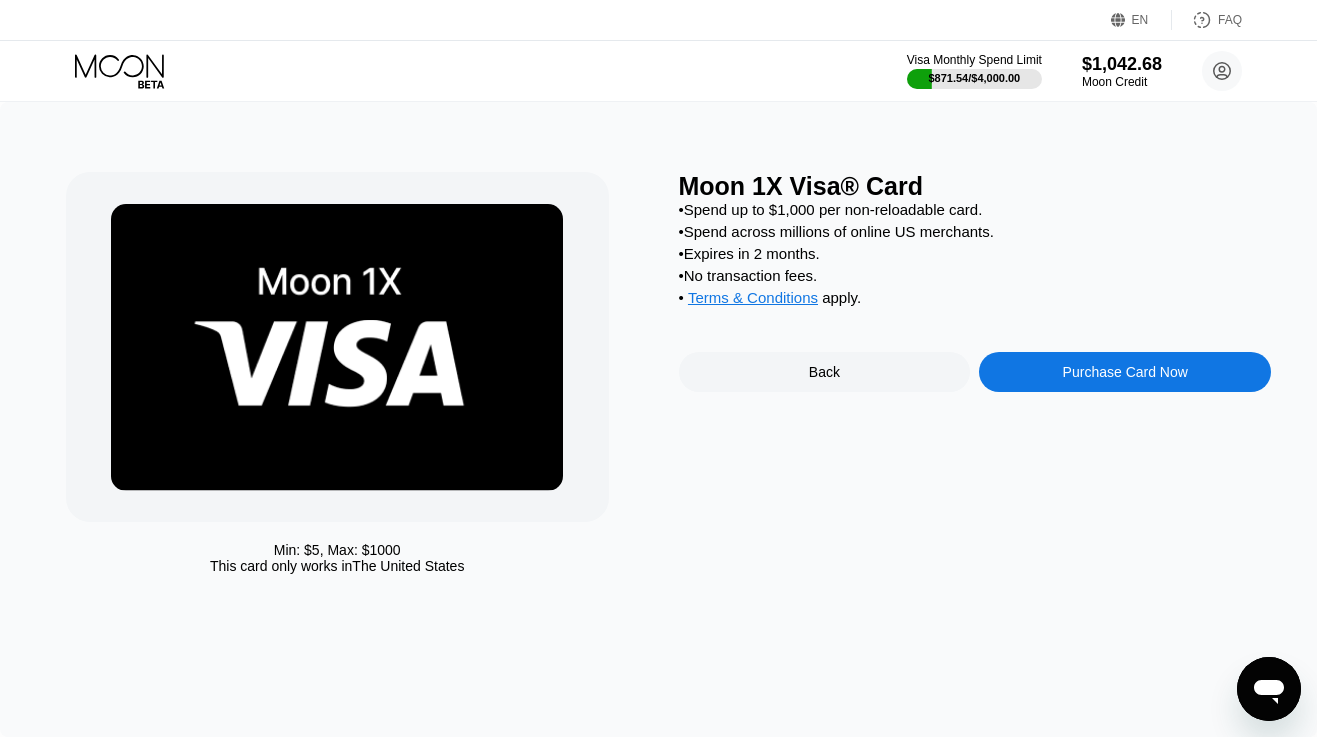 click on "Purchase Card Now" at bounding box center (1125, 372) 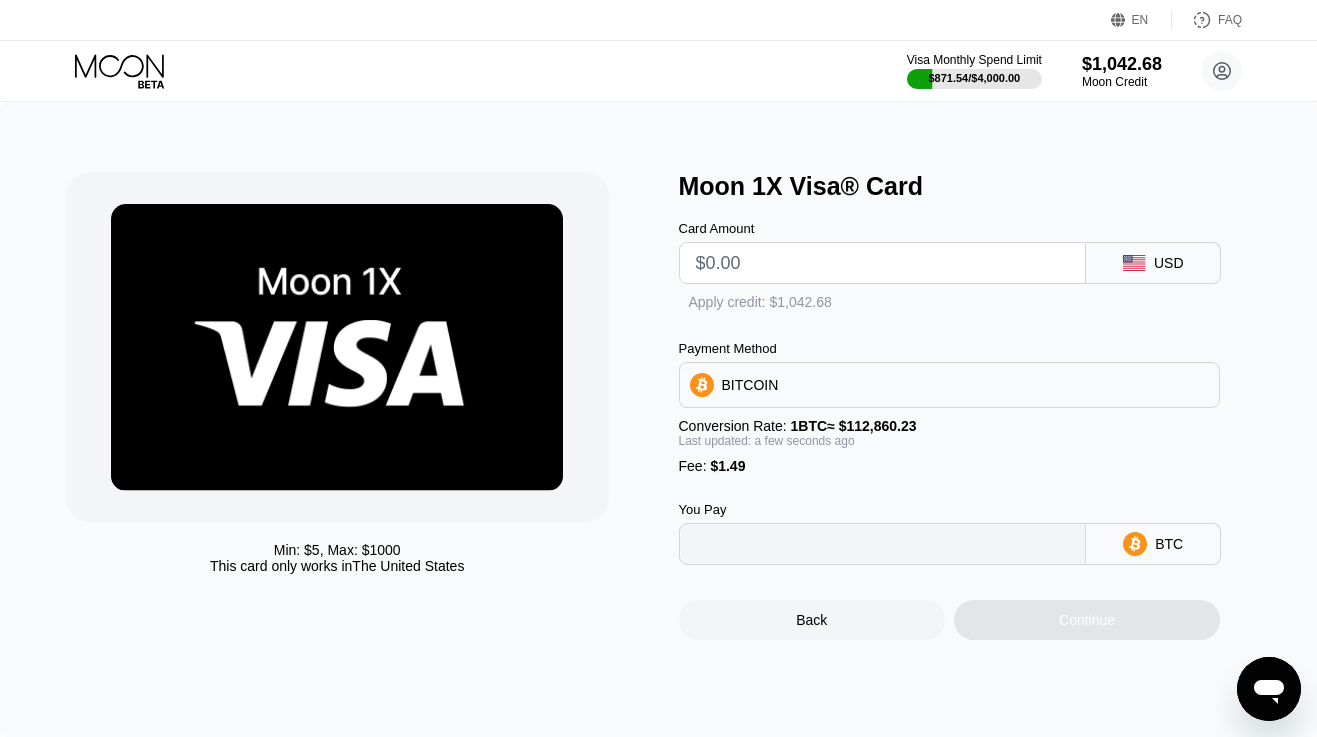 type on "0" 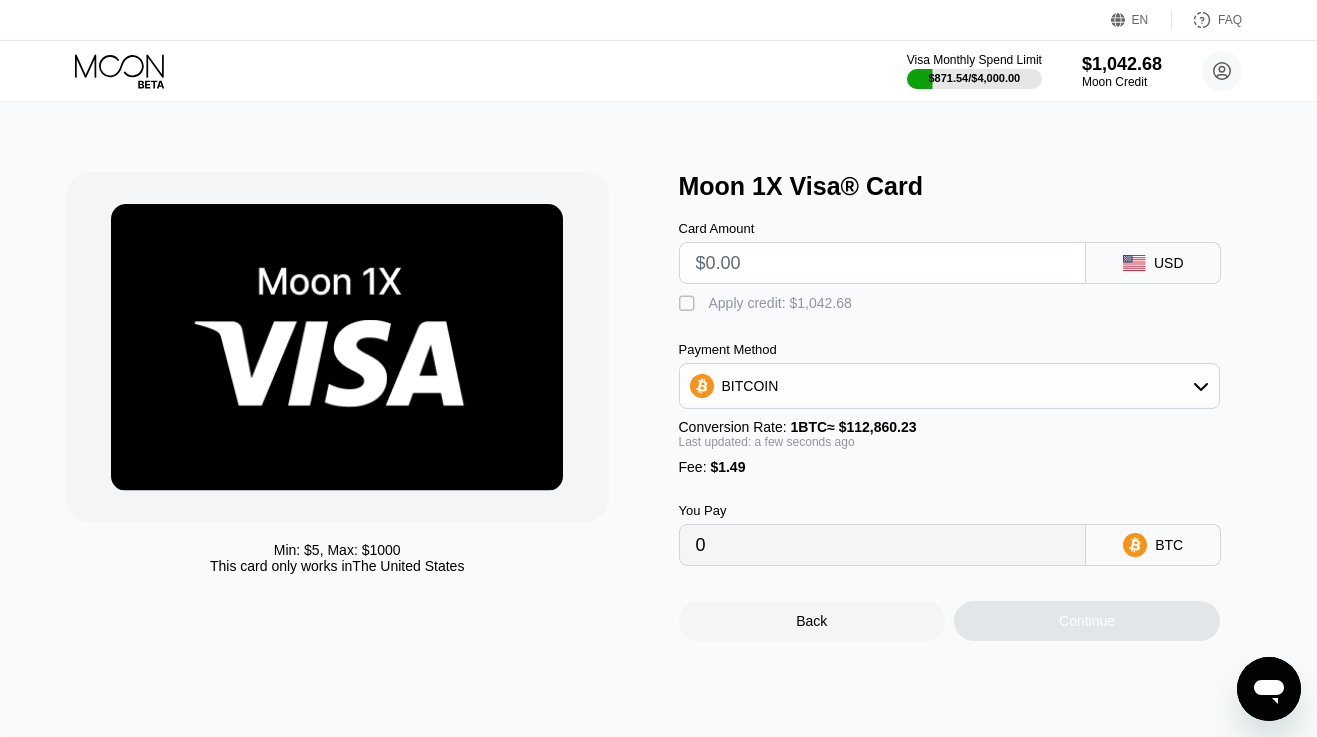 click at bounding box center (883, 263) 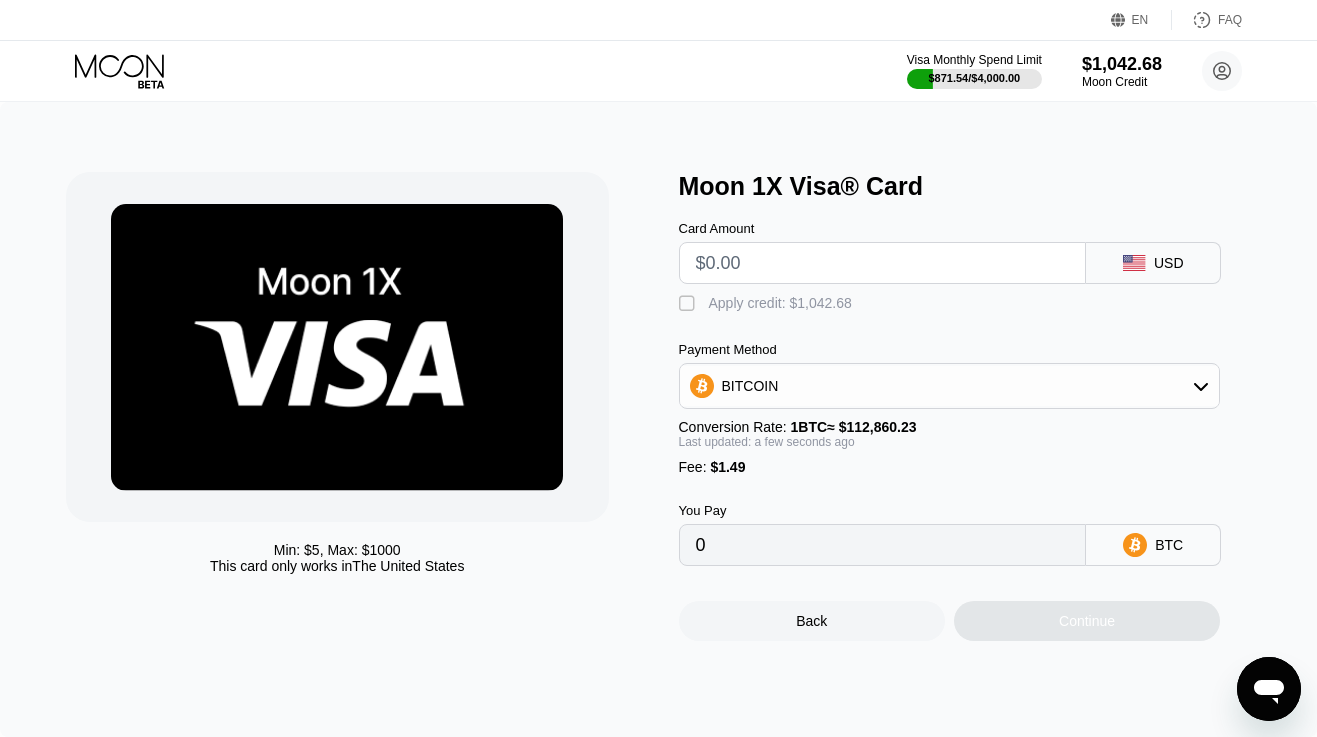 type on "$1" 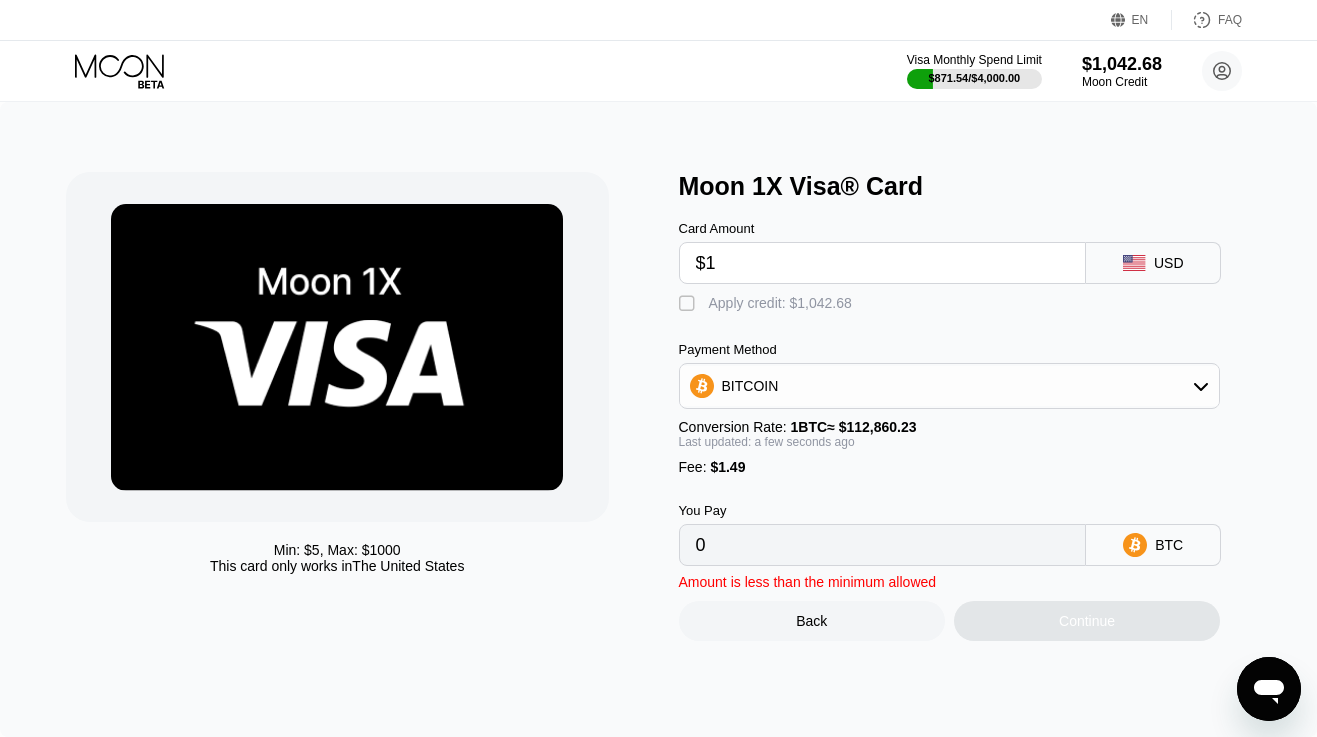 type on "0.00002207" 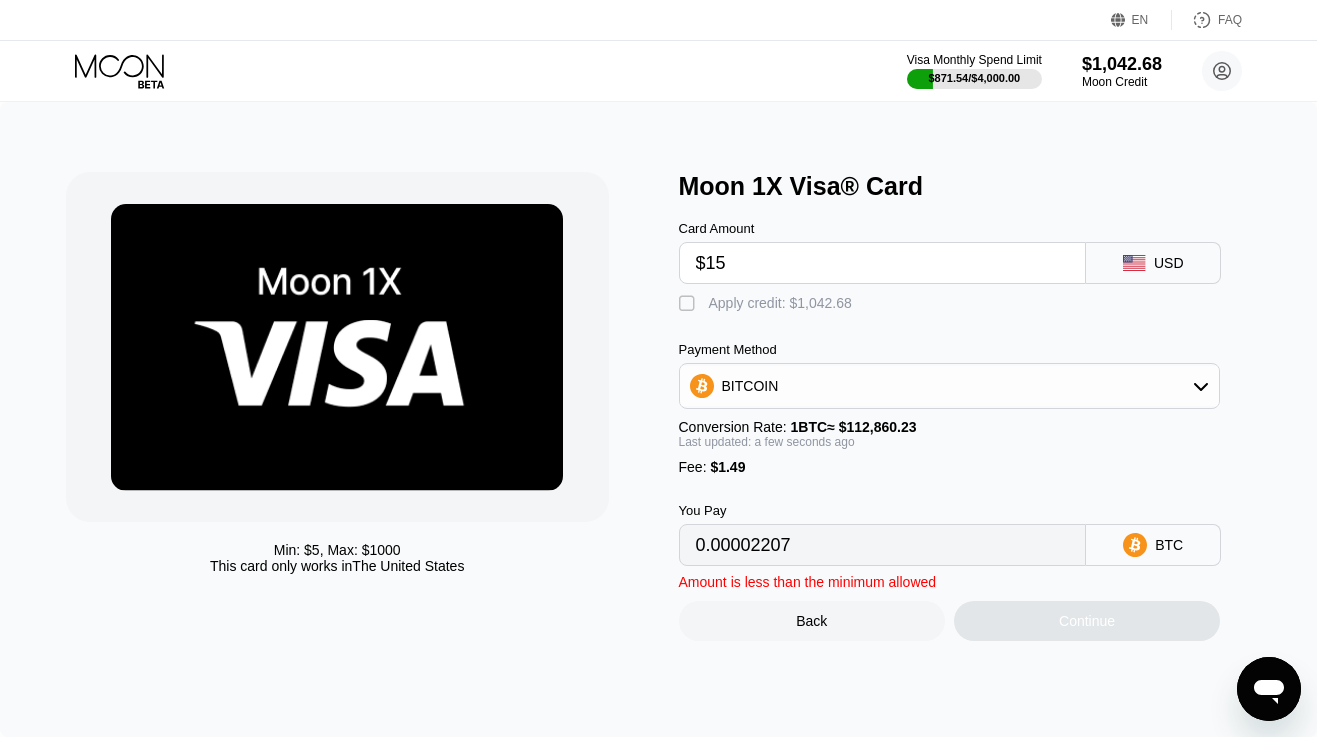 type on "$150" 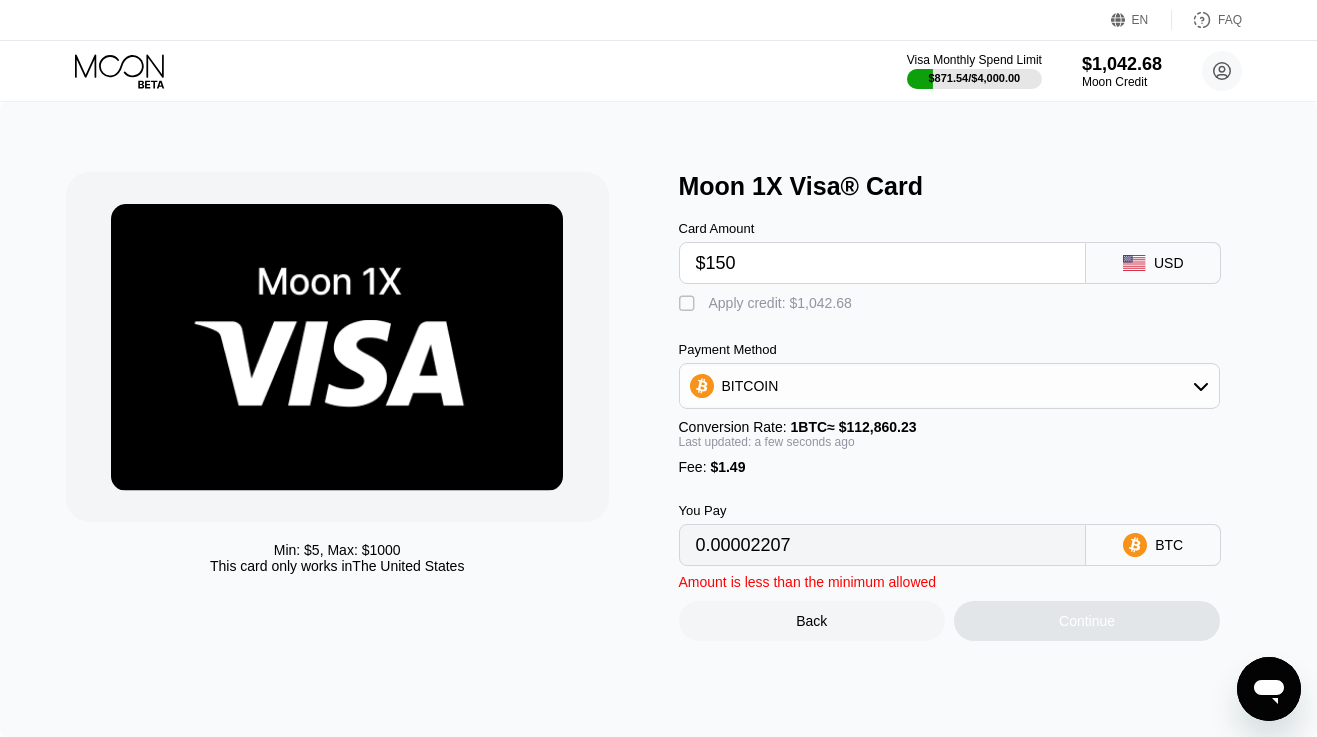type on "0.00134228" 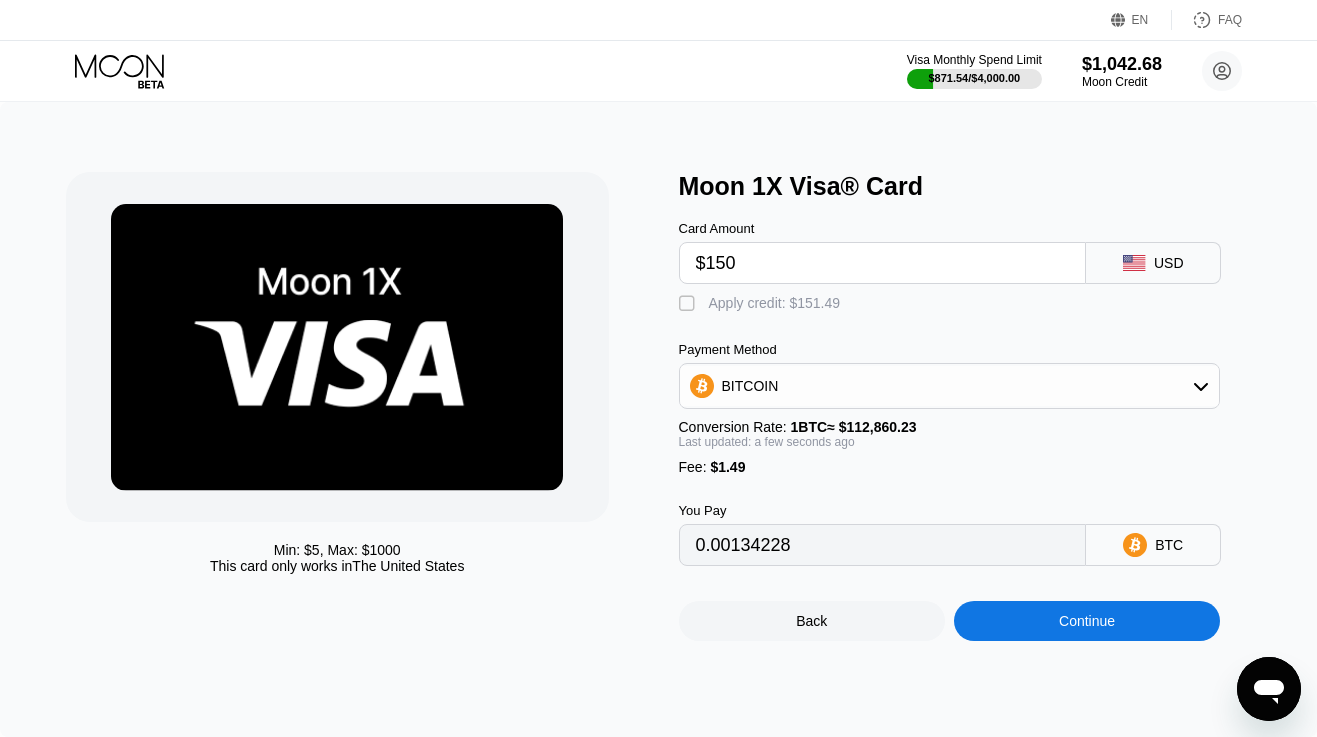type on "$150" 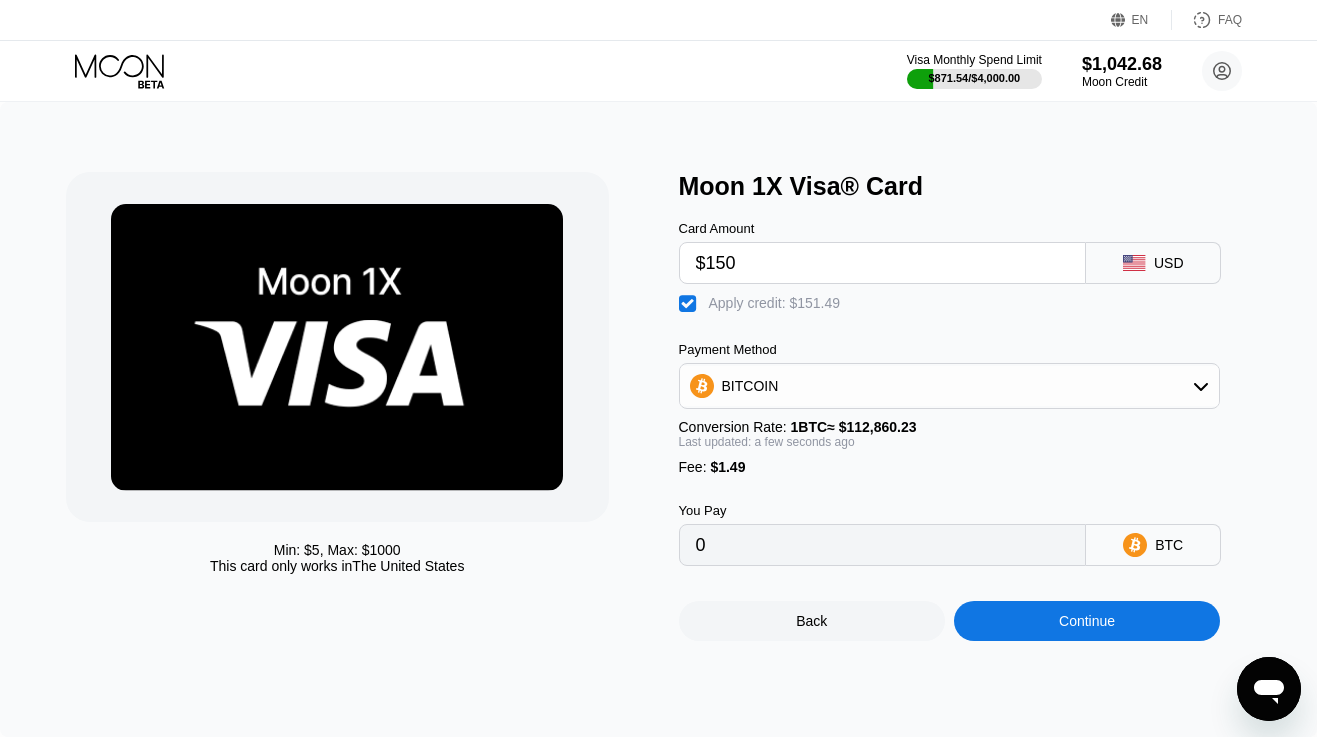 click on "Continue" at bounding box center [1087, 621] 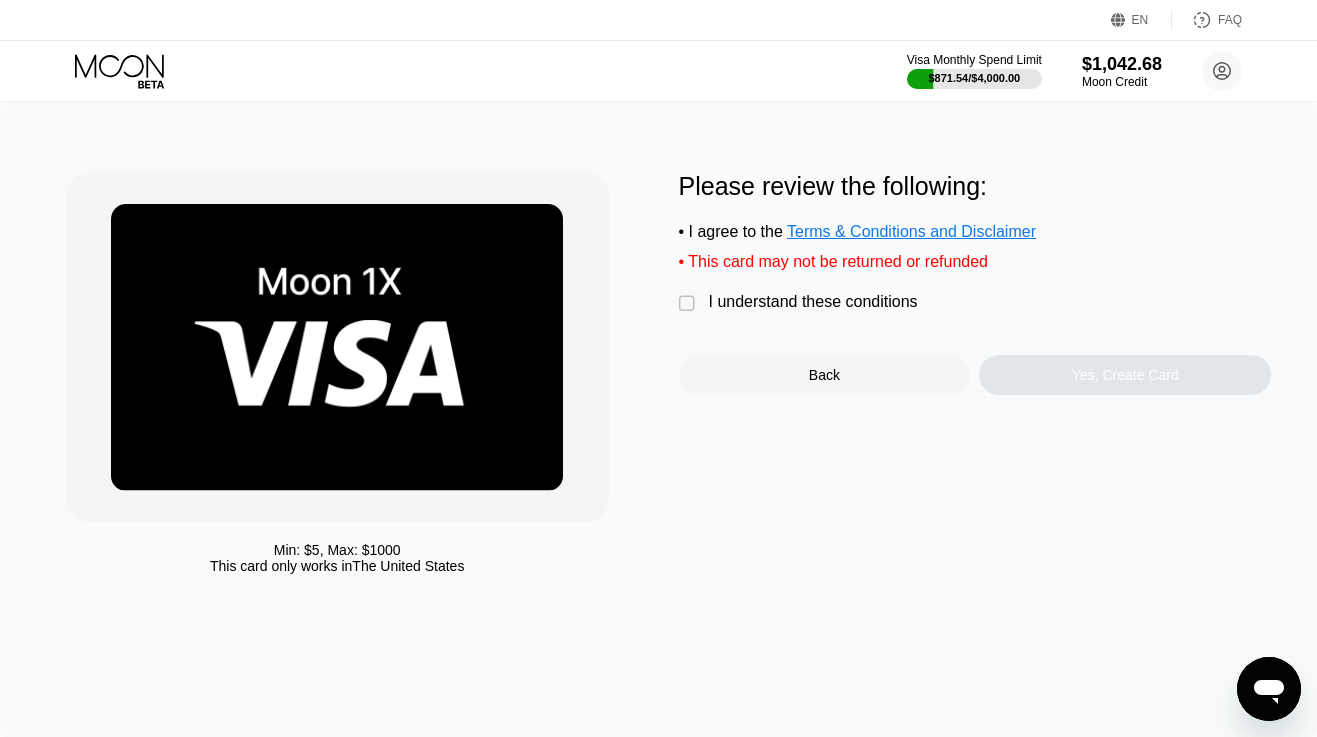 click on "I understand these conditions" at bounding box center (813, 302) 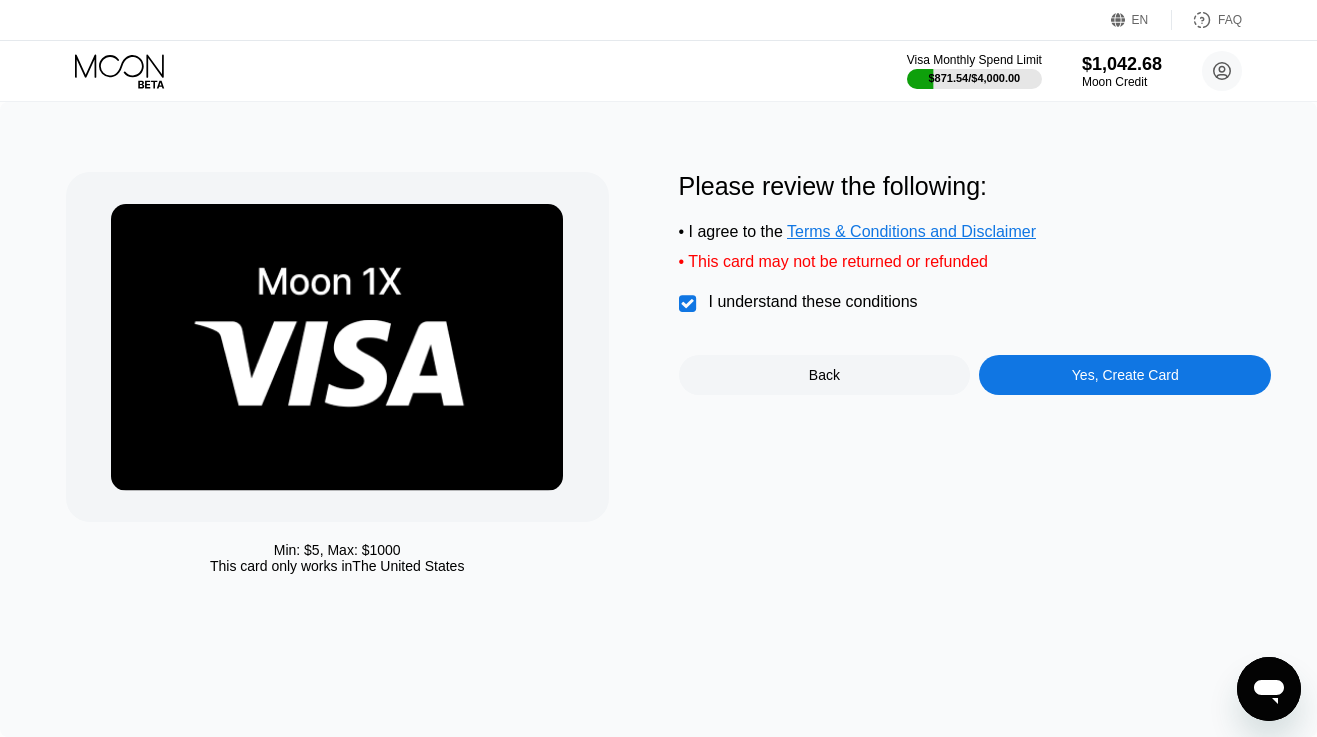 click on "Yes, Create Card" at bounding box center [1125, 375] 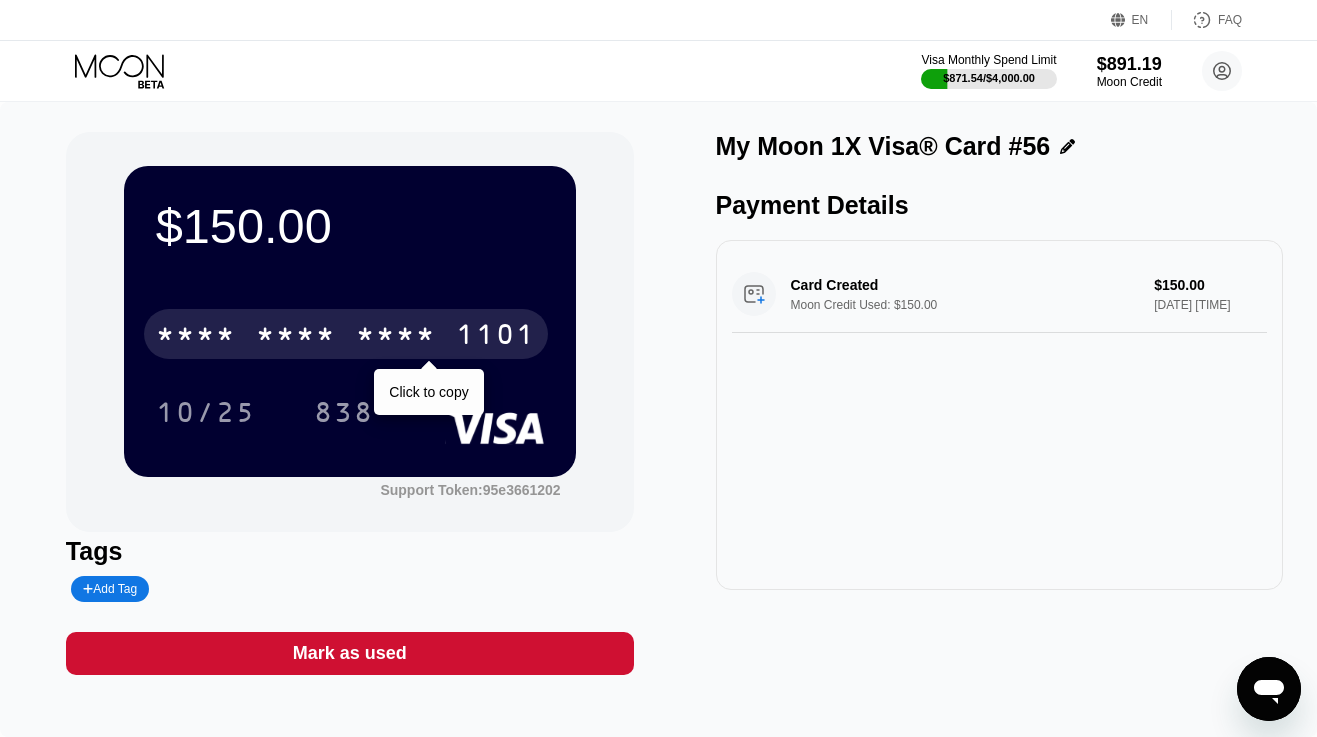 click on "1101" at bounding box center (496, 337) 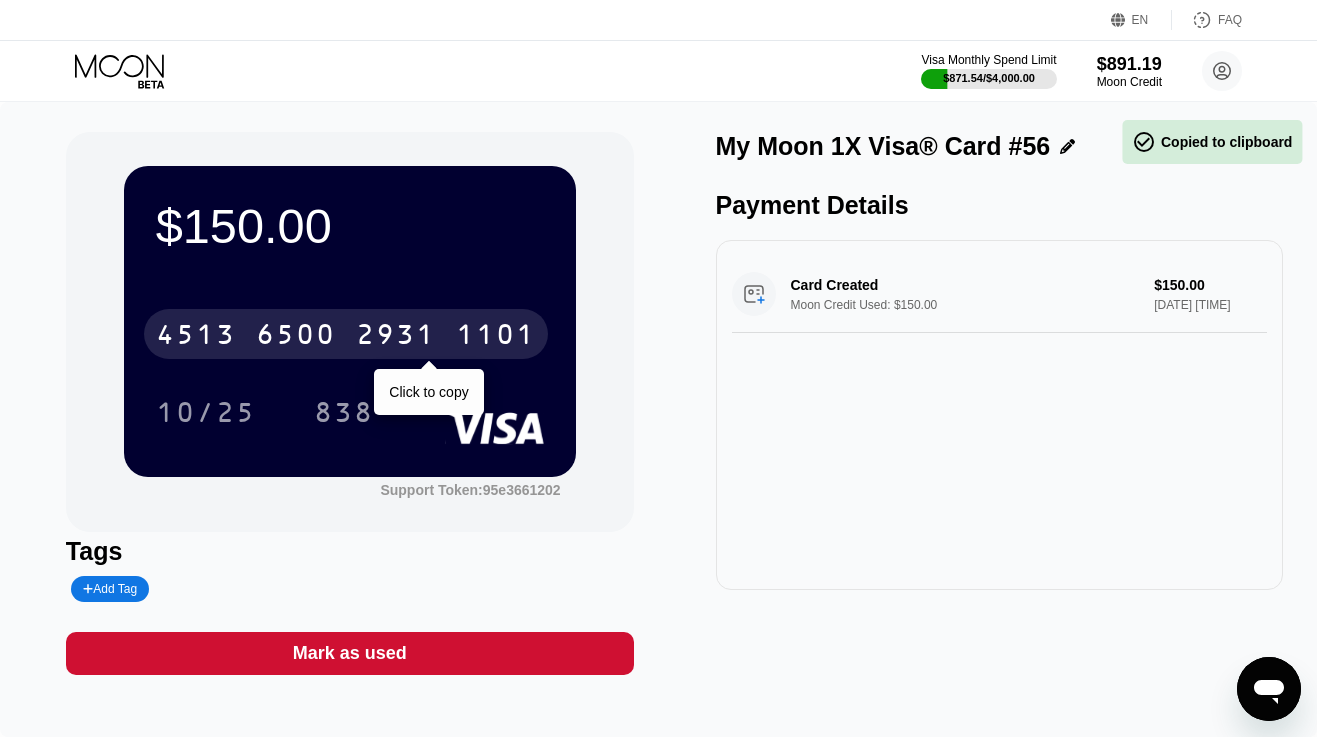 click on "1101" at bounding box center [496, 337] 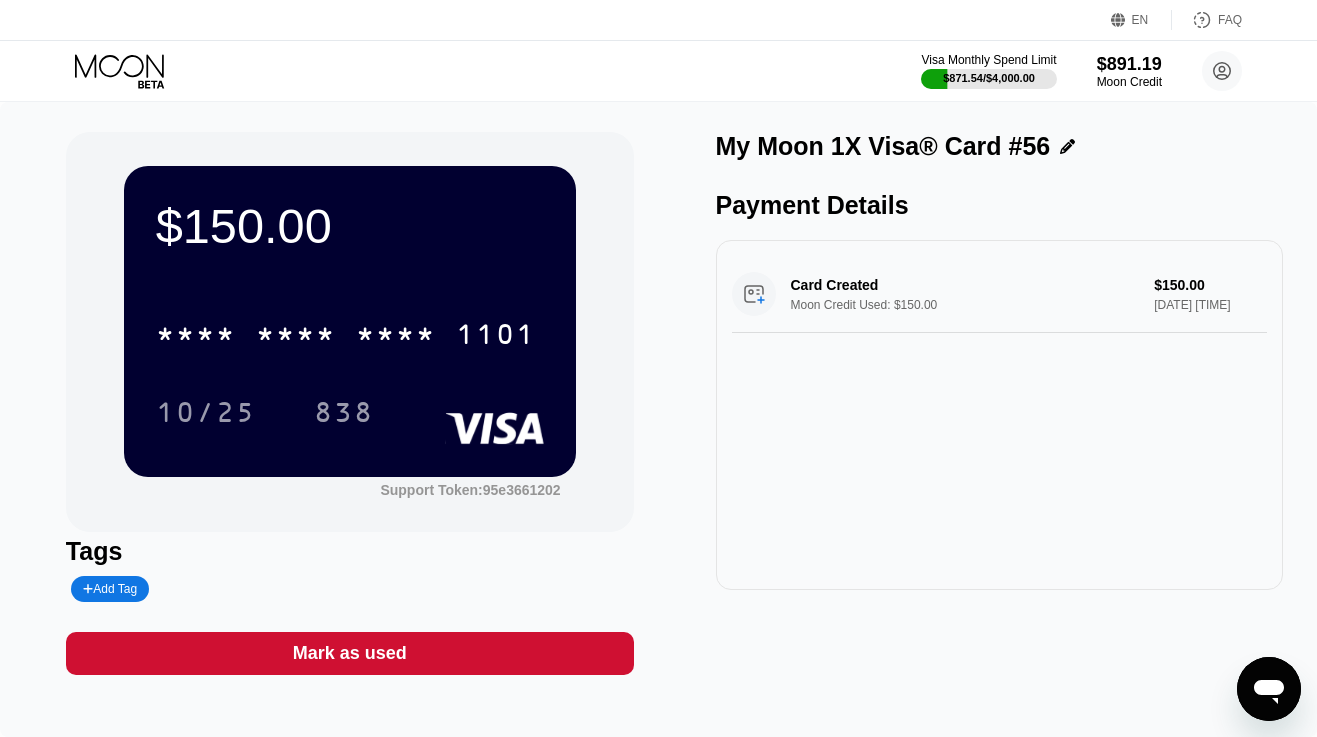 click 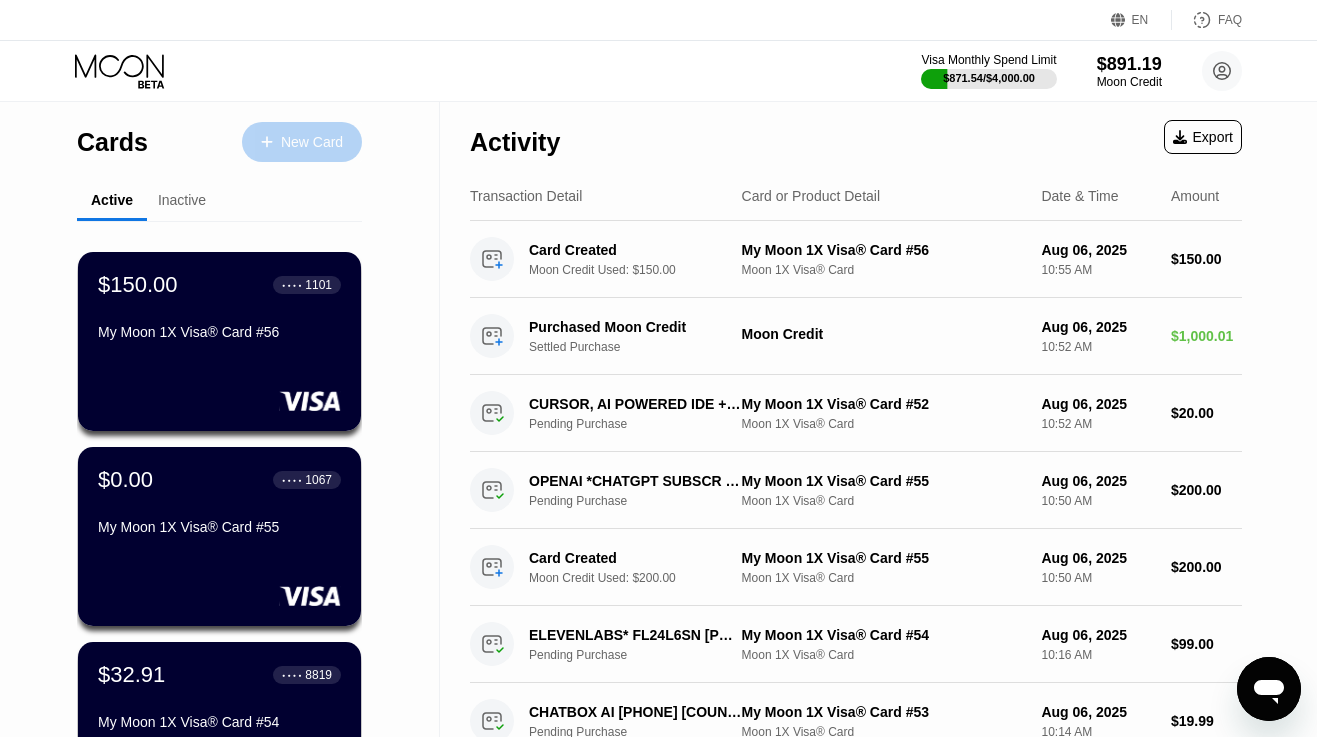 click on "New Card" at bounding box center [312, 142] 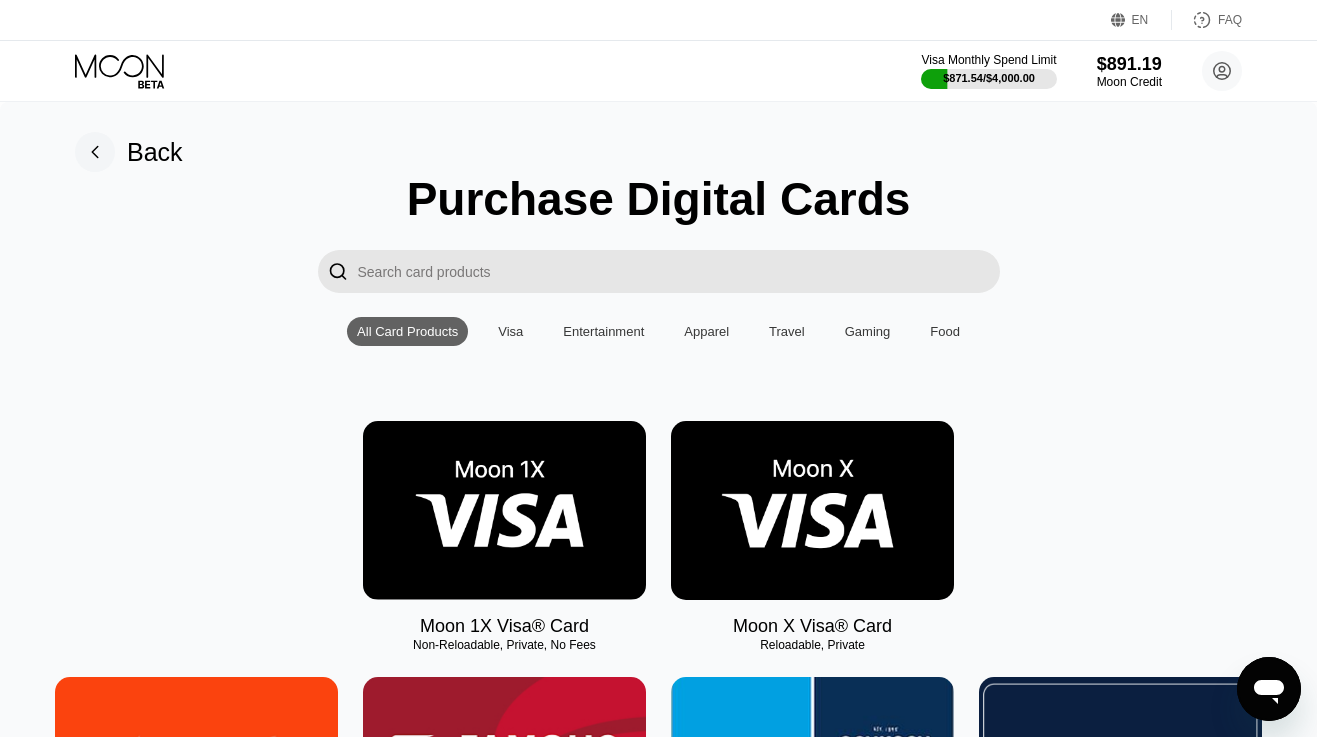 click at bounding box center (504, 510) 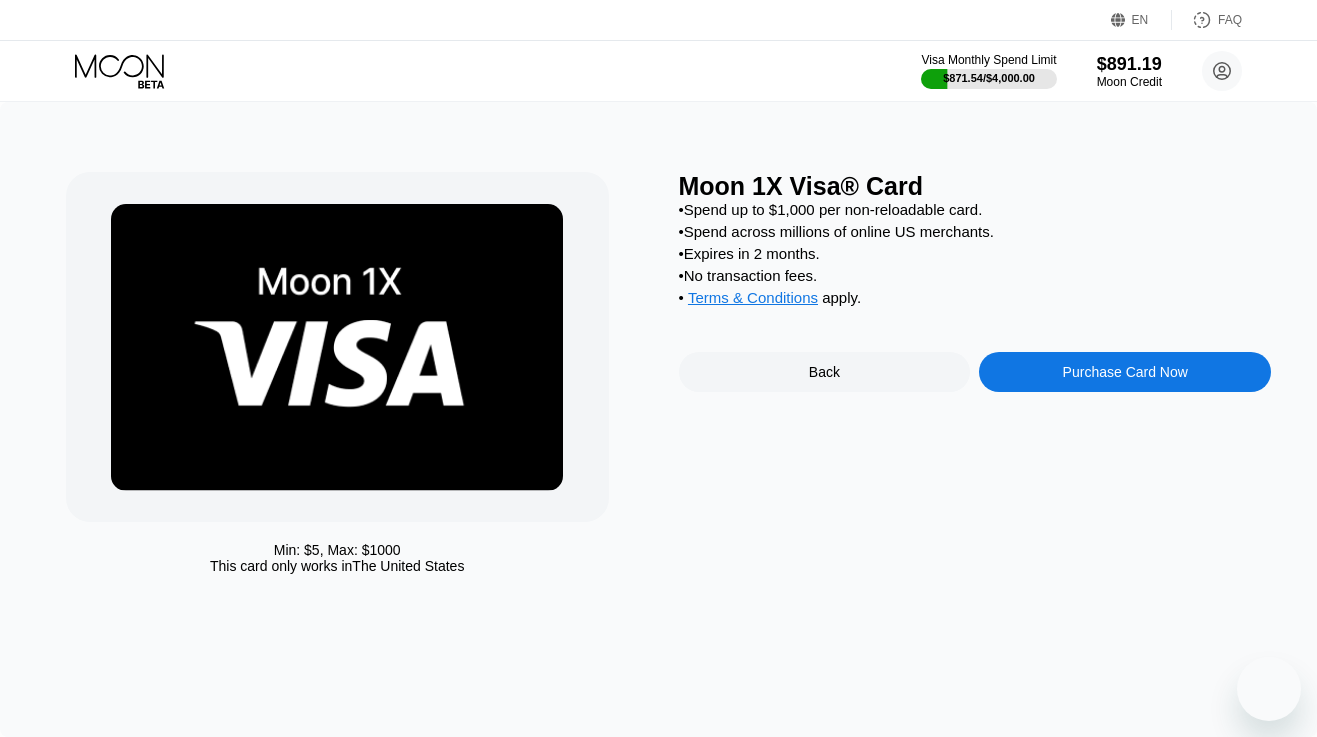 scroll, scrollTop: 0, scrollLeft: 0, axis: both 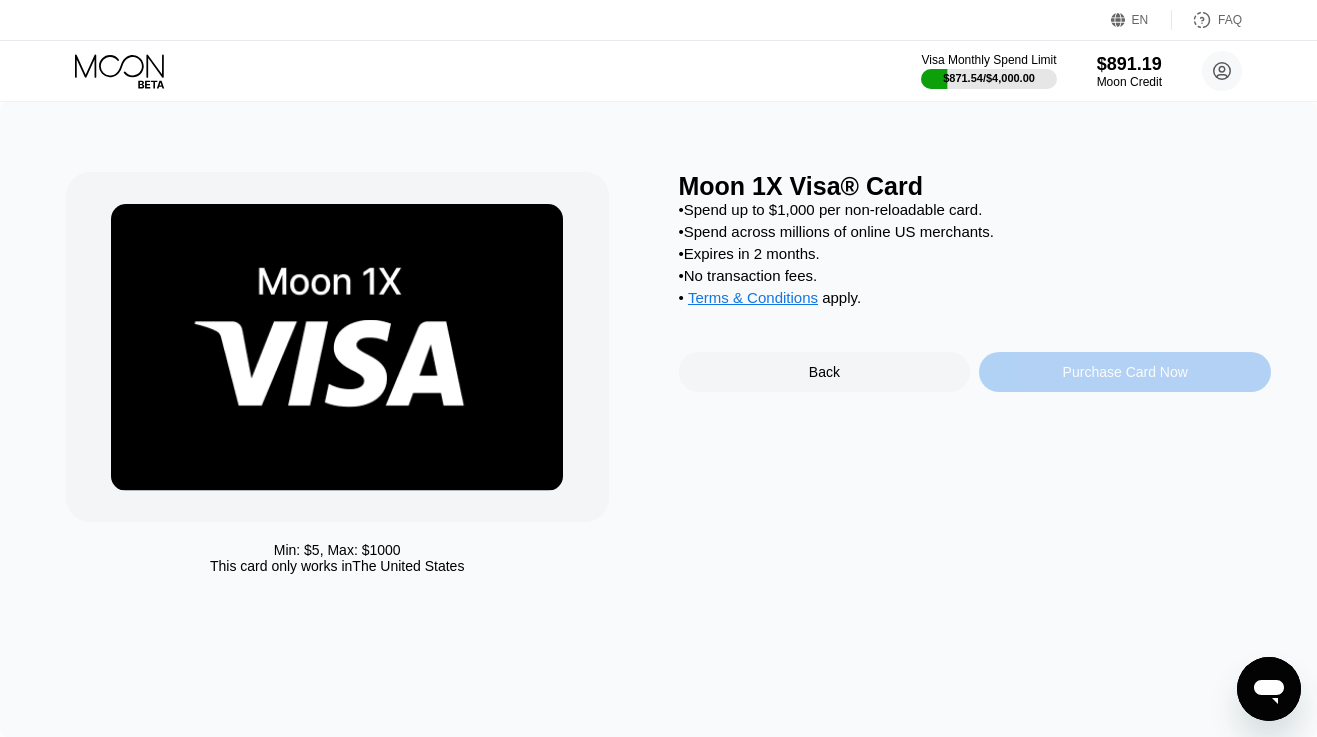 click on "Purchase Card Now" at bounding box center (1125, 372) 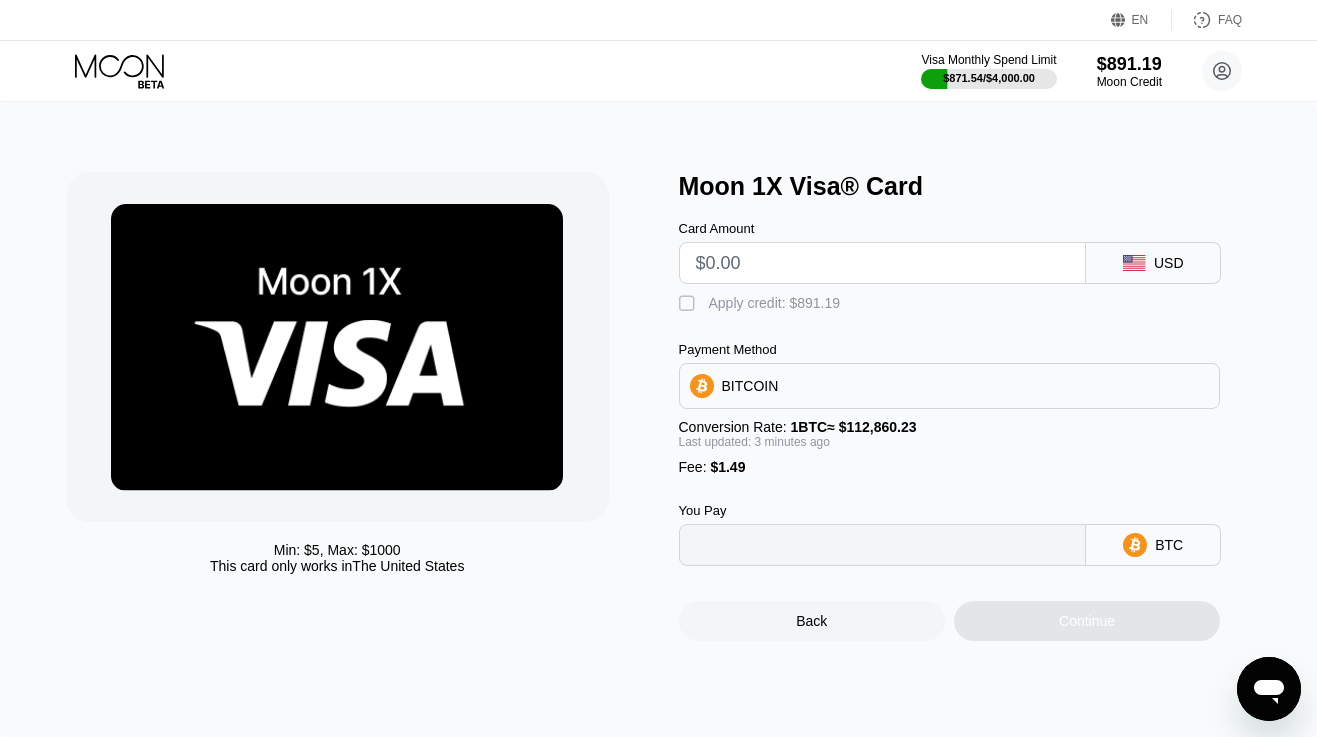 type on "0" 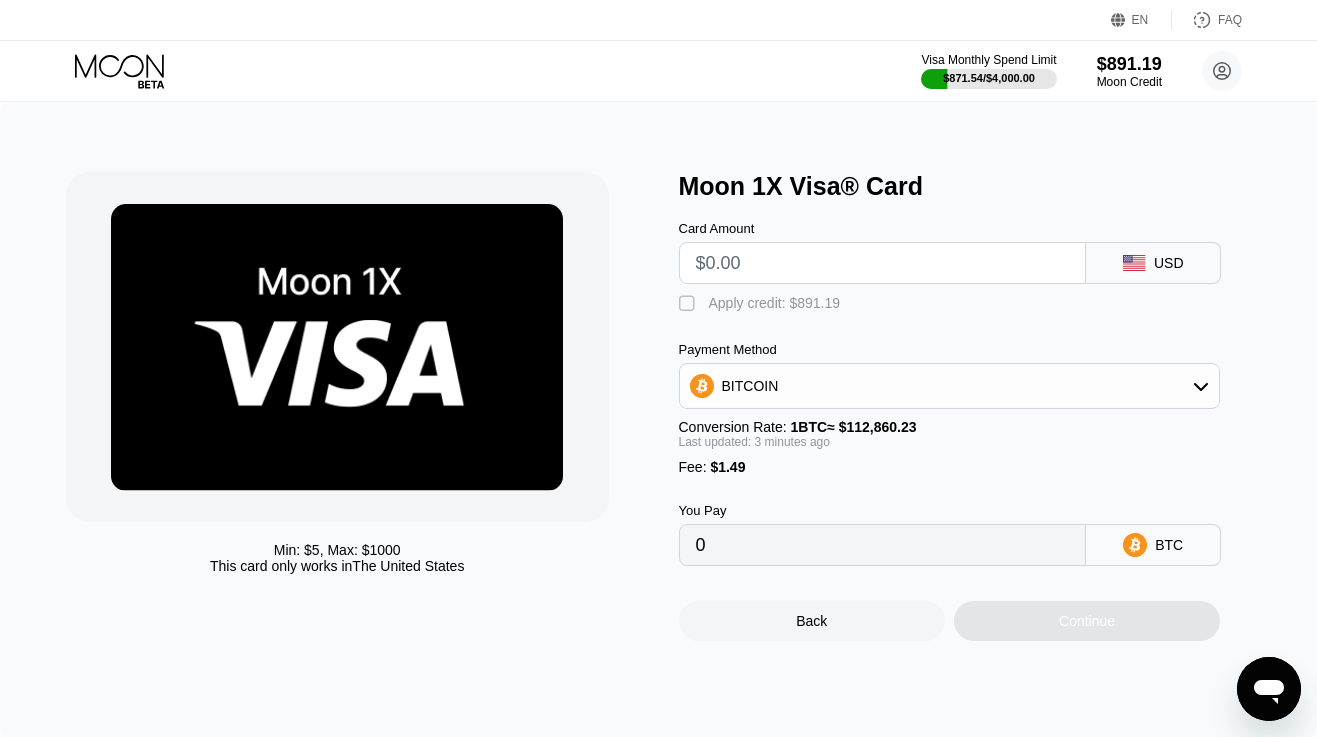 click at bounding box center (883, 263) 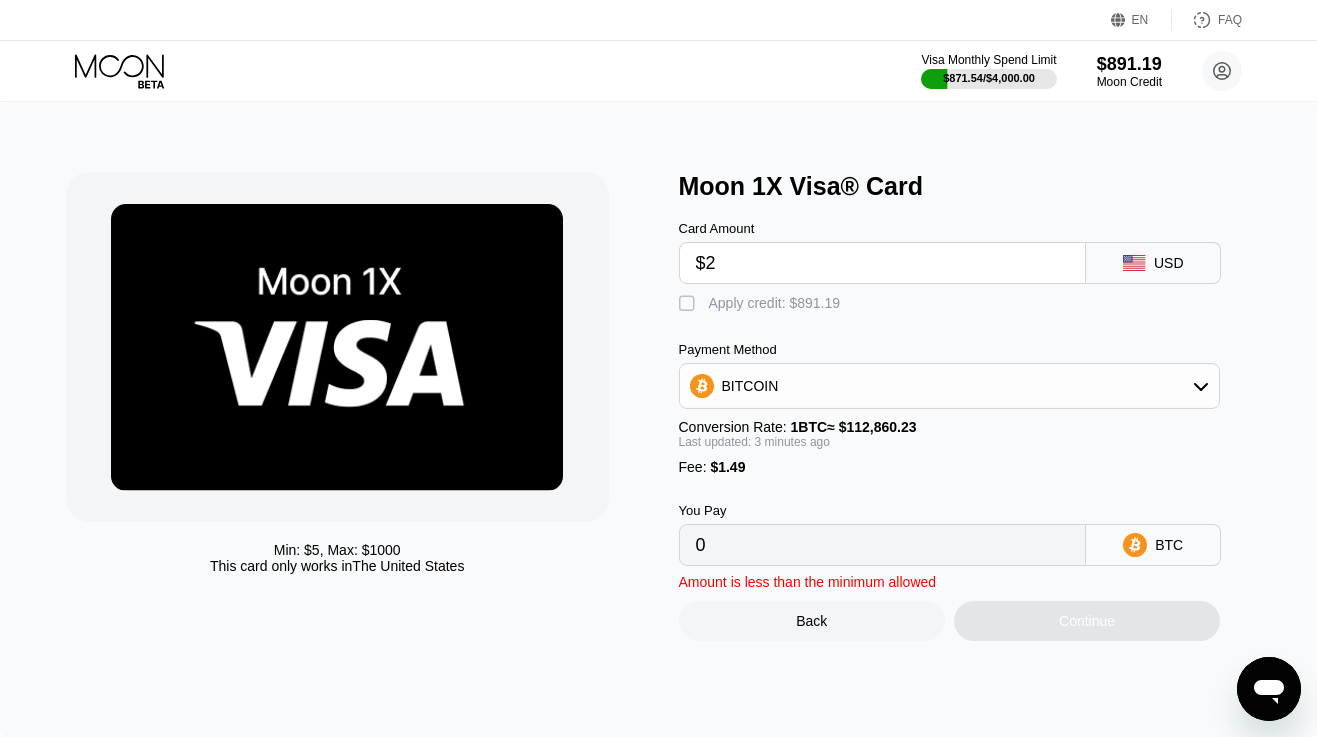 type on "$20" 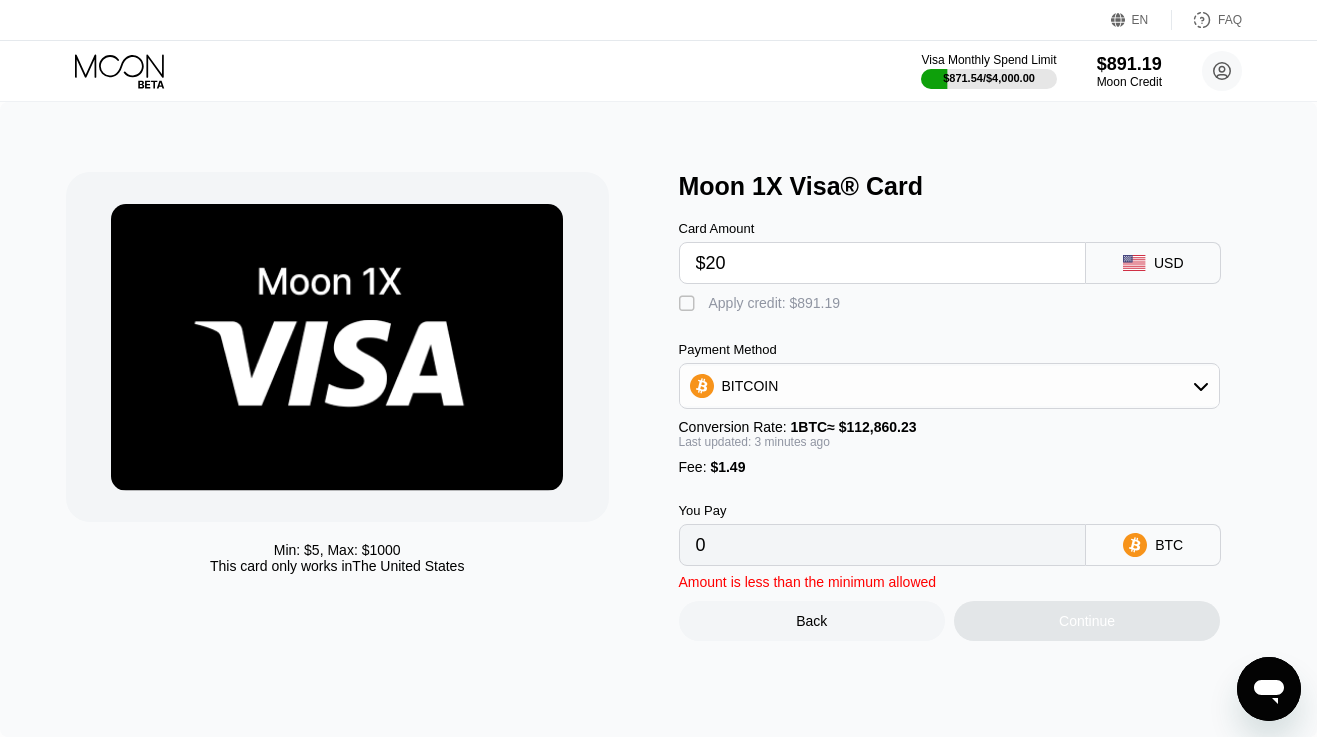 type on "0.00019042" 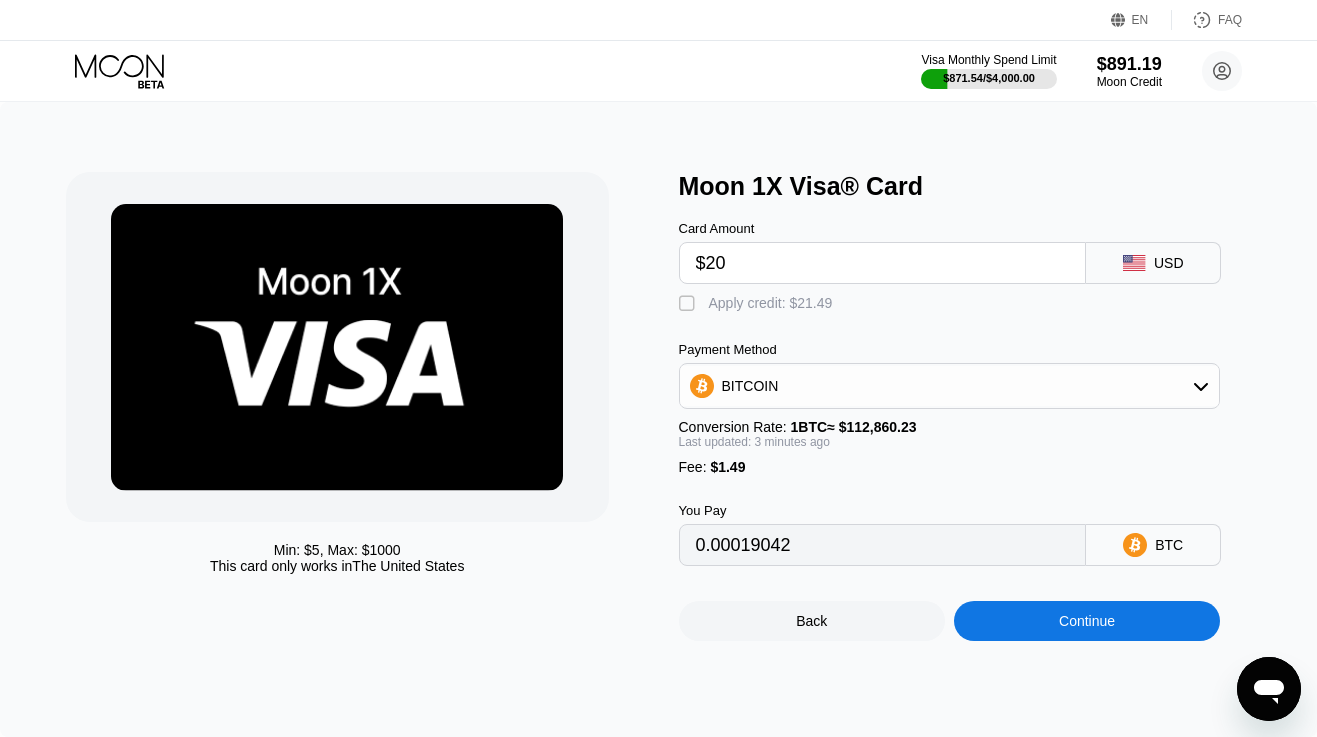 type on "$200" 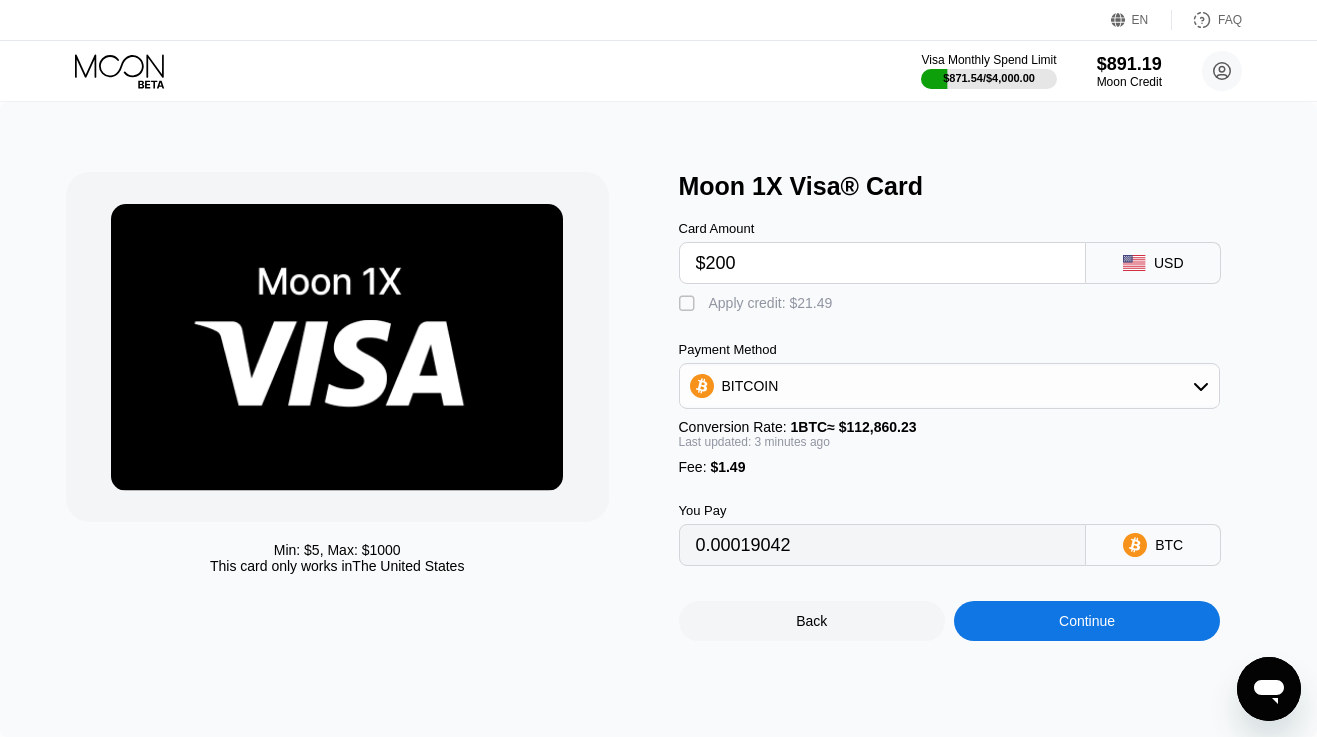 type on "0.00178531" 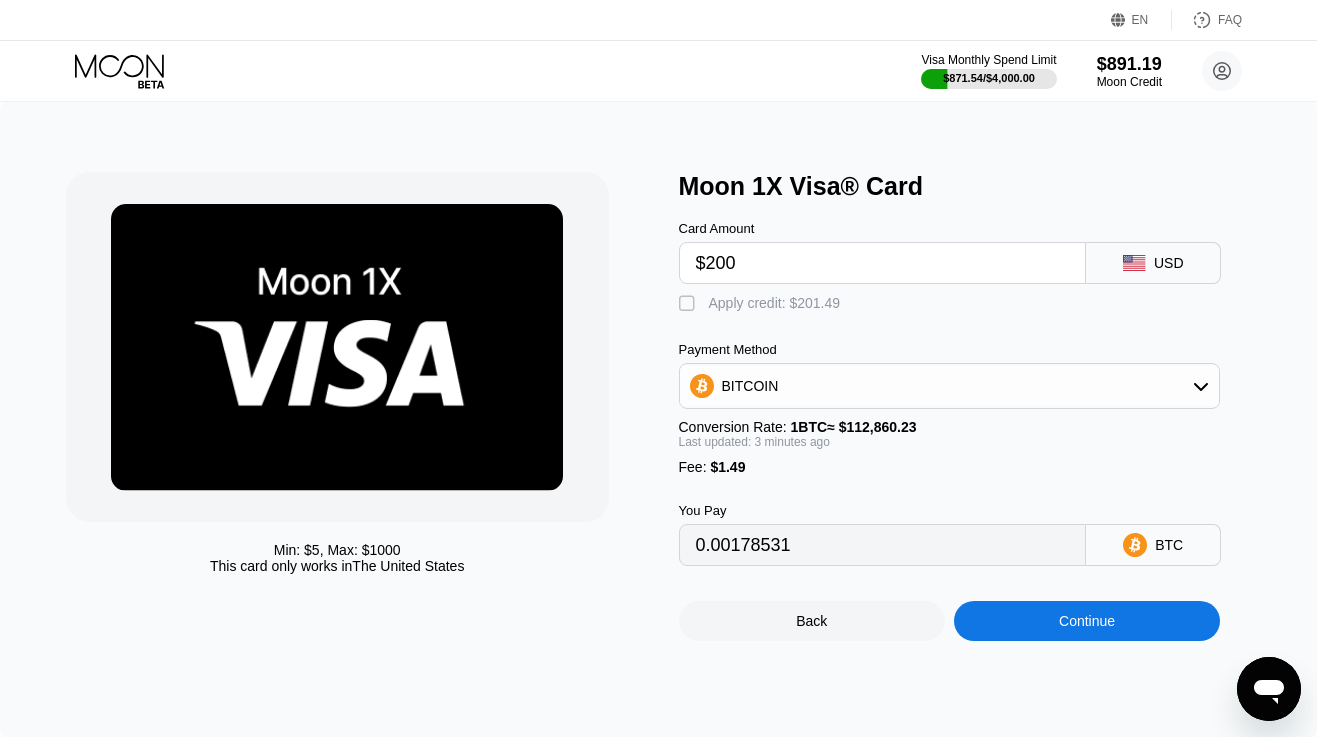 type on "$200" 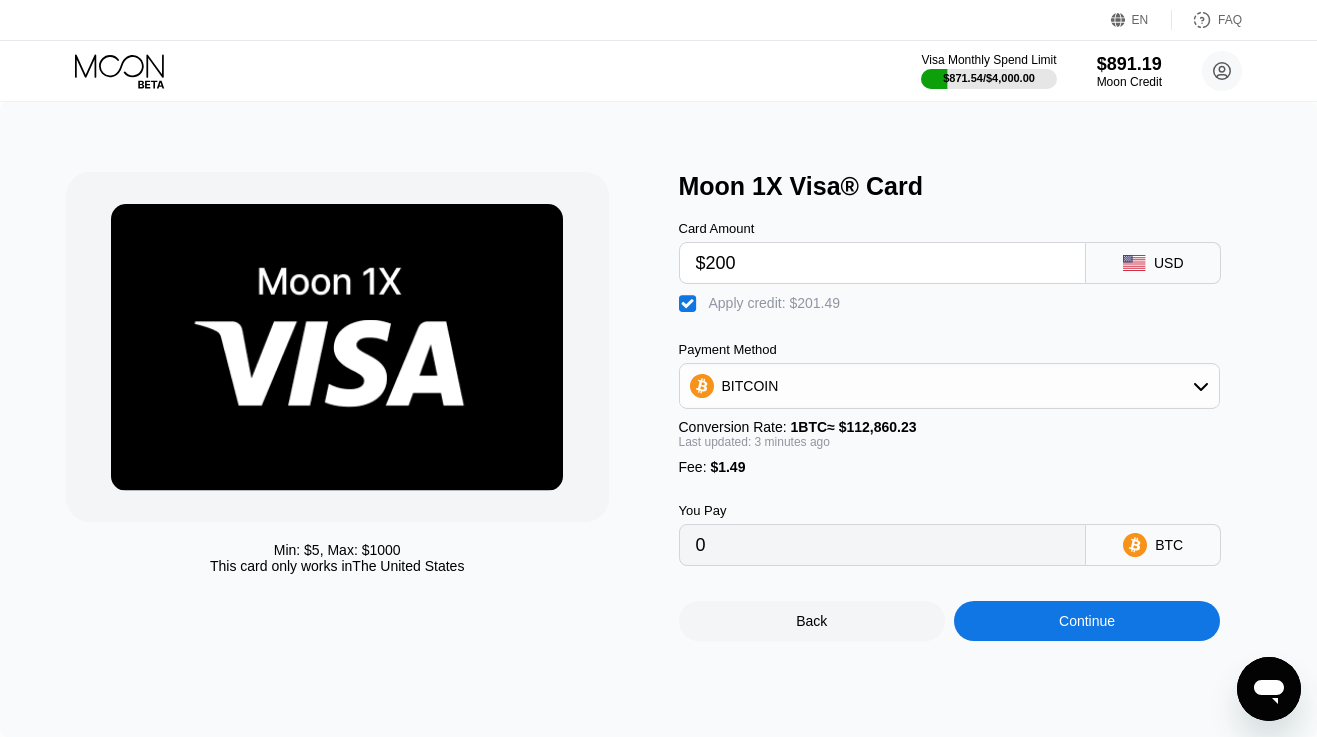 click on "Continue" at bounding box center (1087, 621) 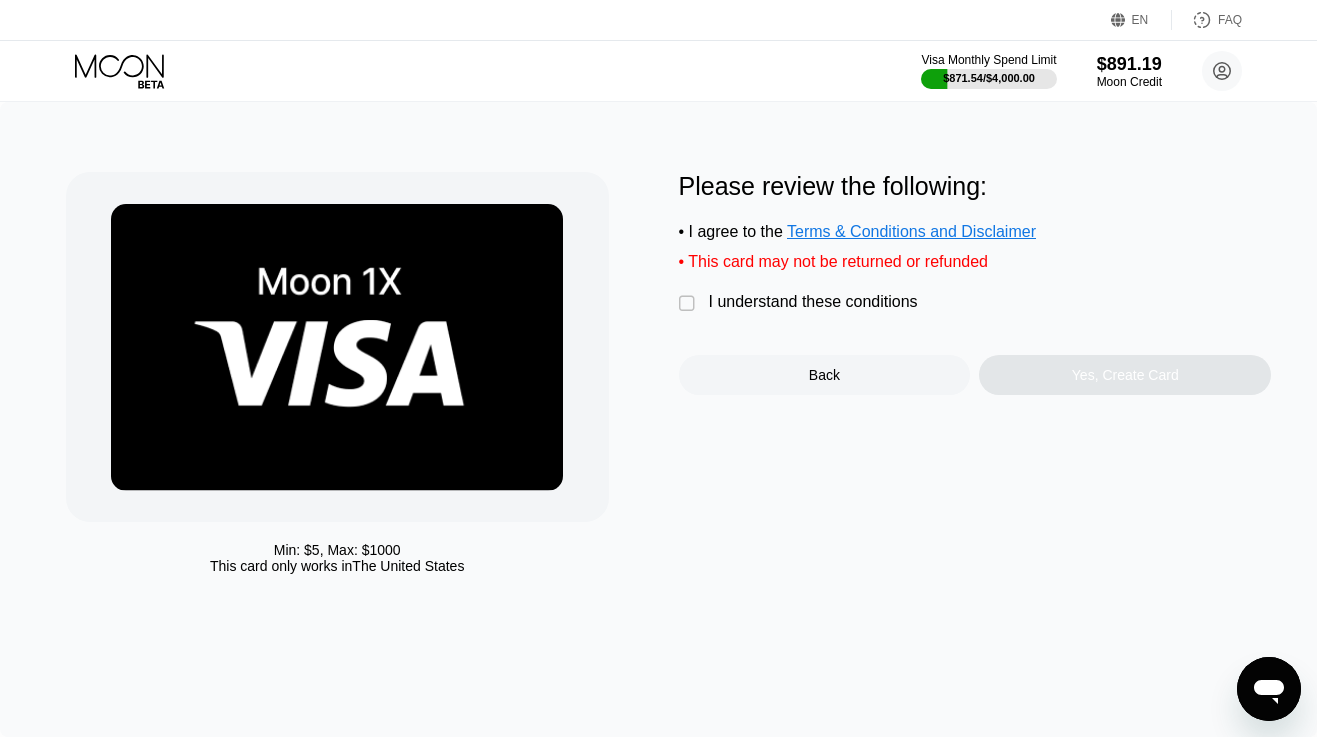 click on "I understand these conditions" at bounding box center [813, 302] 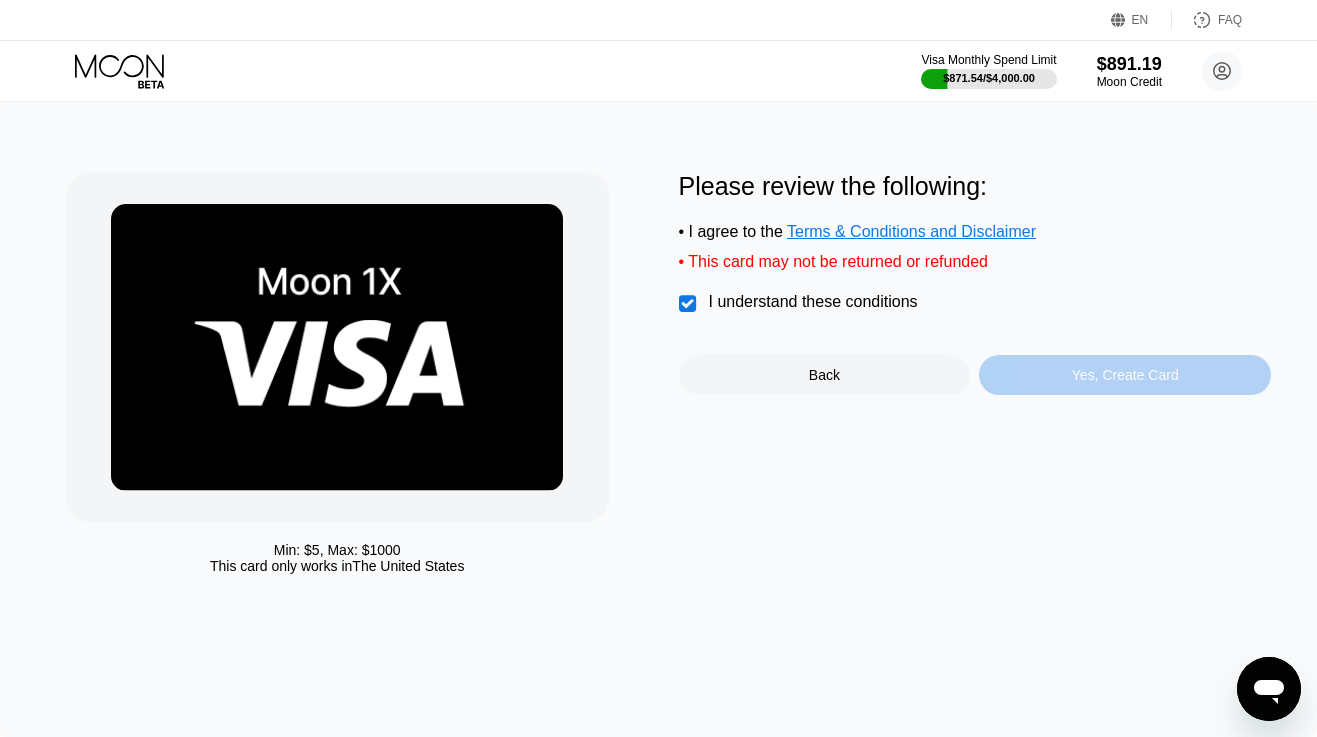 click on "Yes, Create Card" at bounding box center (1125, 375) 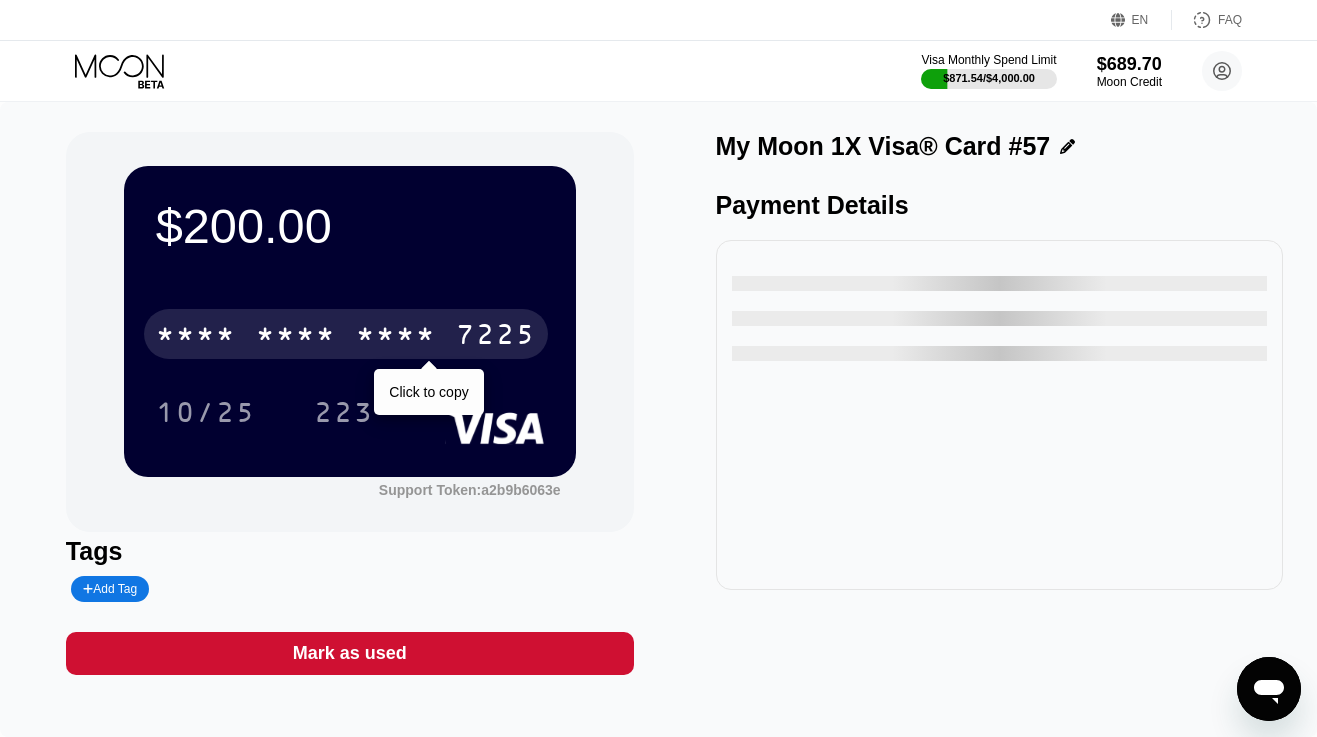 click on "* * * * * * * * * * * * 7225" at bounding box center [346, 334] 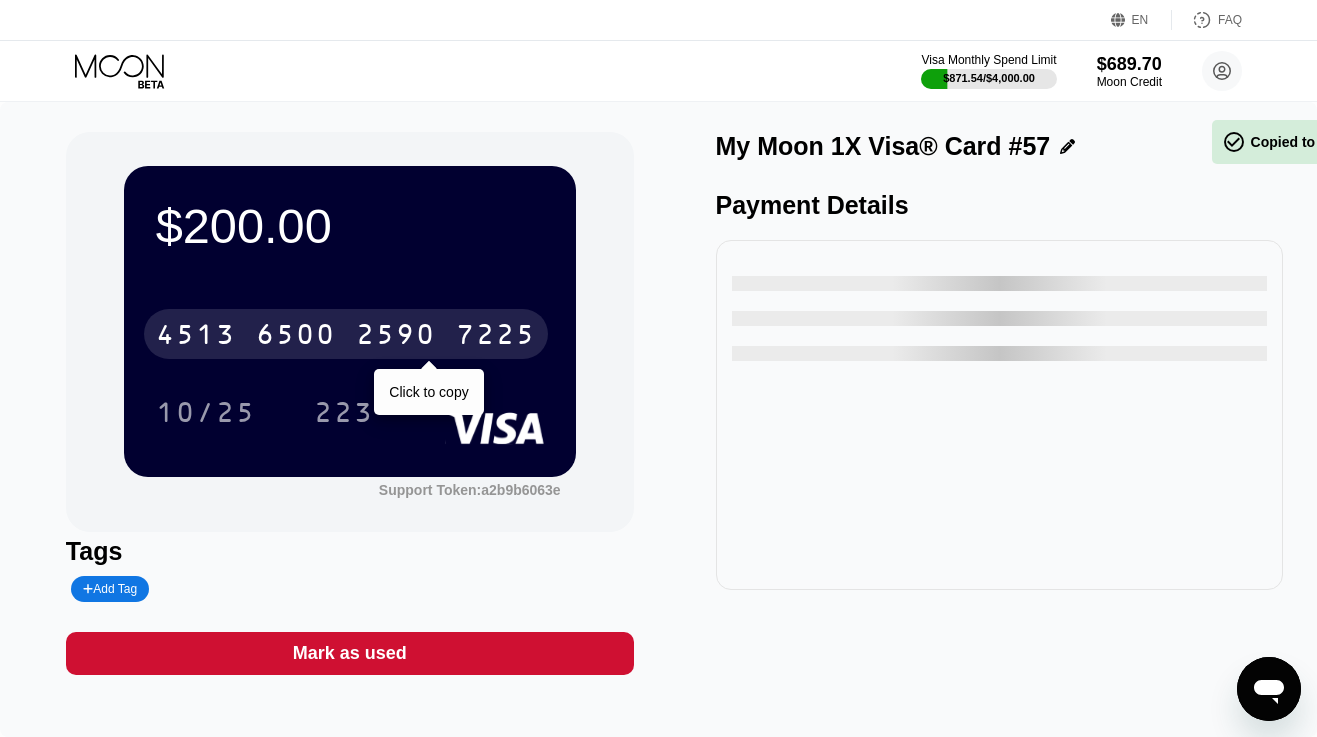 click on "2590" at bounding box center [396, 337] 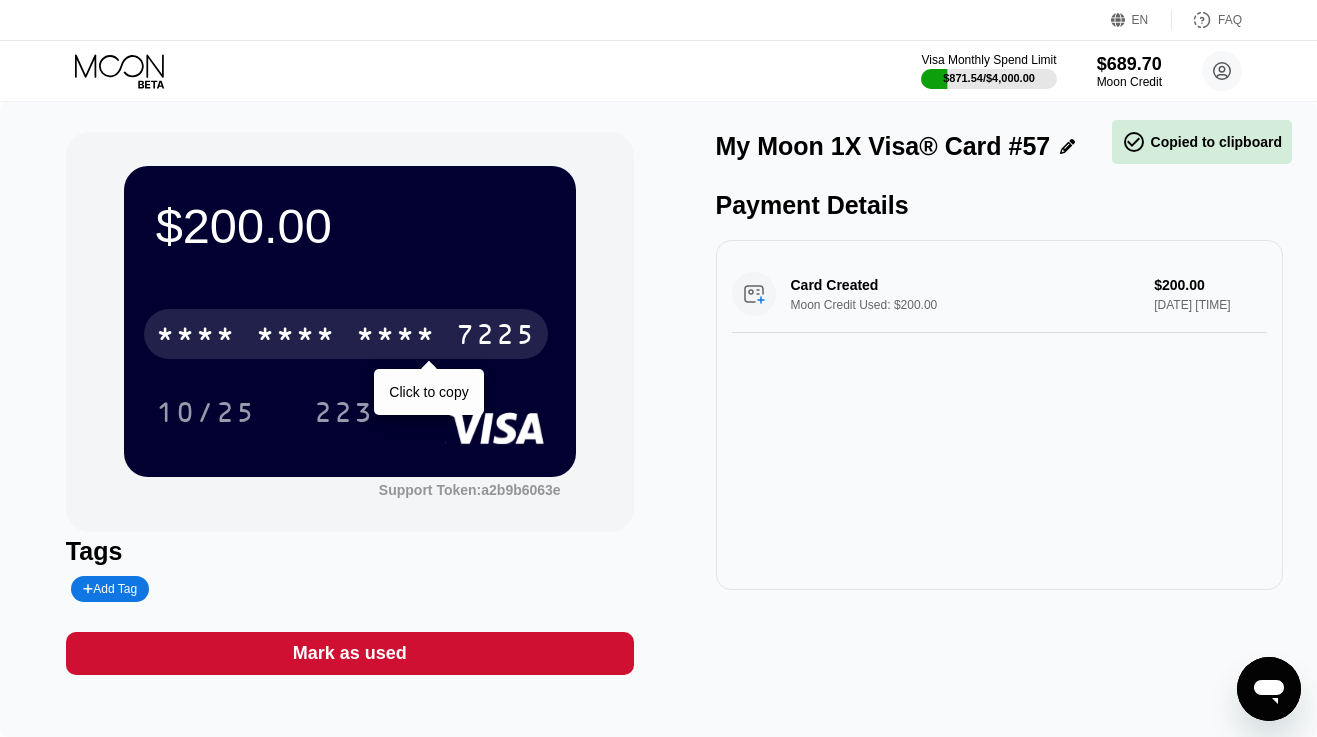 click on "* * * *" at bounding box center [396, 337] 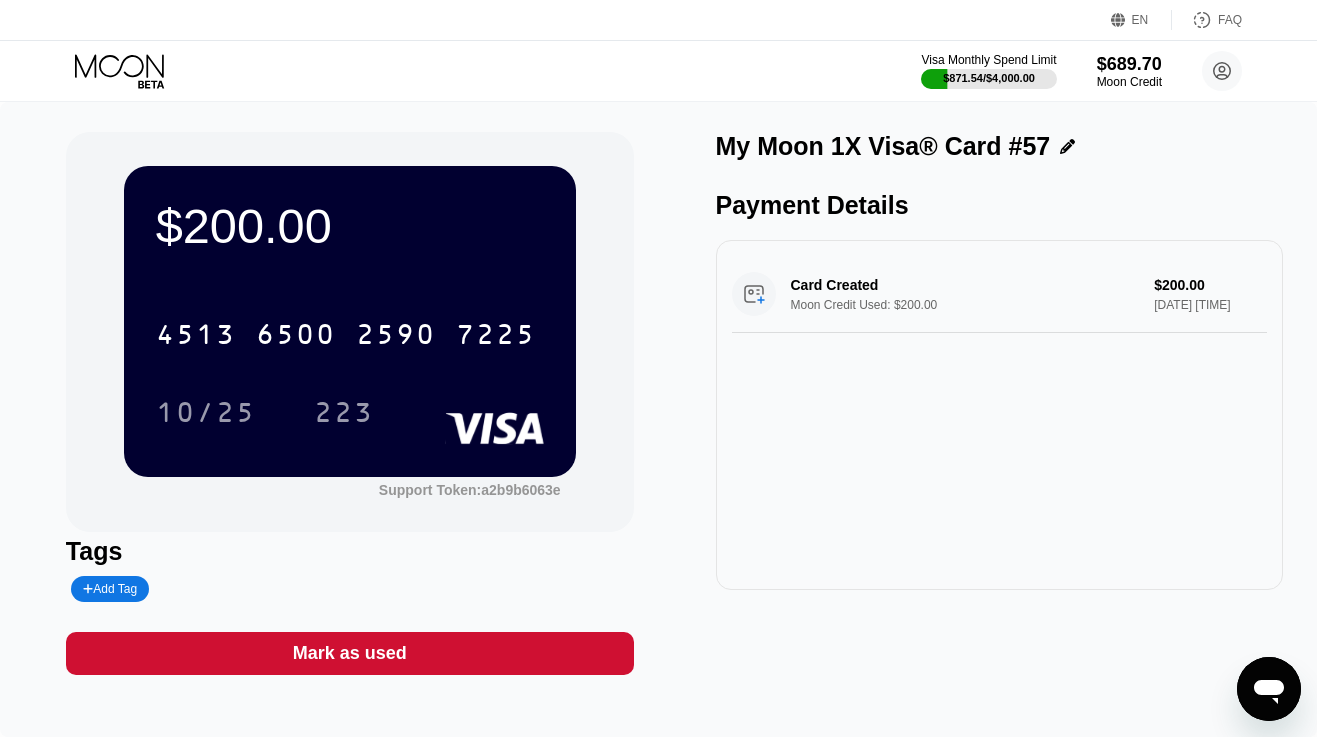 click 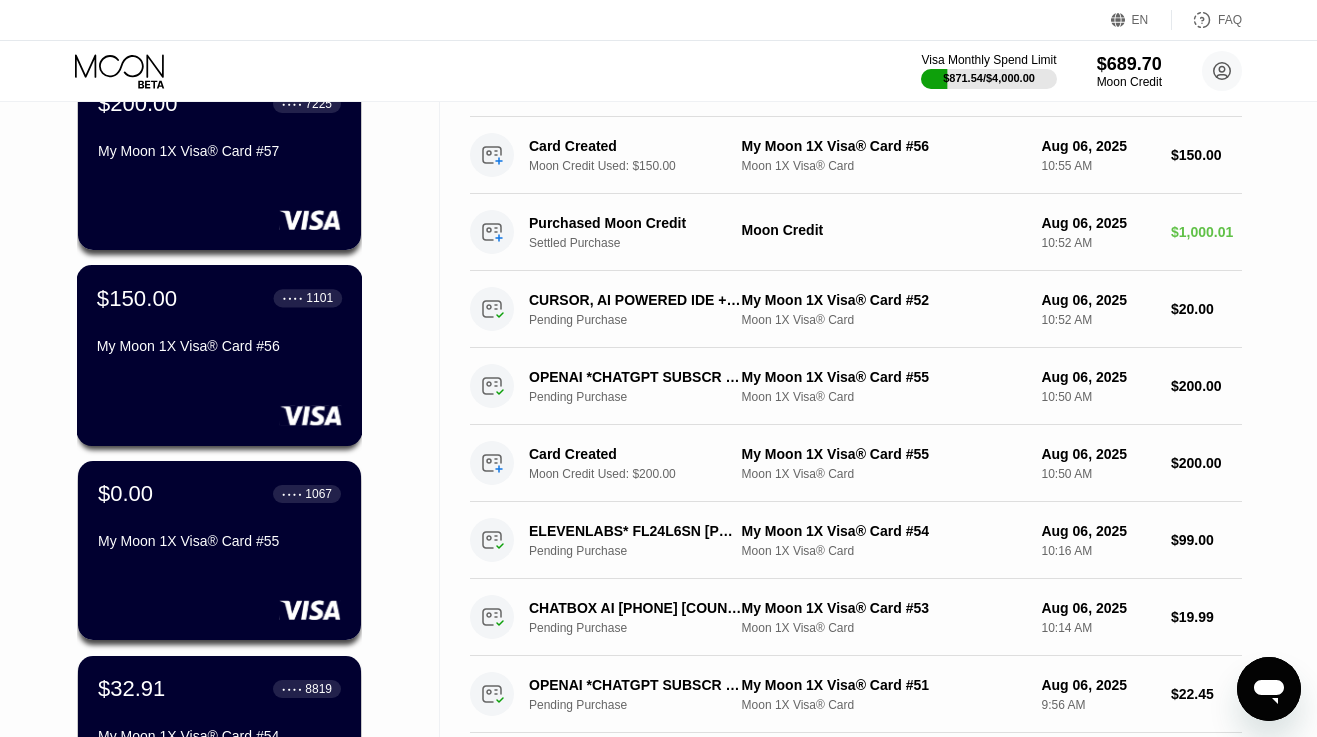 scroll, scrollTop: 193, scrollLeft: 0, axis: vertical 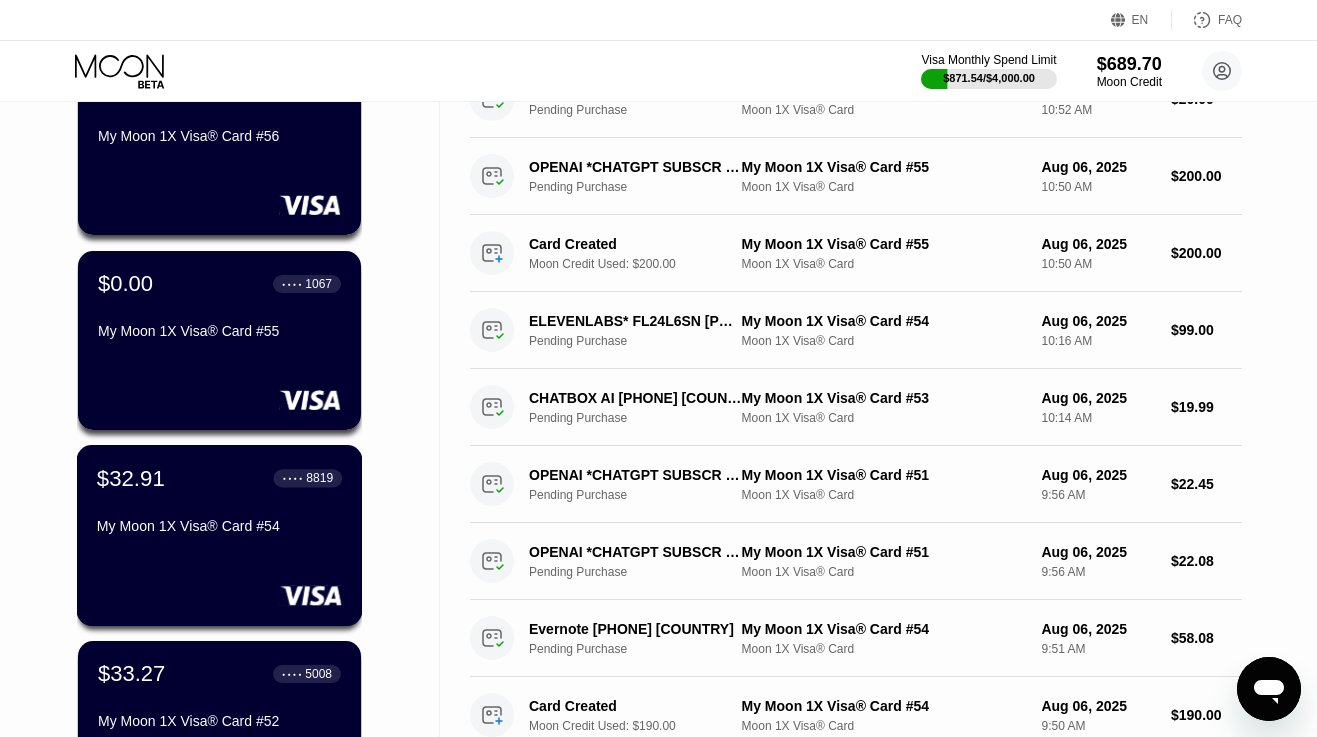 click on "$32.91 ● ● ● ● 8819 My Moon 1X Visa® Card #54" at bounding box center [219, 503] 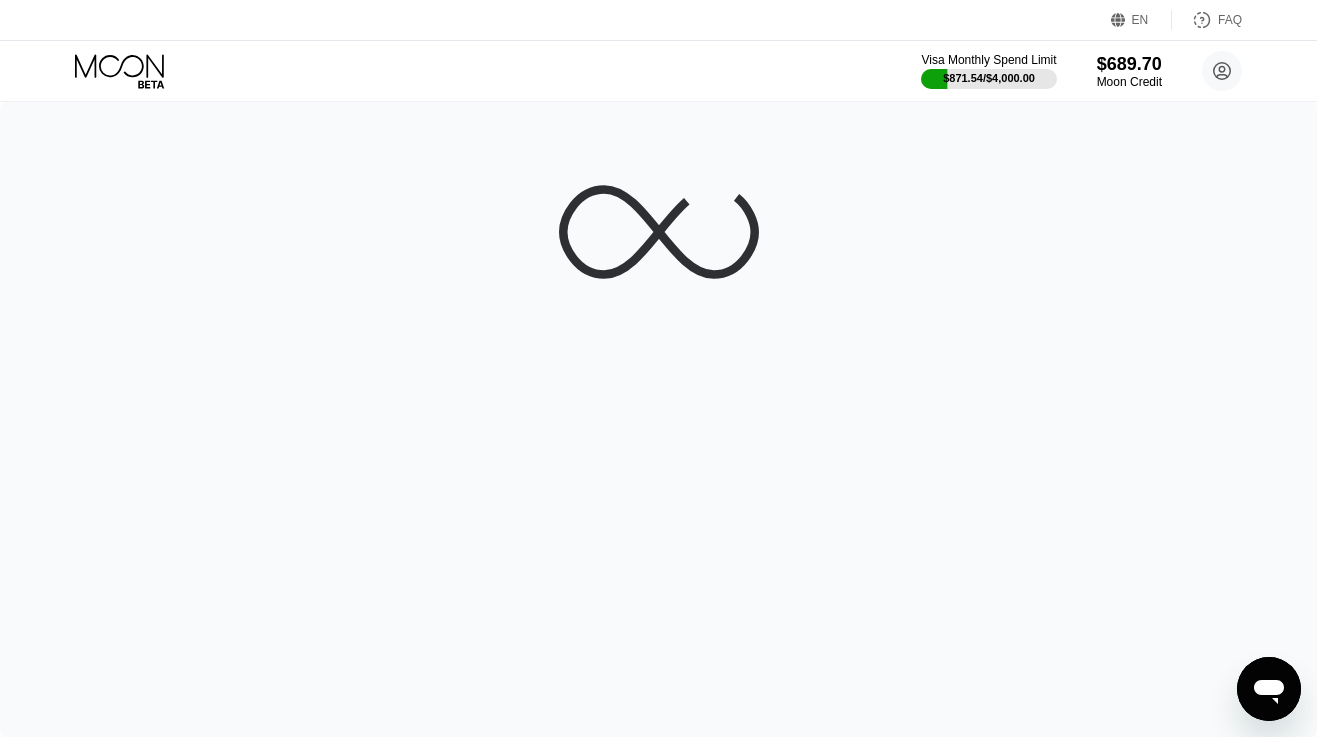 scroll, scrollTop: 0, scrollLeft: 0, axis: both 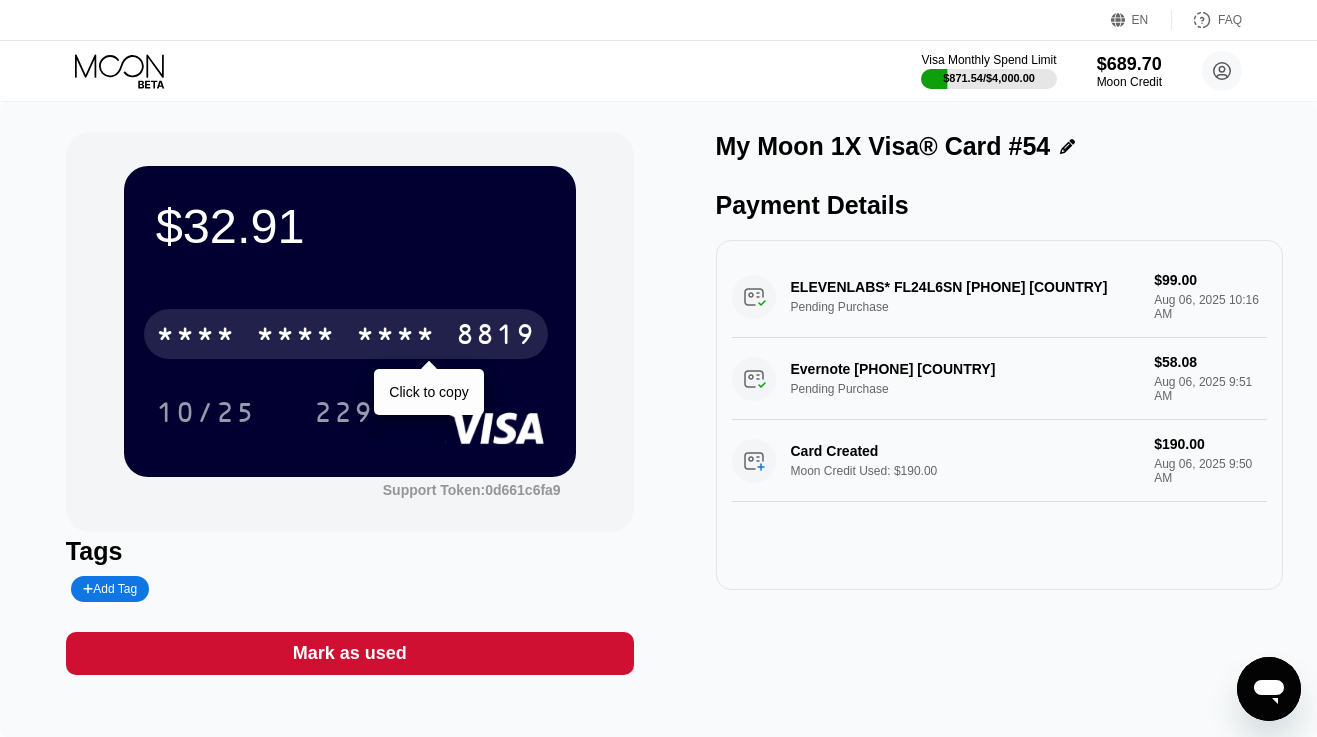 click on "* * * * * * * * * * * * 8819" at bounding box center [346, 334] 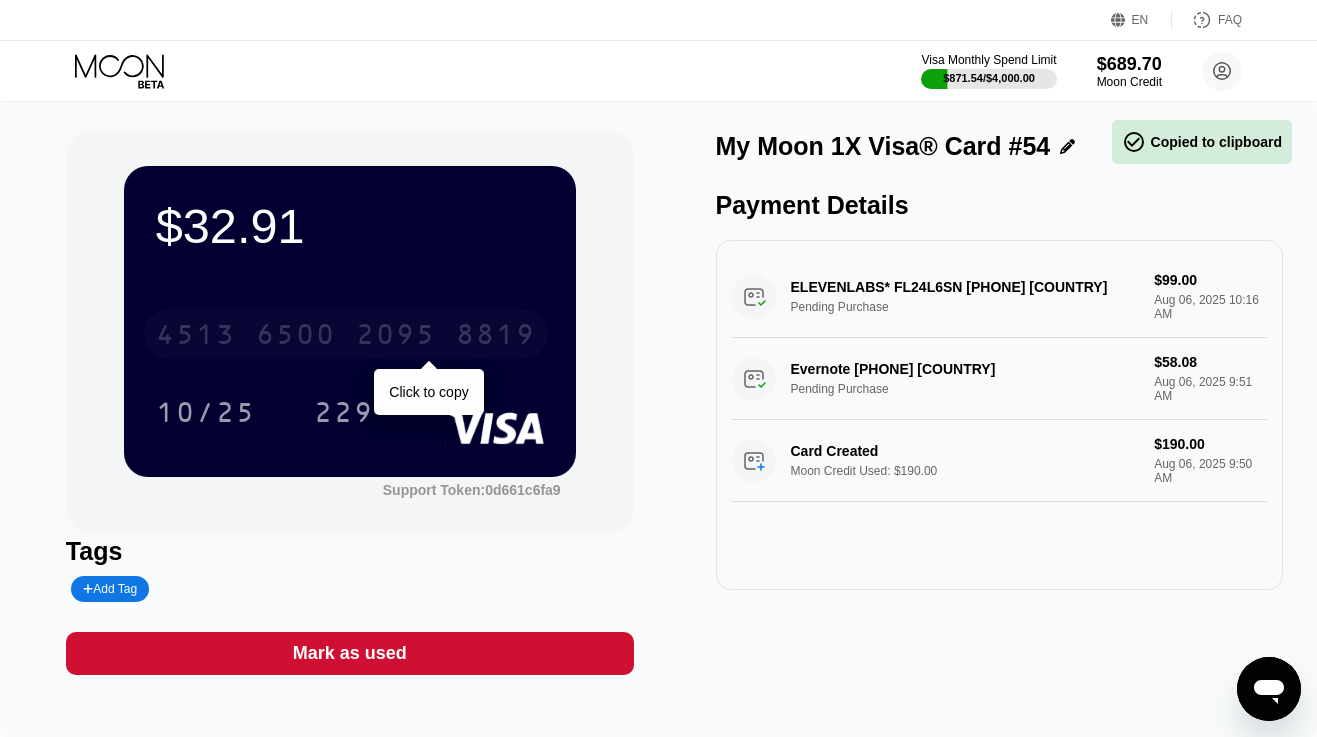 click on "4513 6500 2095 8819" at bounding box center [346, 334] 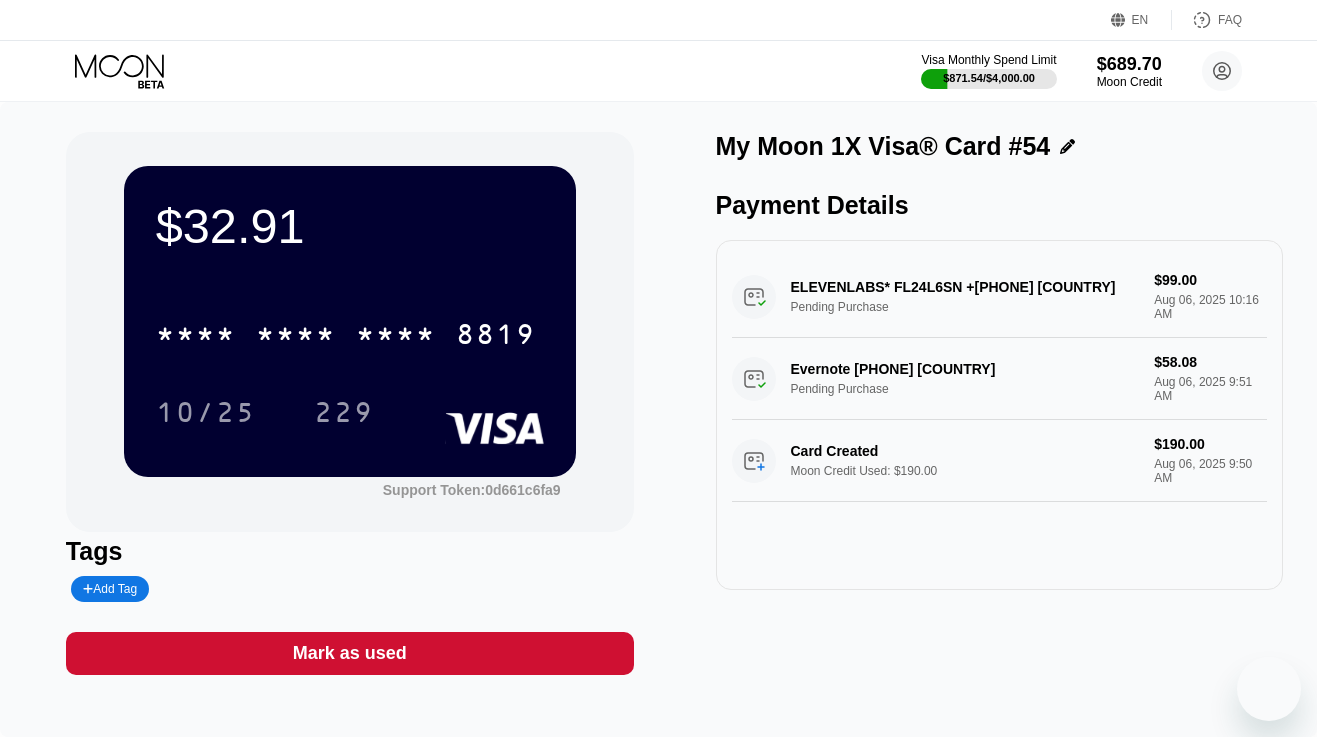 scroll, scrollTop: 0, scrollLeft: 0, axis: both 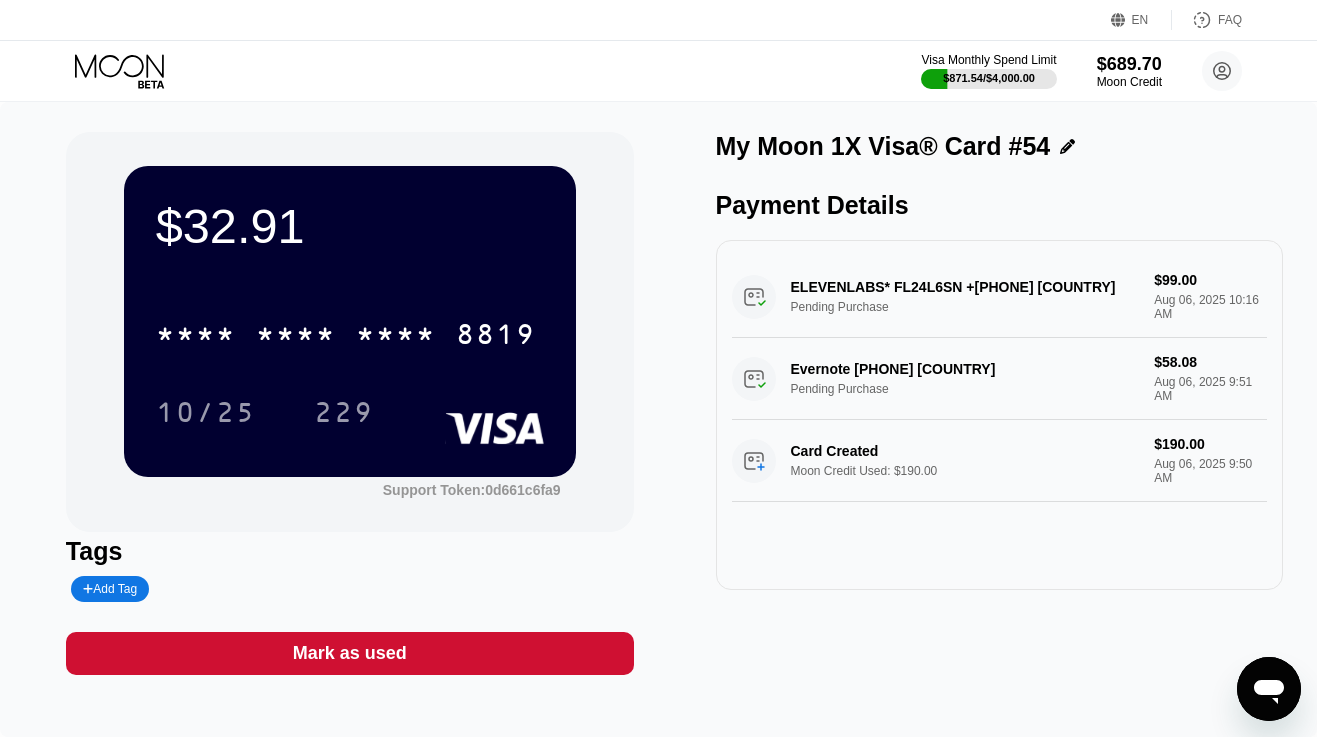 click 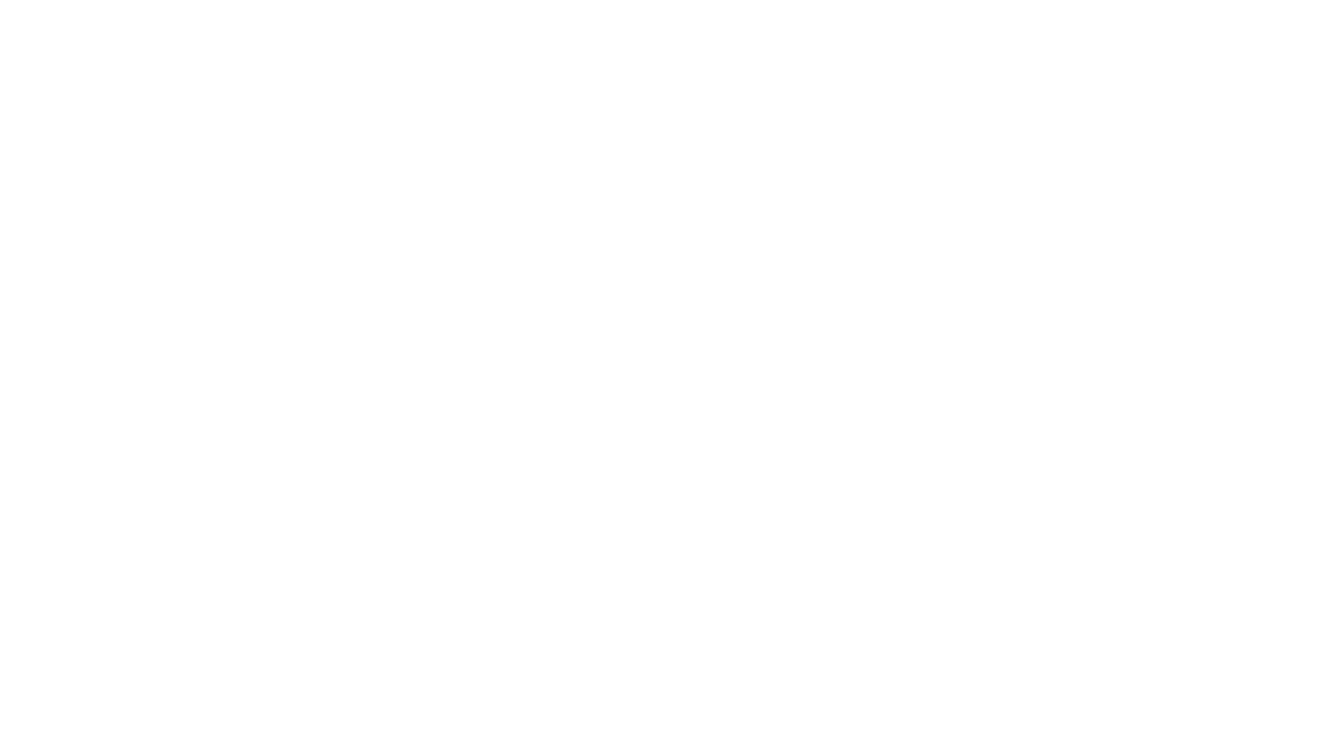 scroll, scrollTop: 0, scrollLeft: 0, axis: both 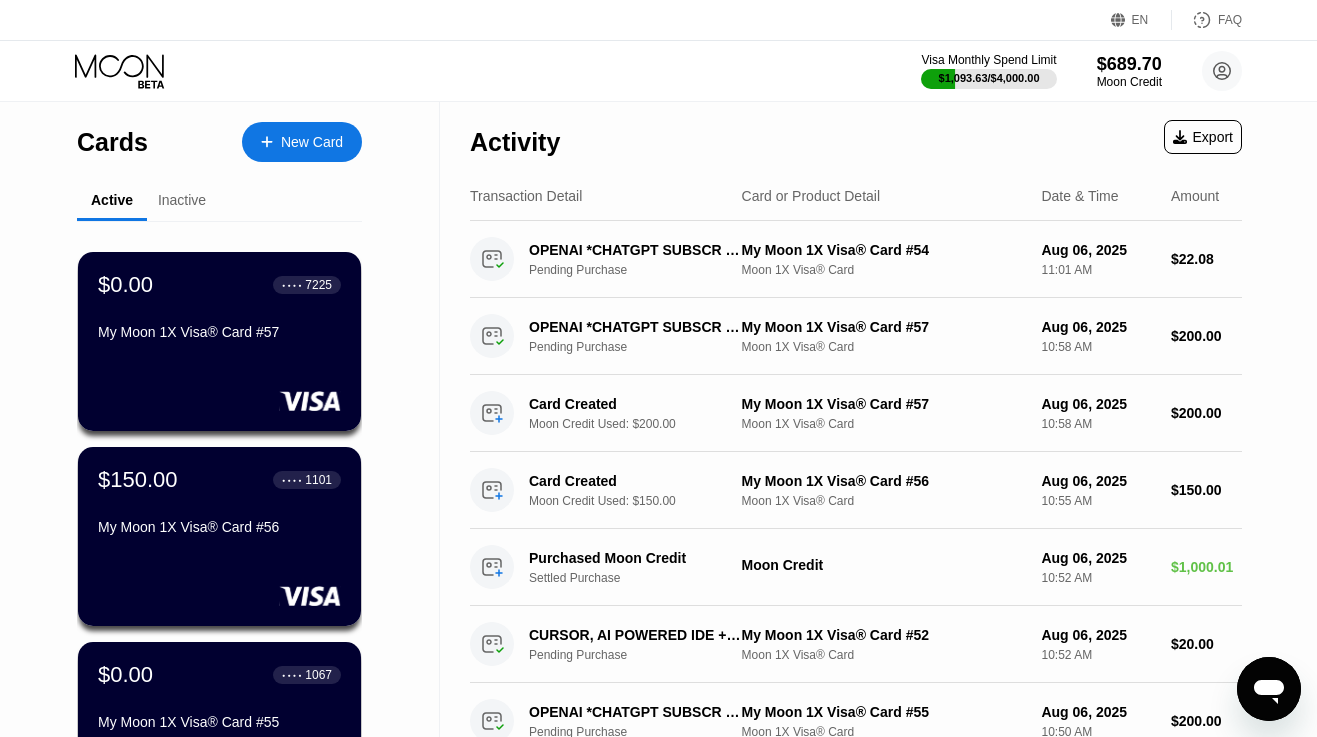 click on "My Moon 1X Visa® Card #57" at bounding box center (219, 336) 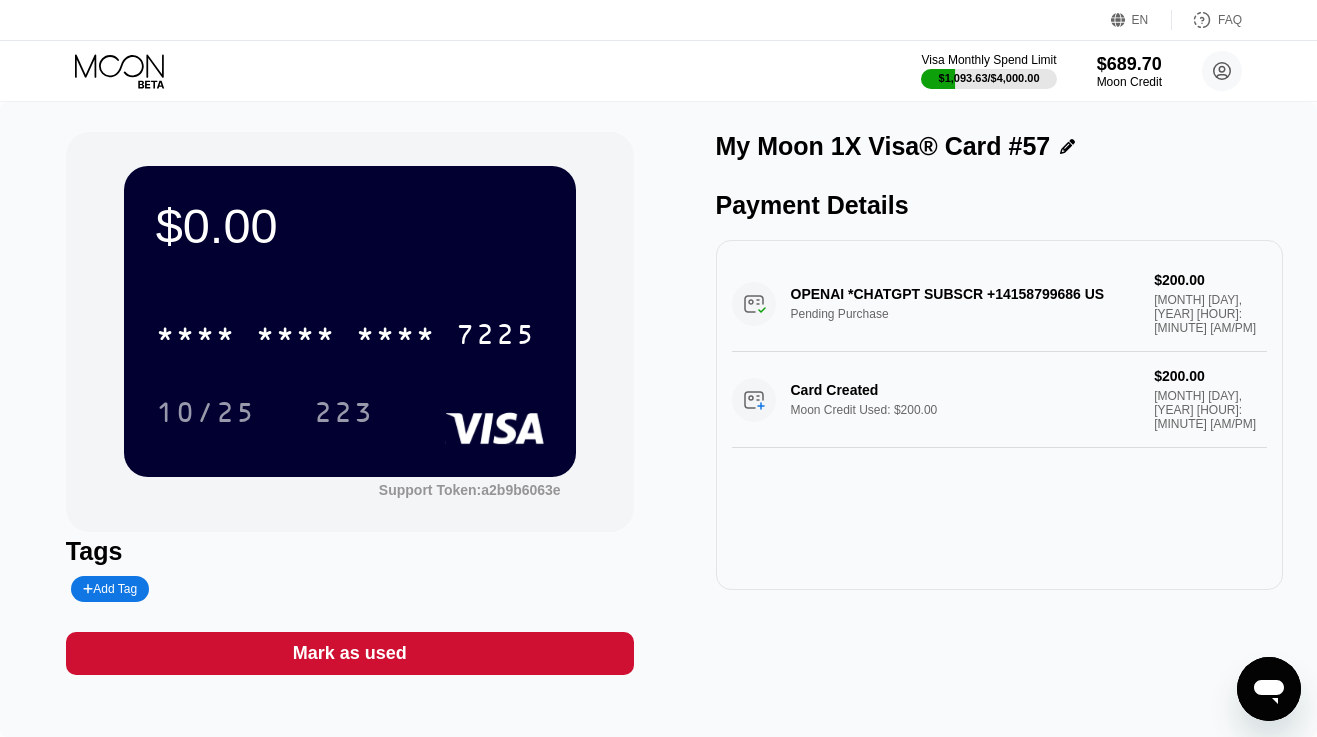 click on "Mark as used" at bounding box center [350, 653] 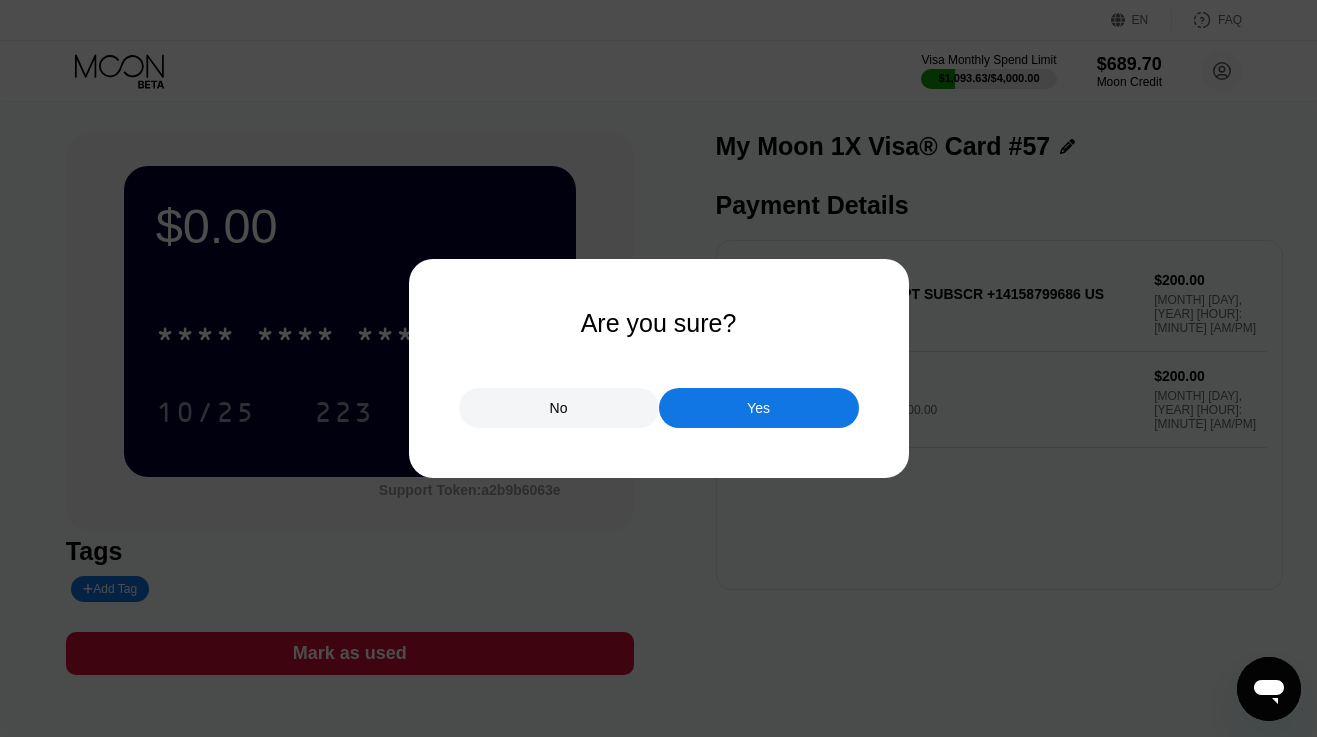 click on "Yes" at bounding box center (759, 408) 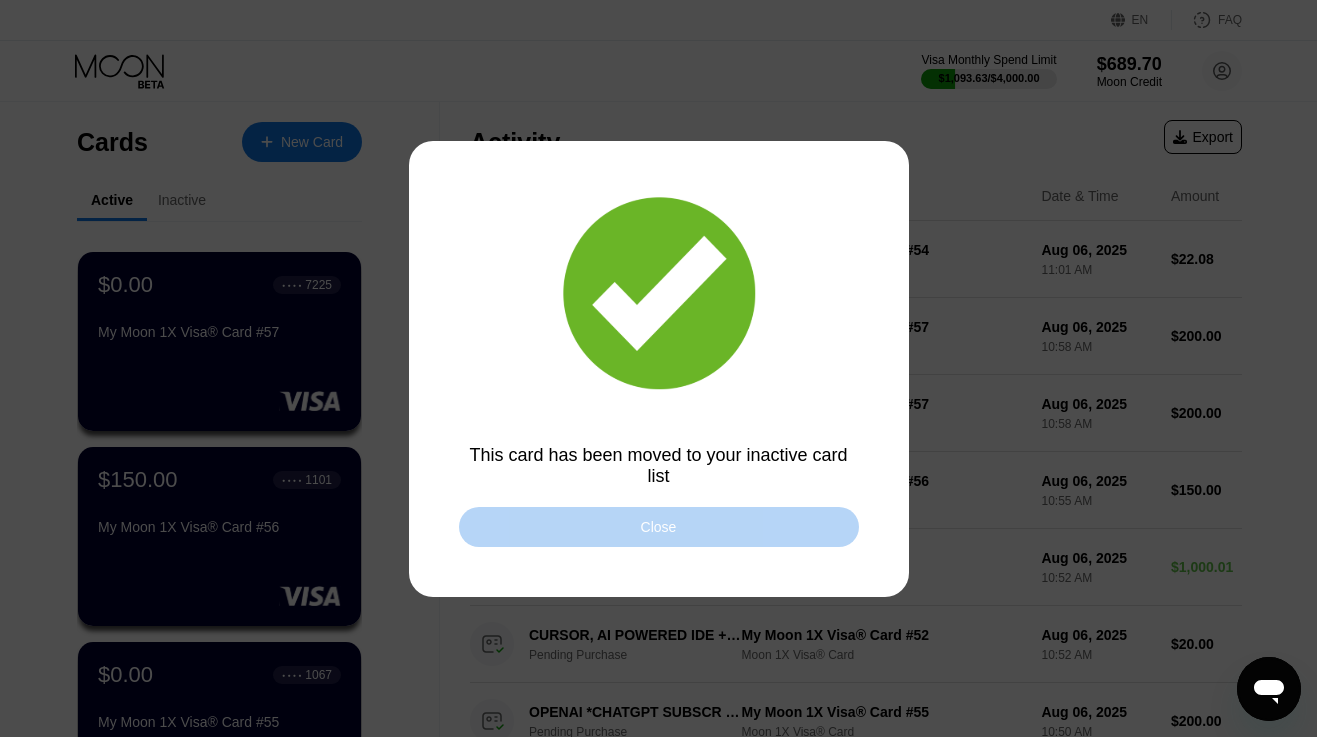 click on "Close" at bounding box center [659, 527] 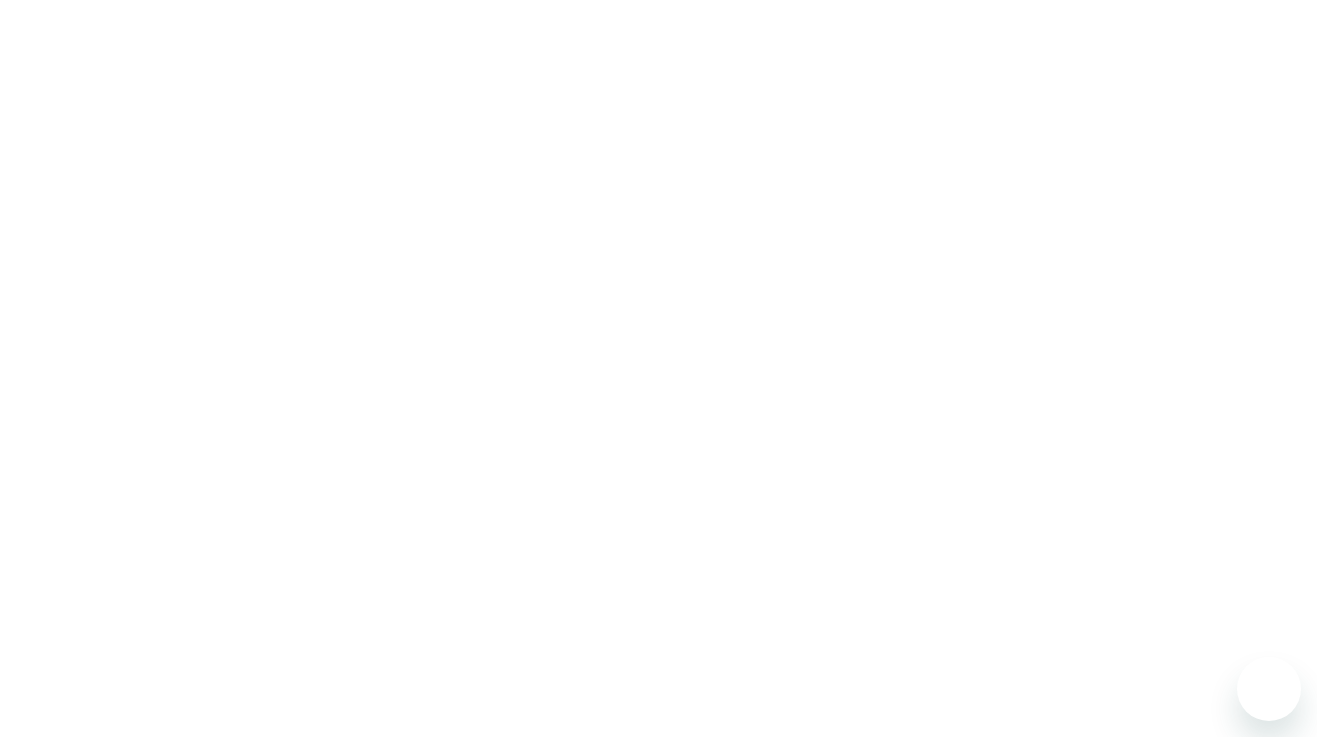 scroll, scrollTop: 0, scrollLeft: 0, axis: both 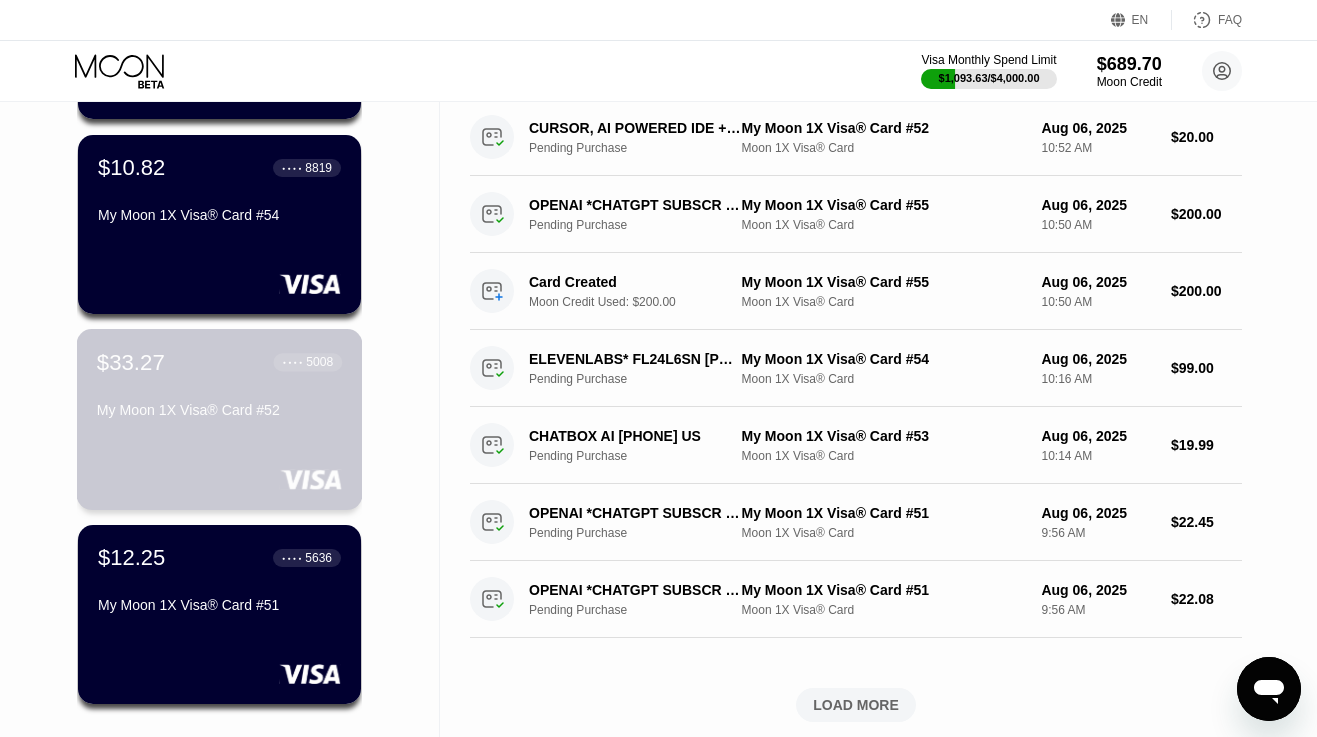 click on "My Moon 1X Visa® Card #52" at bounding box center [219, 410] 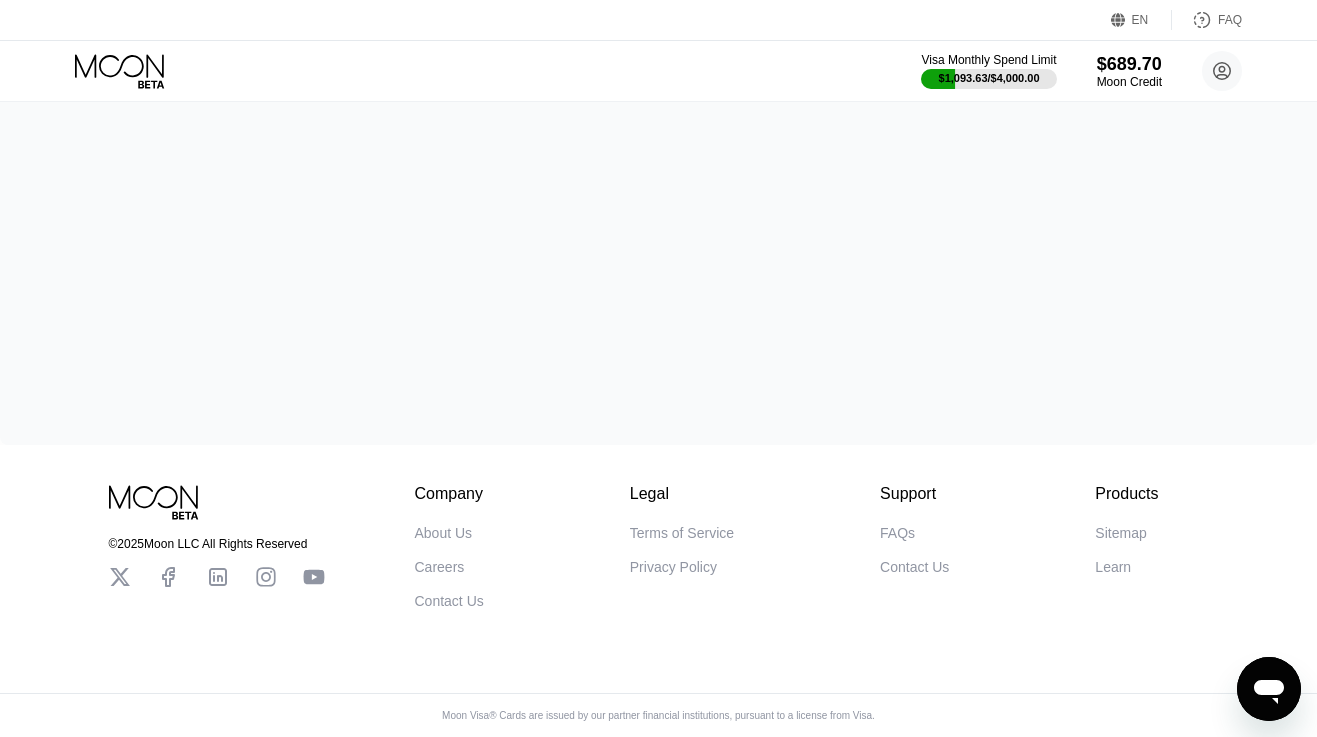 scroll, scrollTop: 0, scrollLeft: 0, axis: both 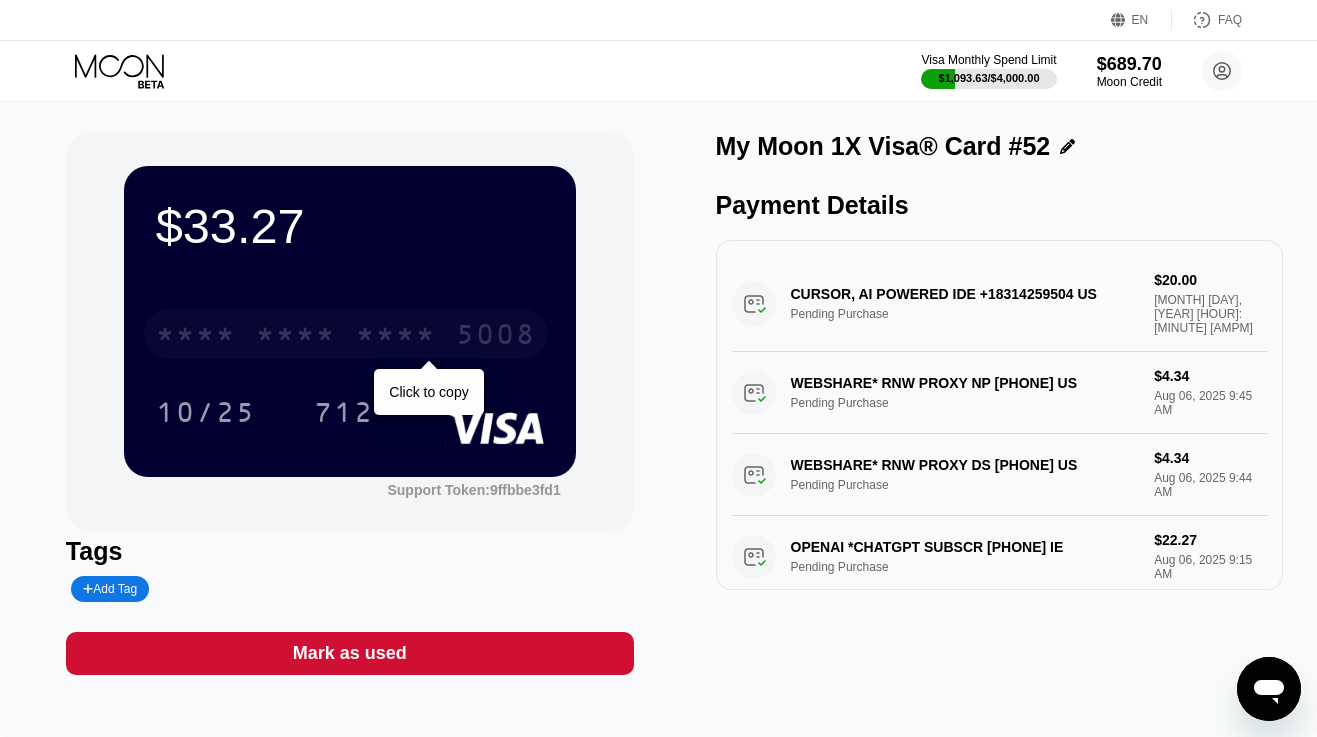 click on "* * * *" at bounding box center (296, 337) 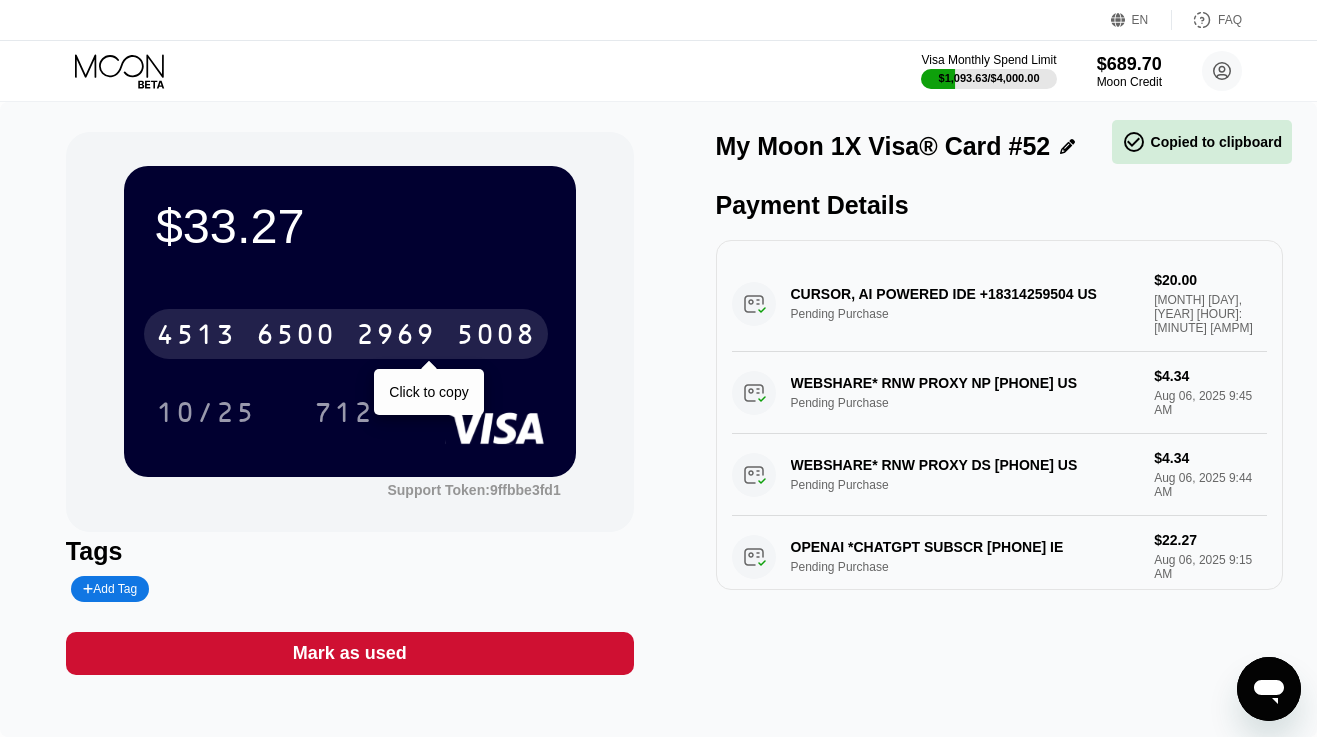 click on "4513 6500 2969 5008" at bounding box center (346, 334) 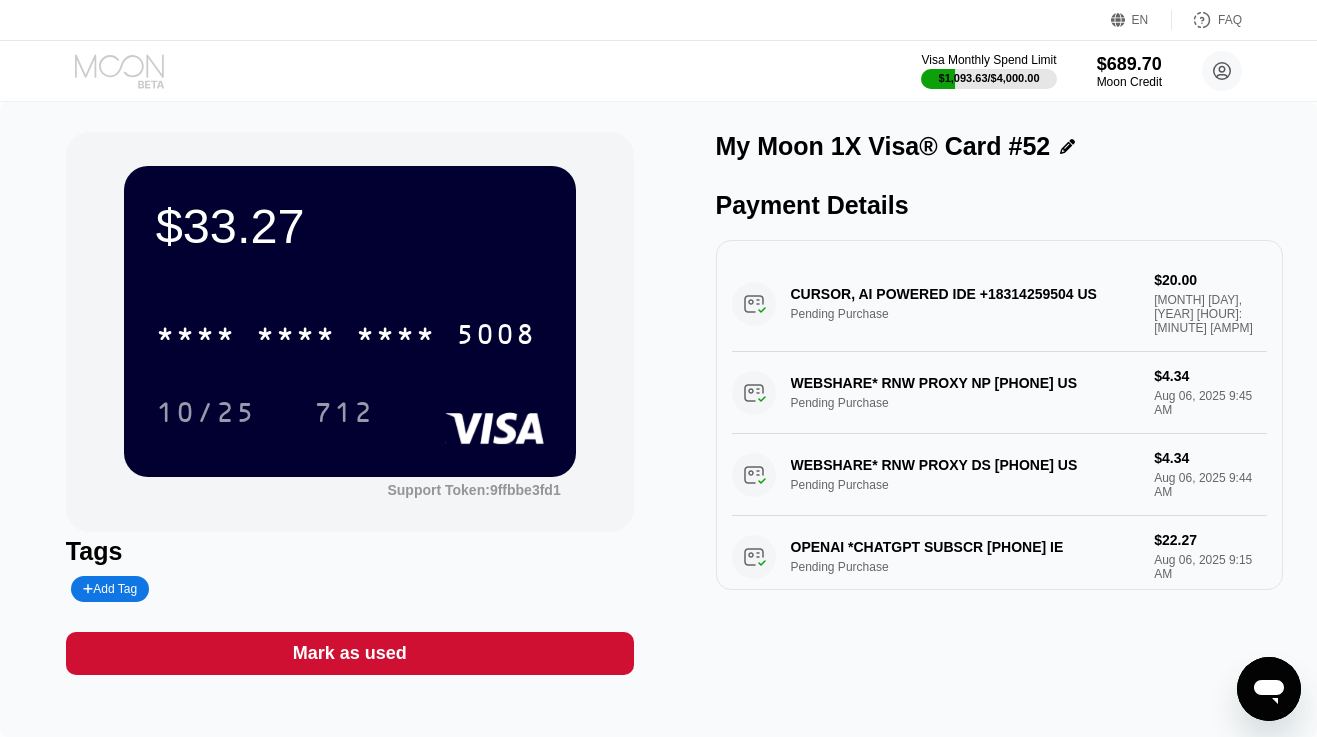click 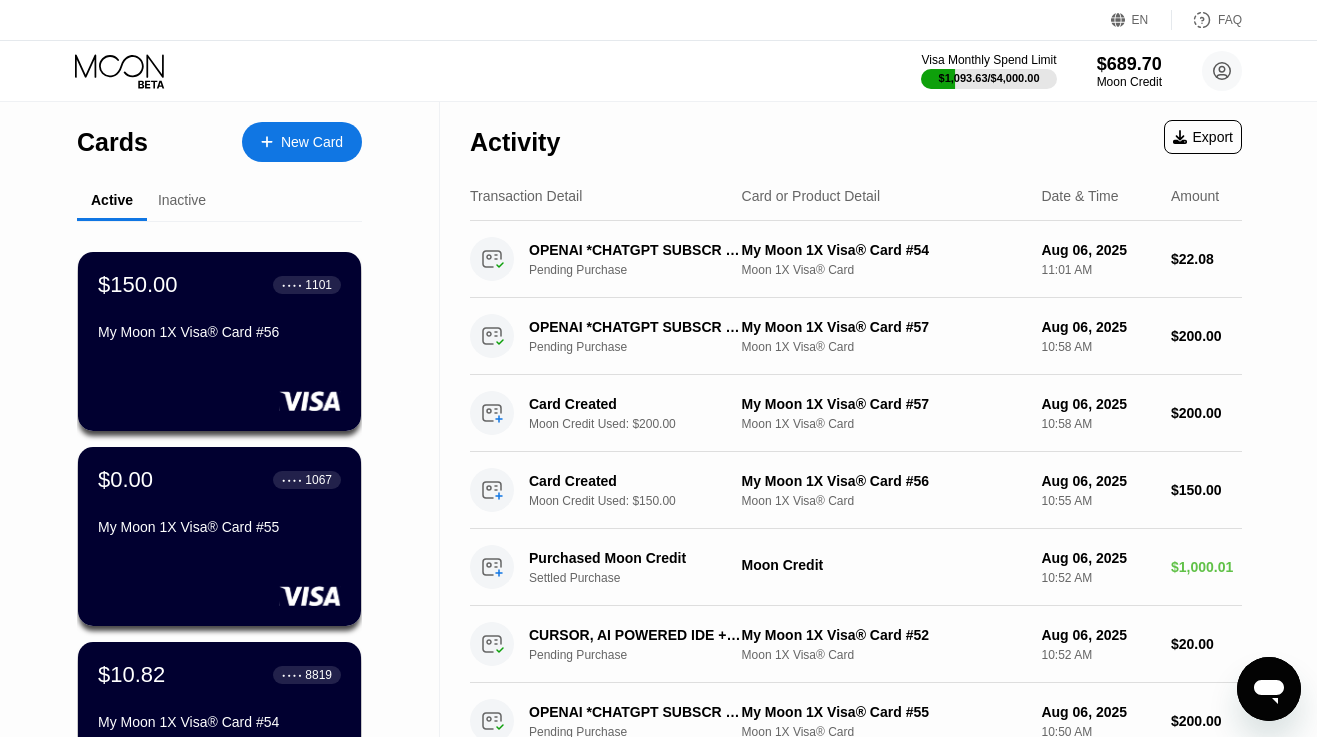 click on "My Moon 1X Visa® Card #55" at bounding box center [219, 527] 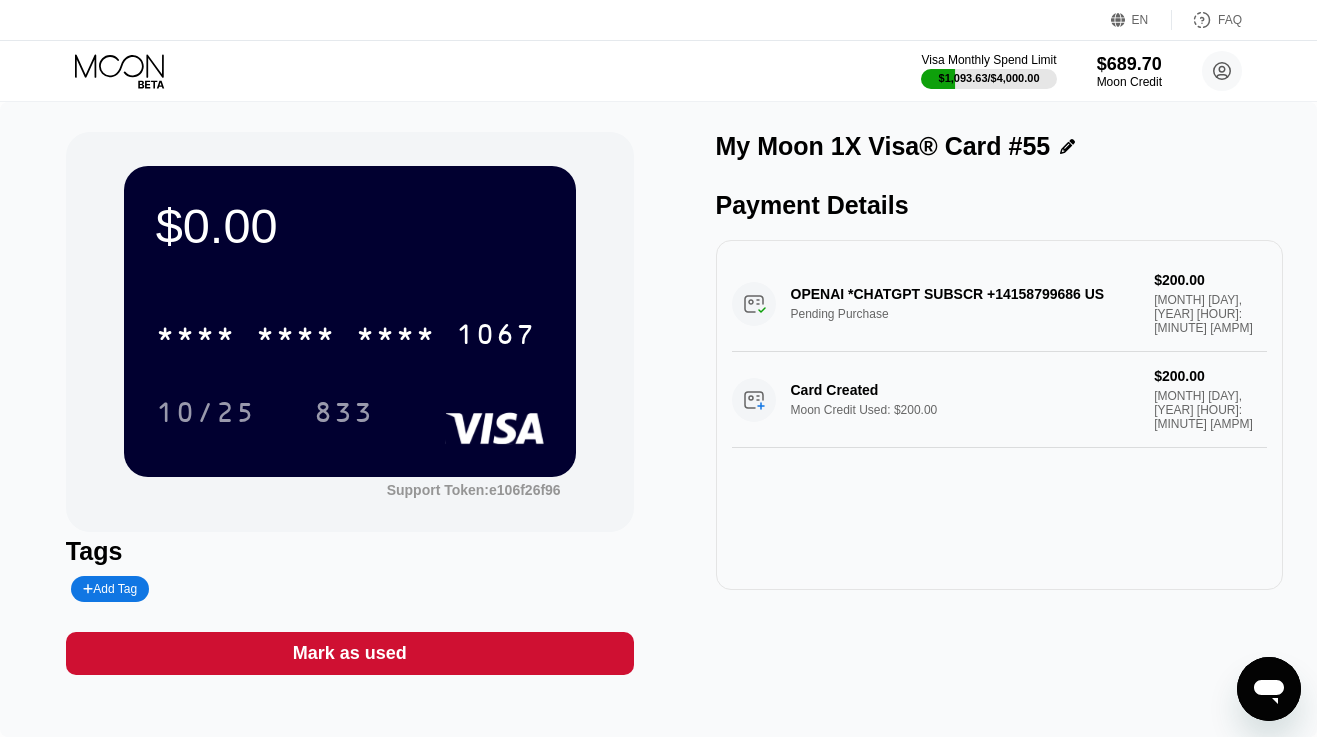 click on "Mark as used" at bounding box center (350, 653) 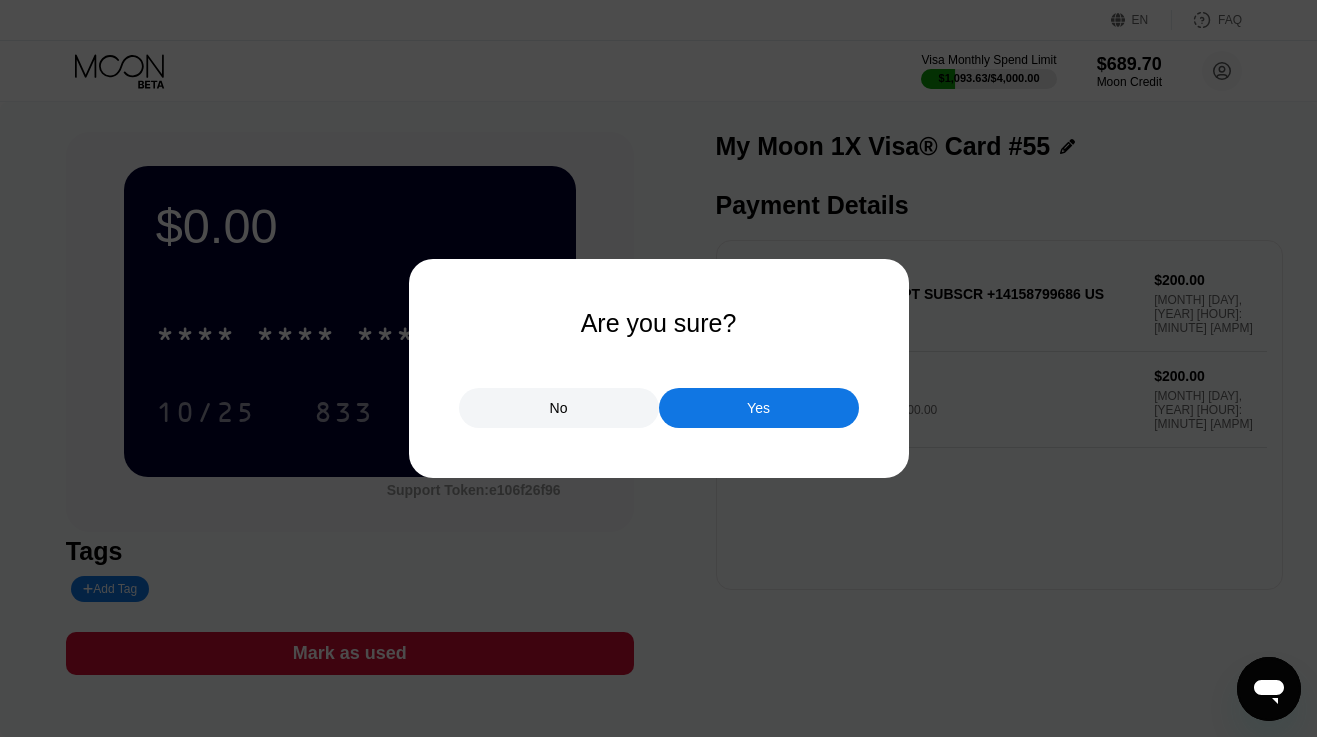 click on "Yes" at bounding box center (758, 408) 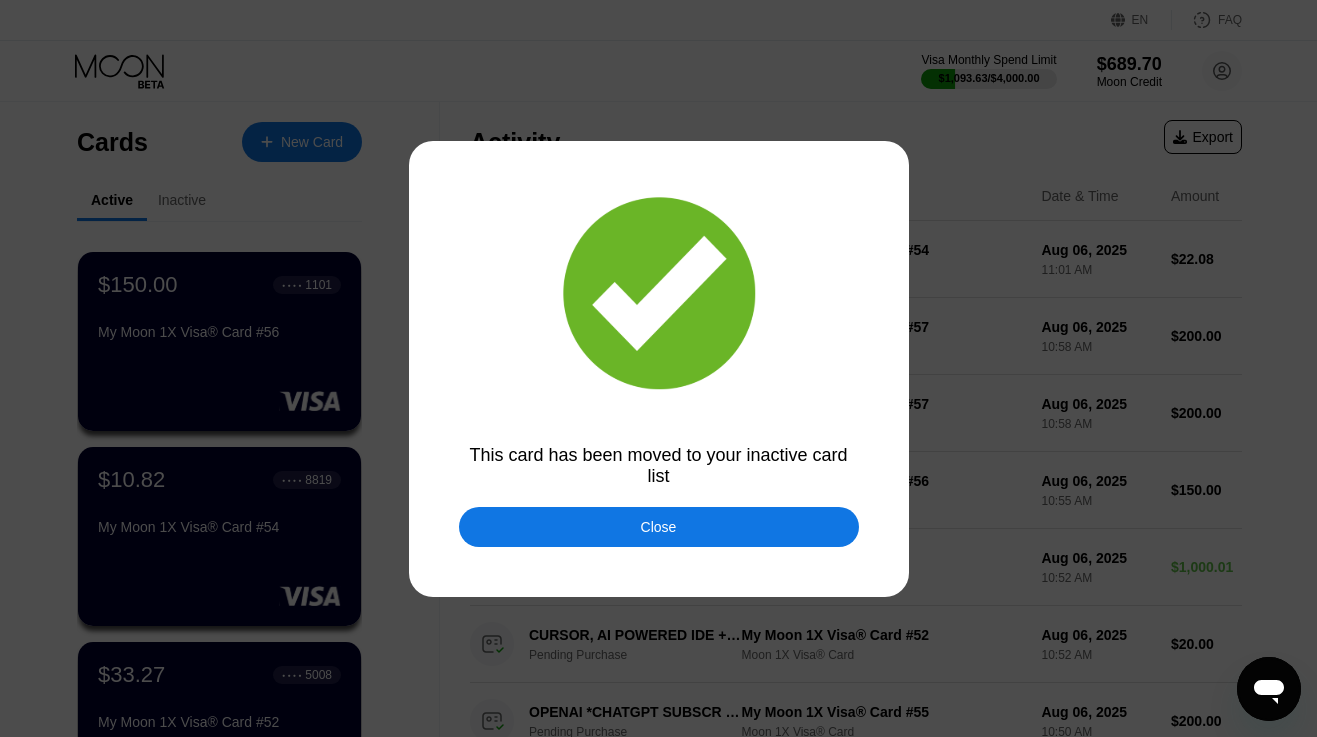 click on "Close" at bounding box center [659, 527] 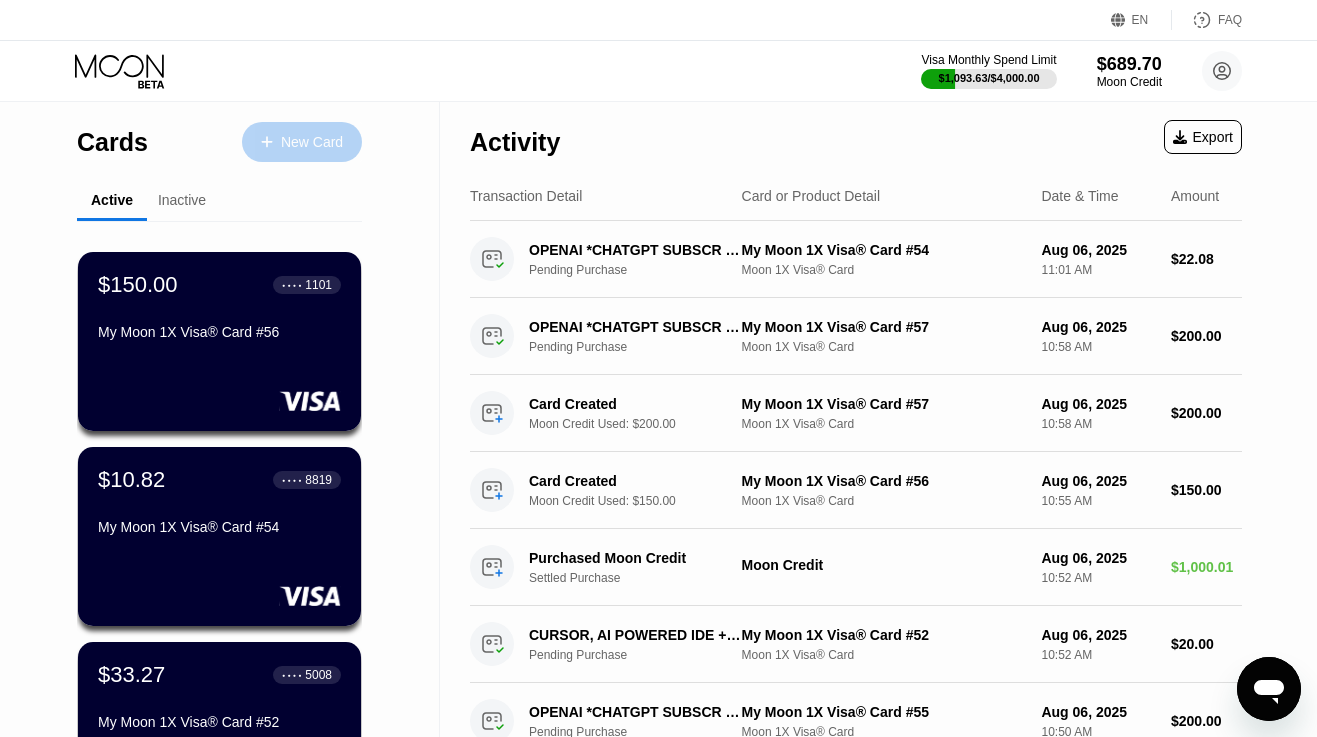 click on "New Card" at bounding box center [312, 142] 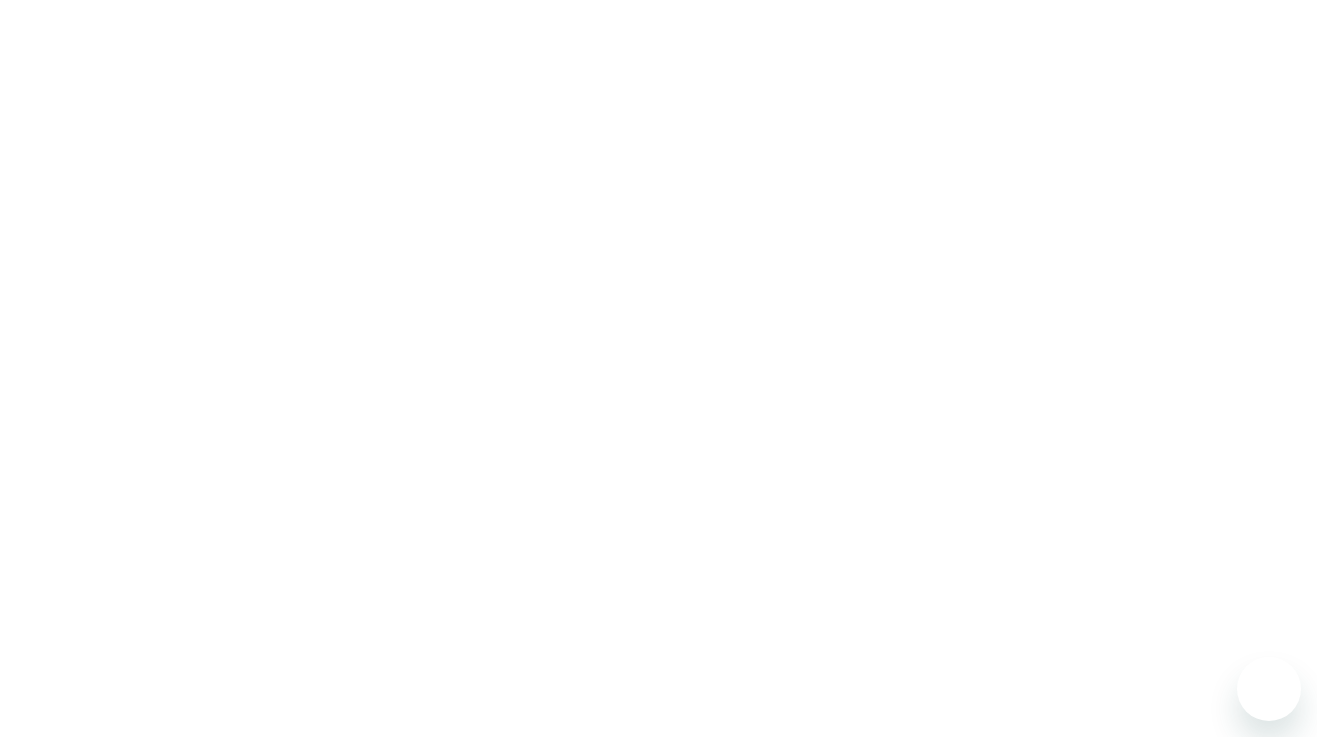 scroll, scrollTop: 0, scrollLeft: 0, axis: both 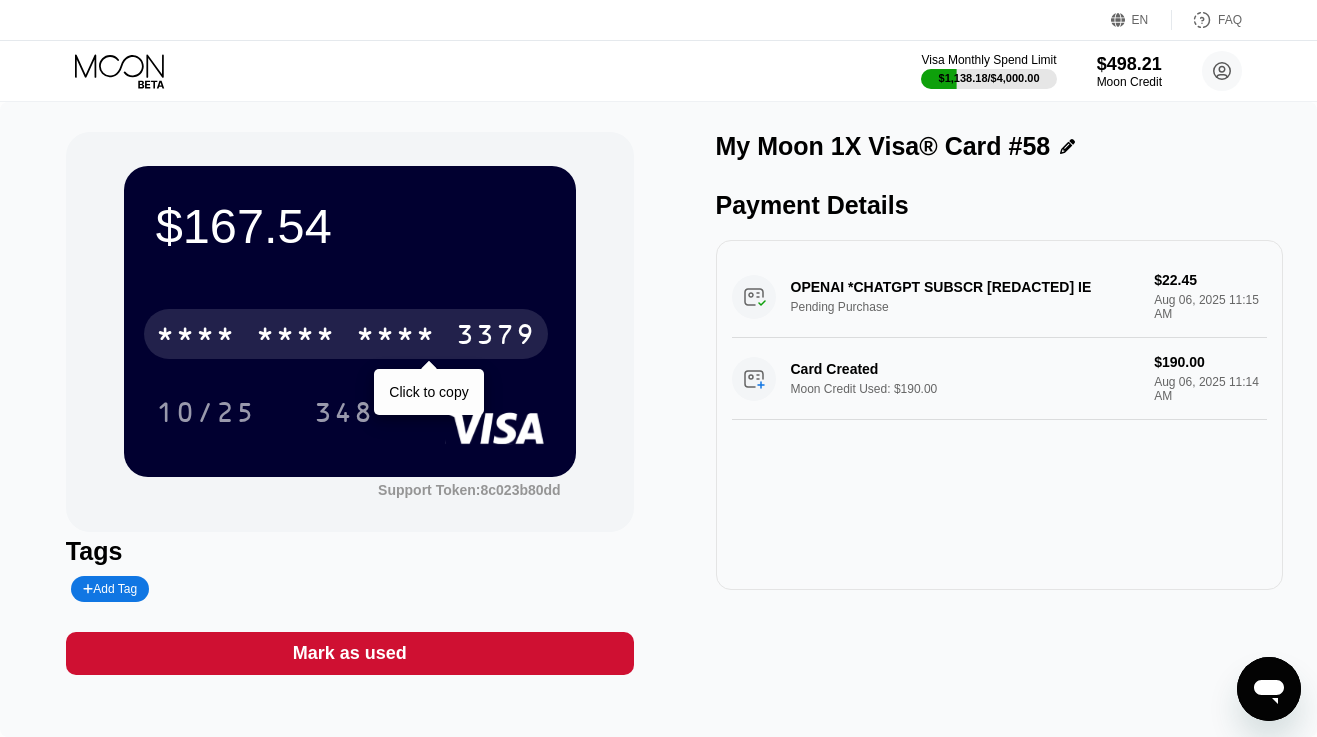 click on "* * * *" at bounding box center (196, 337) 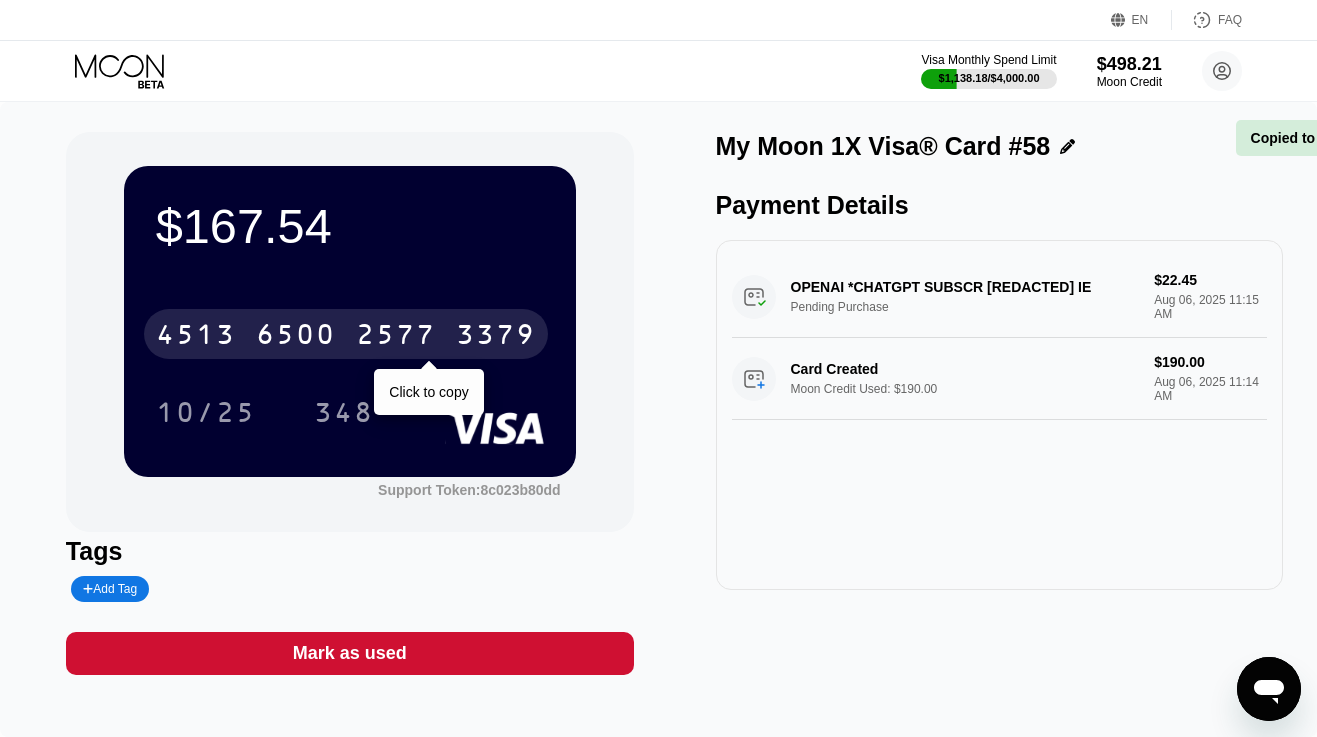 click on "4513" at bounding box center [196, 337] 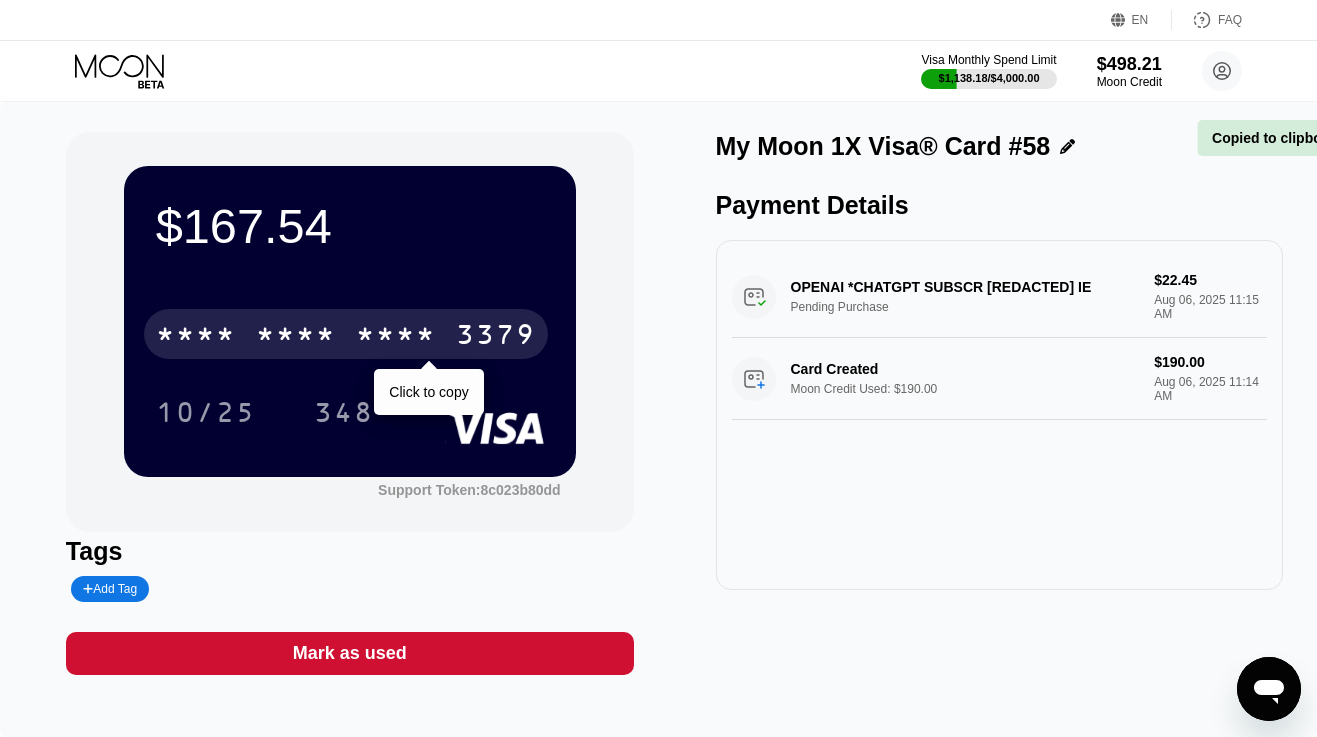 click on "* * * *" at bounding box center (196, 337) 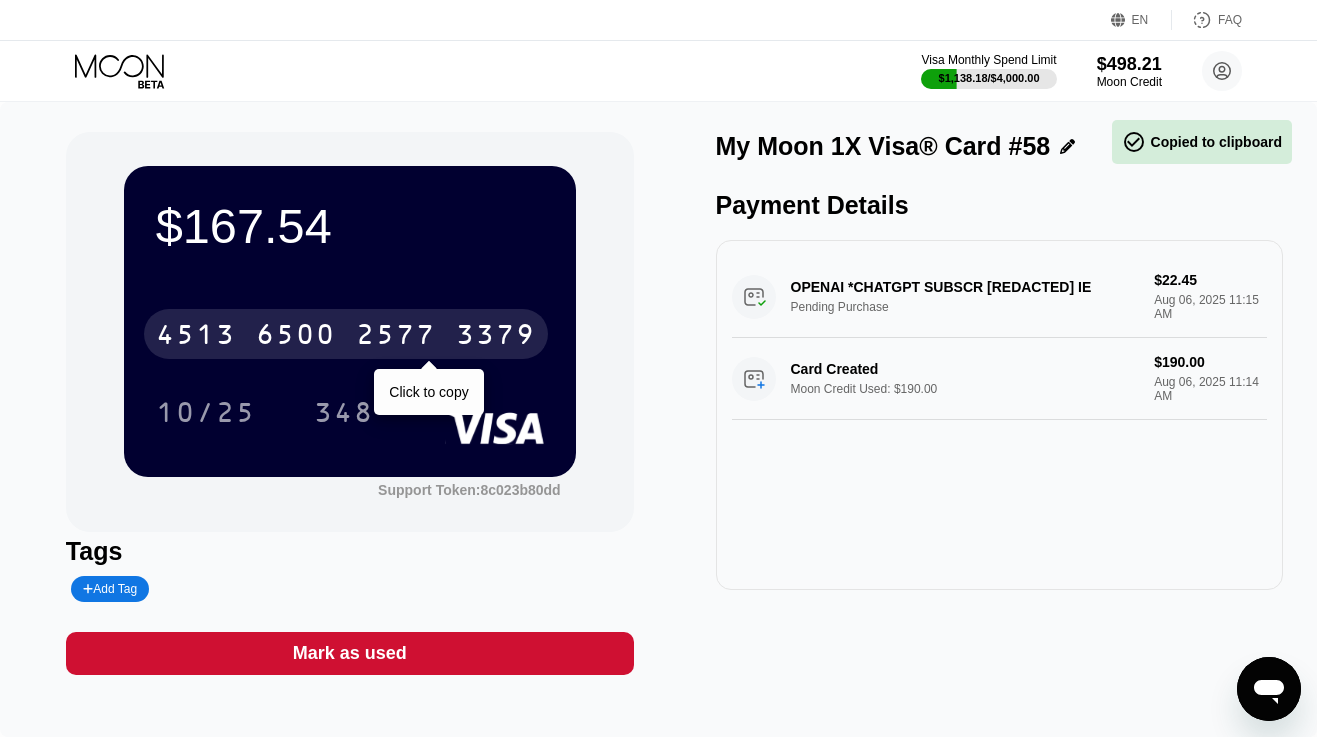 click on "4513" at bounding box center (196, 337) 